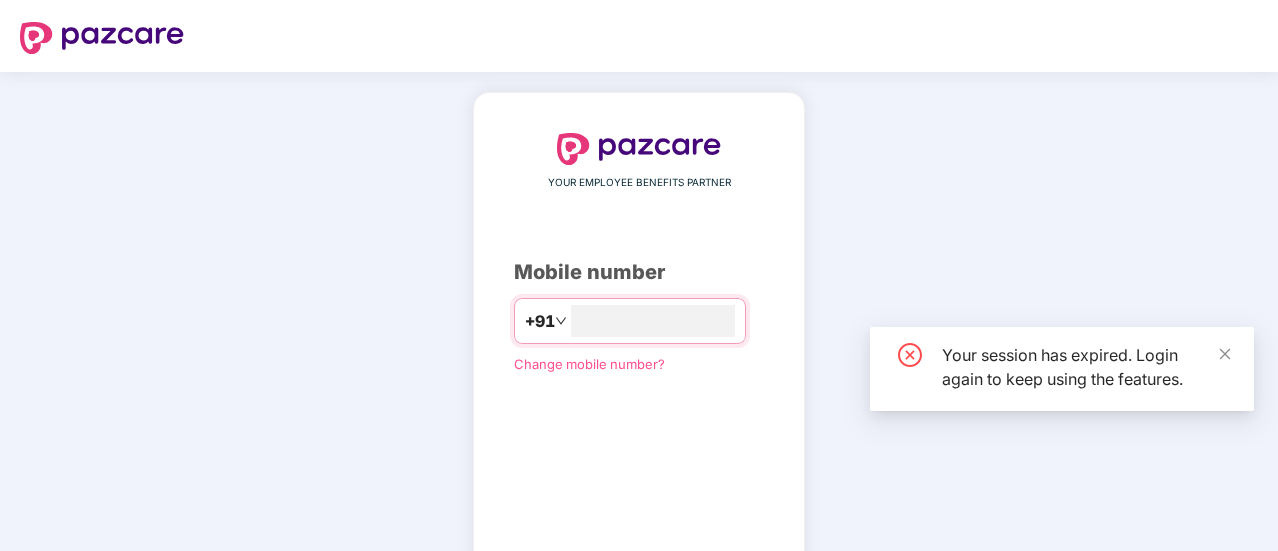 scroll, scrollTop: 0, scrollLeft: 0, axis: both 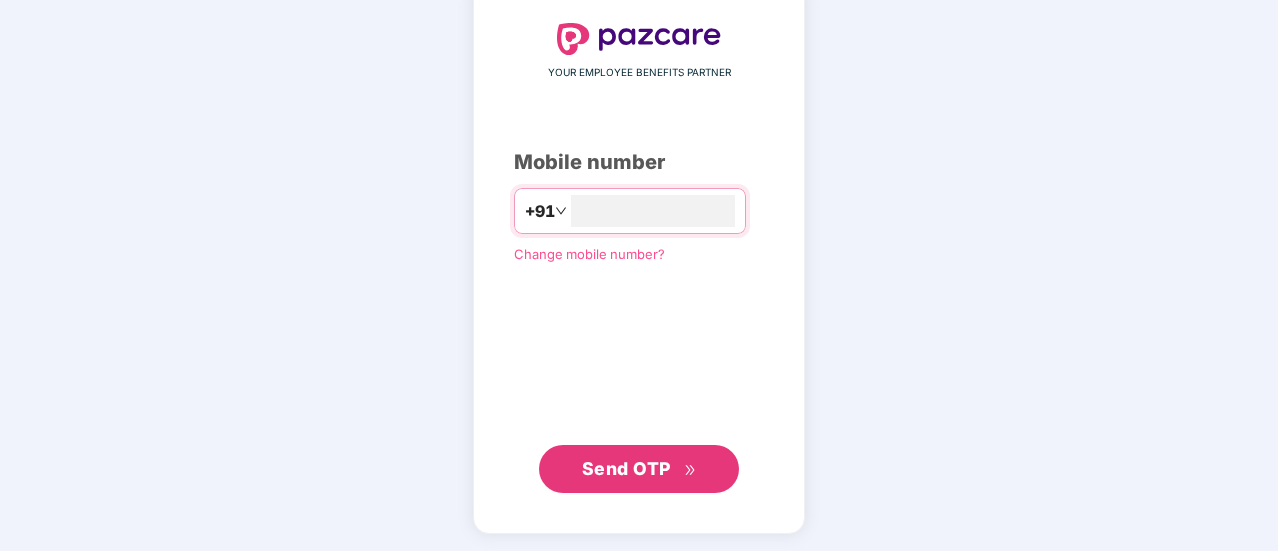 type on "**********" 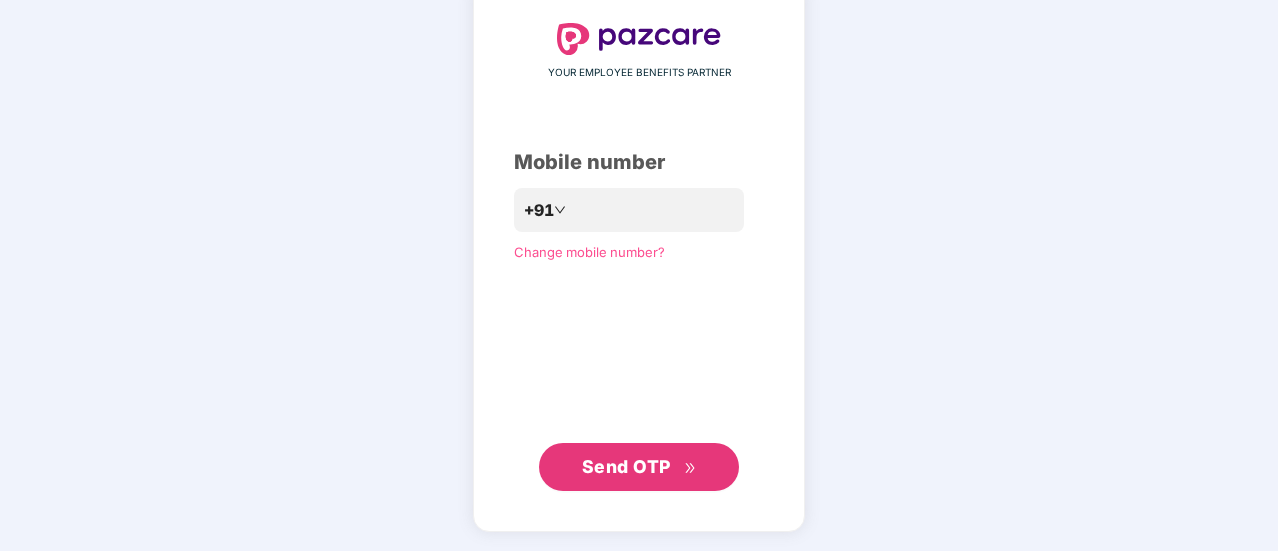 scroll, scrollTop: 109, scrollLeft: 0, axis: vertical 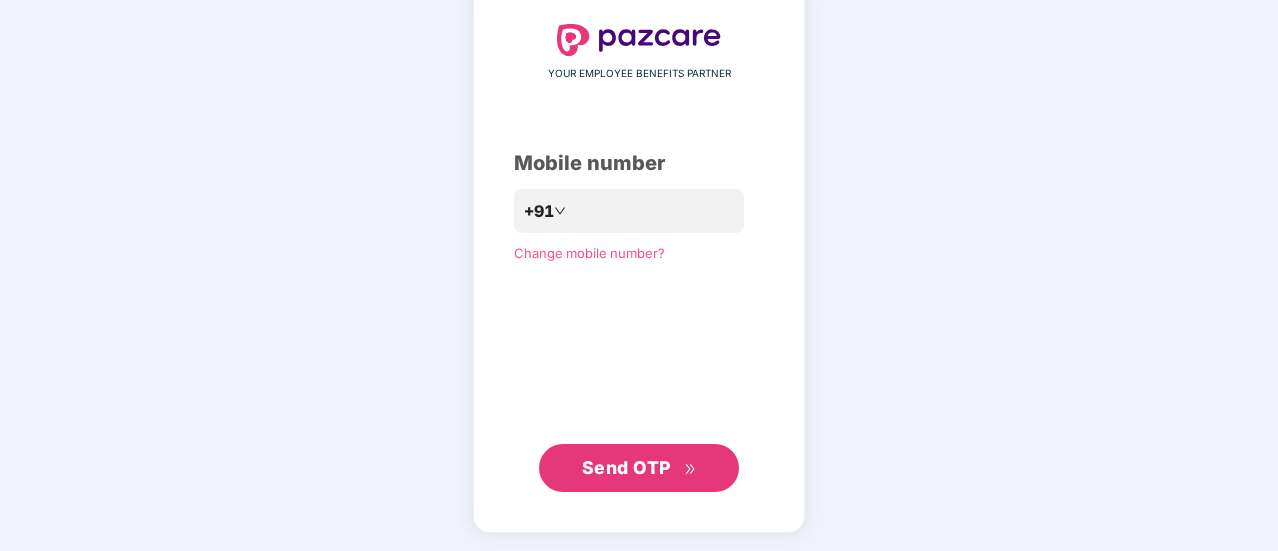 click on "Send OTP" at bounding box center [639, 468] 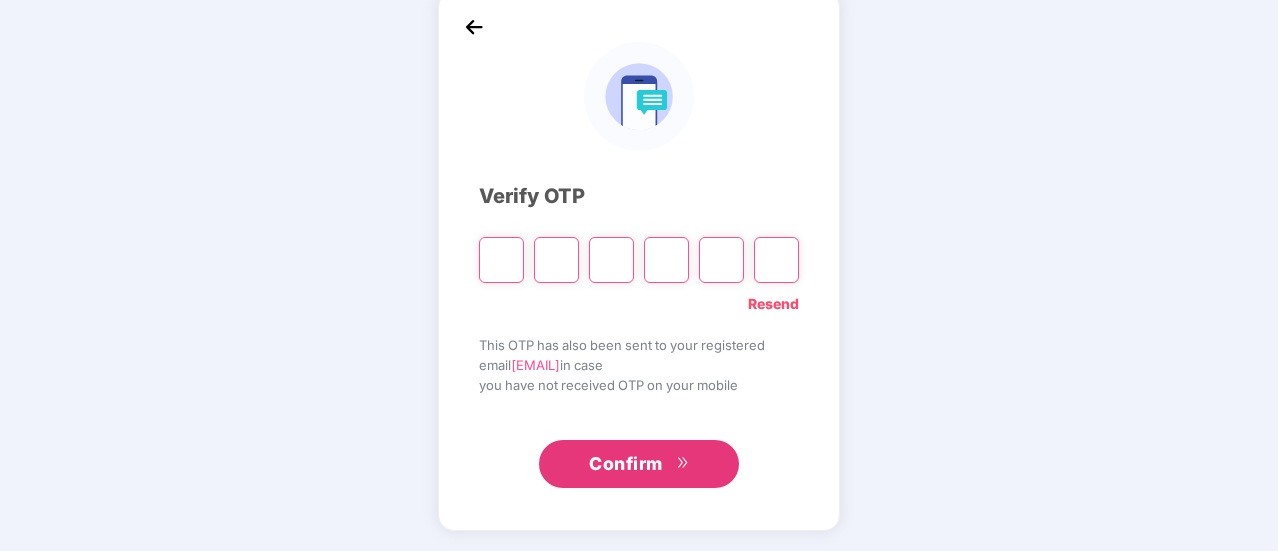 scroll, scrollTop: 100, scrollLeft: 0, axis: vertical 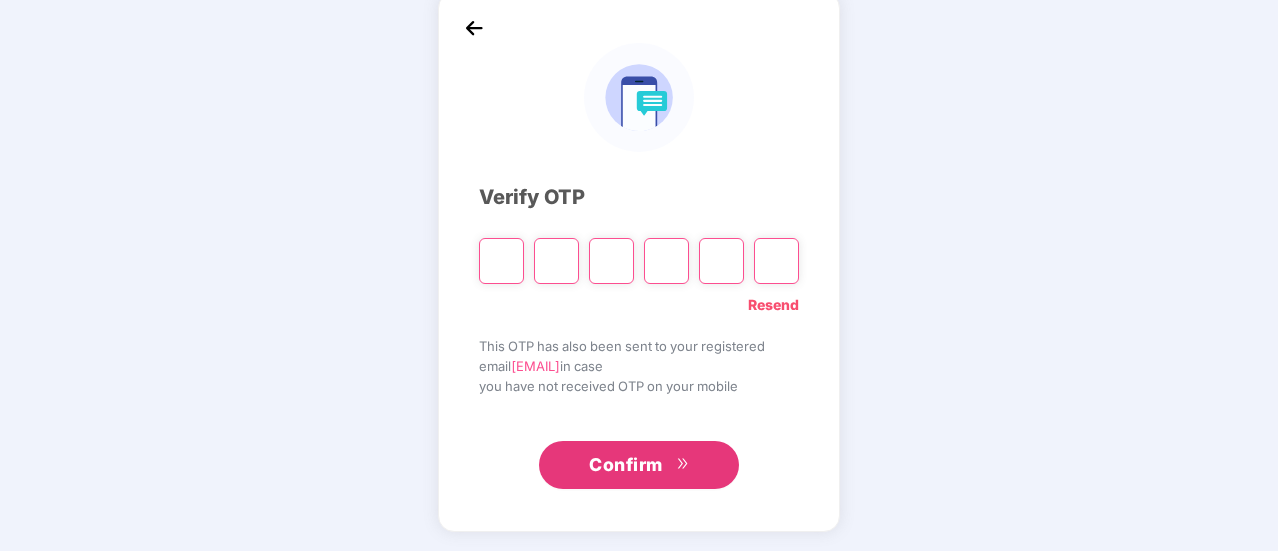 type on "*" 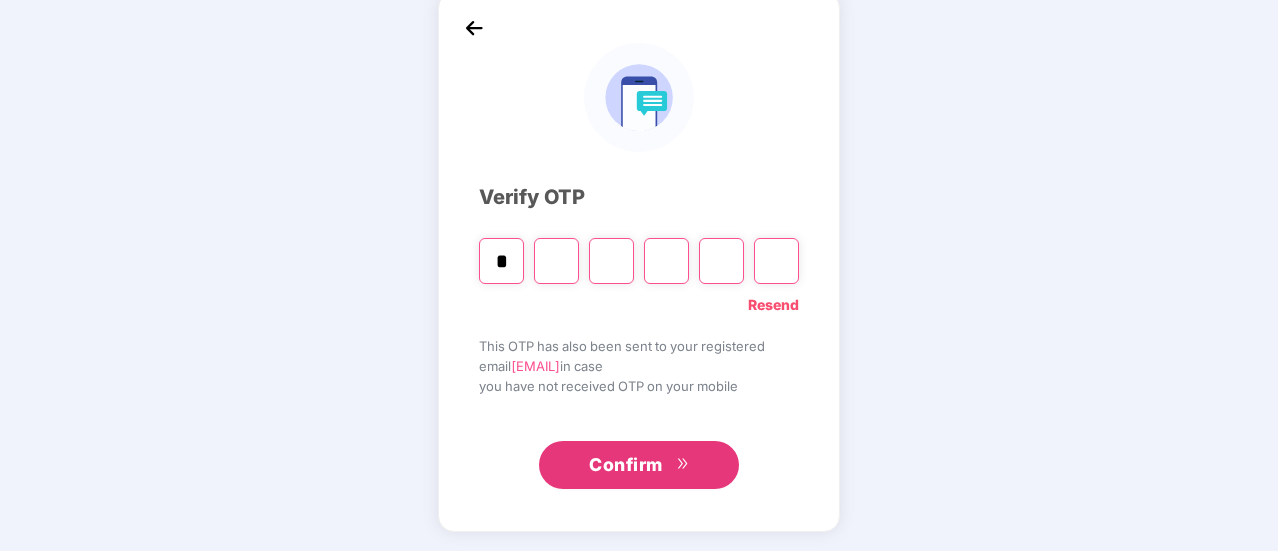 type on "*" 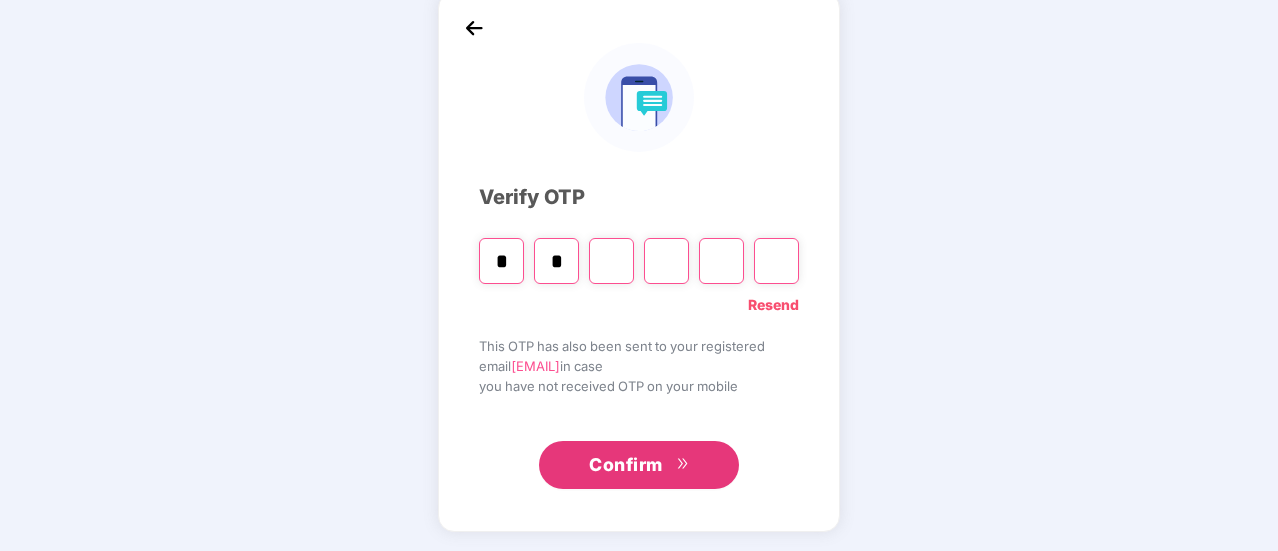 type on "*" 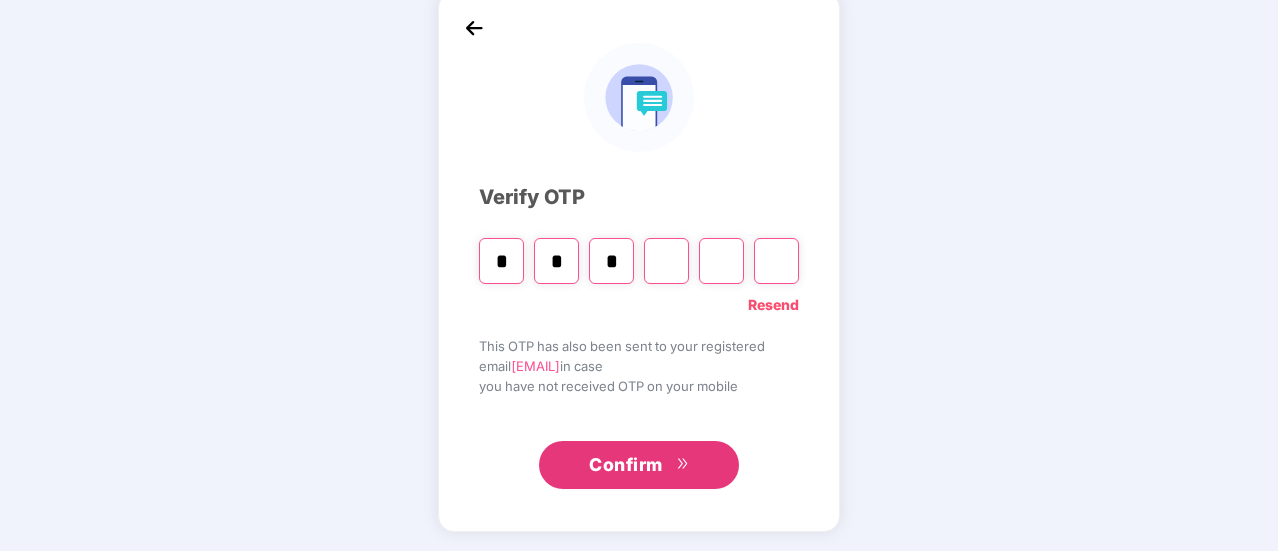 type on "*" 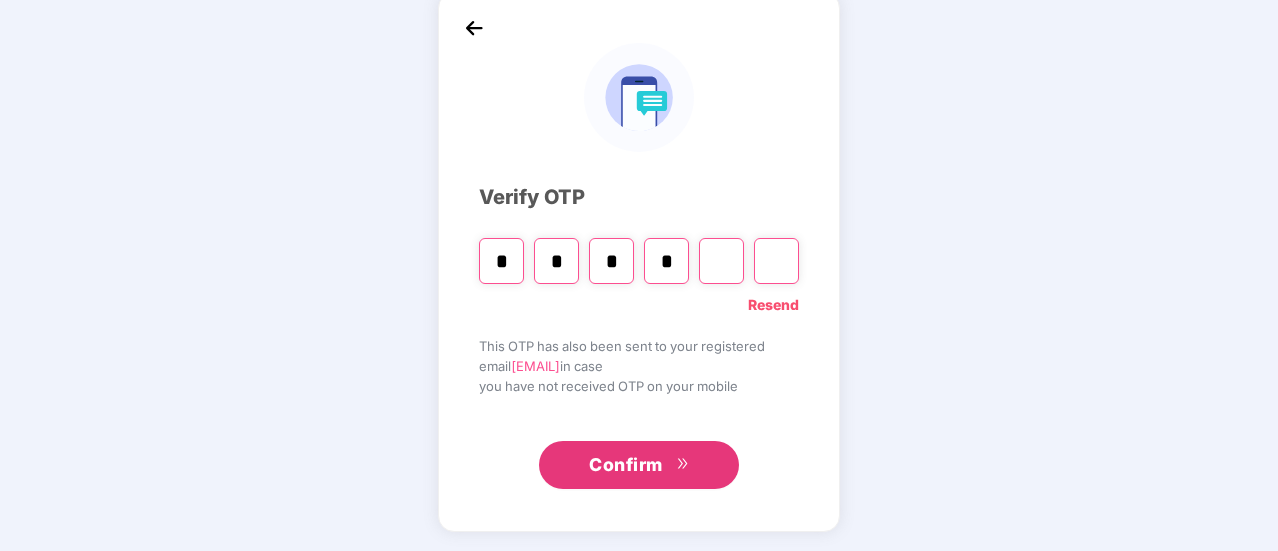 type on "*" 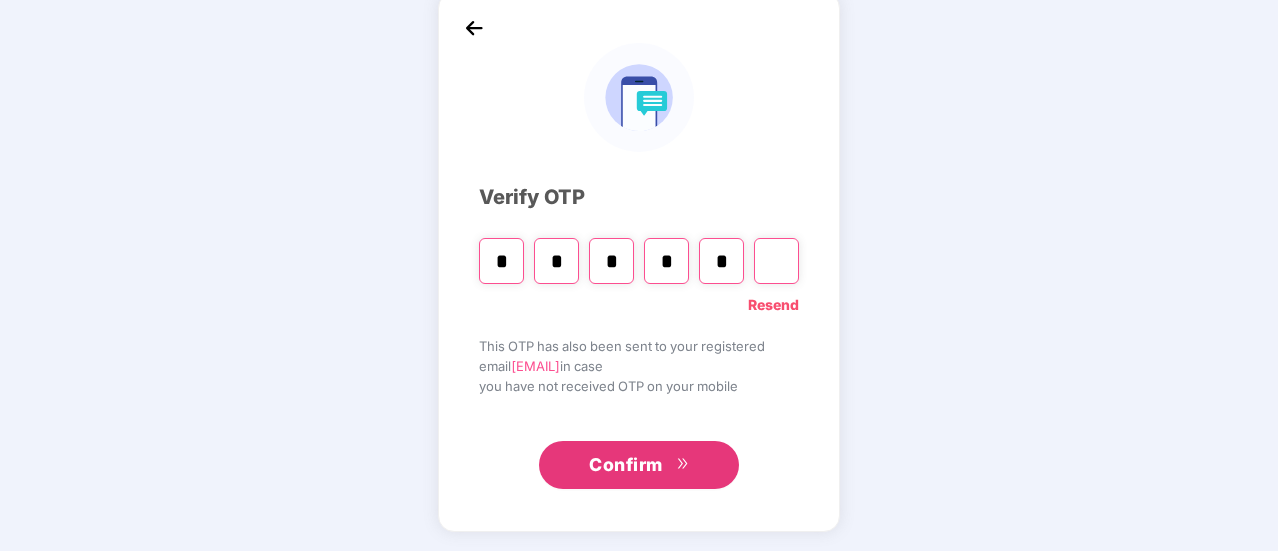 type on "*" 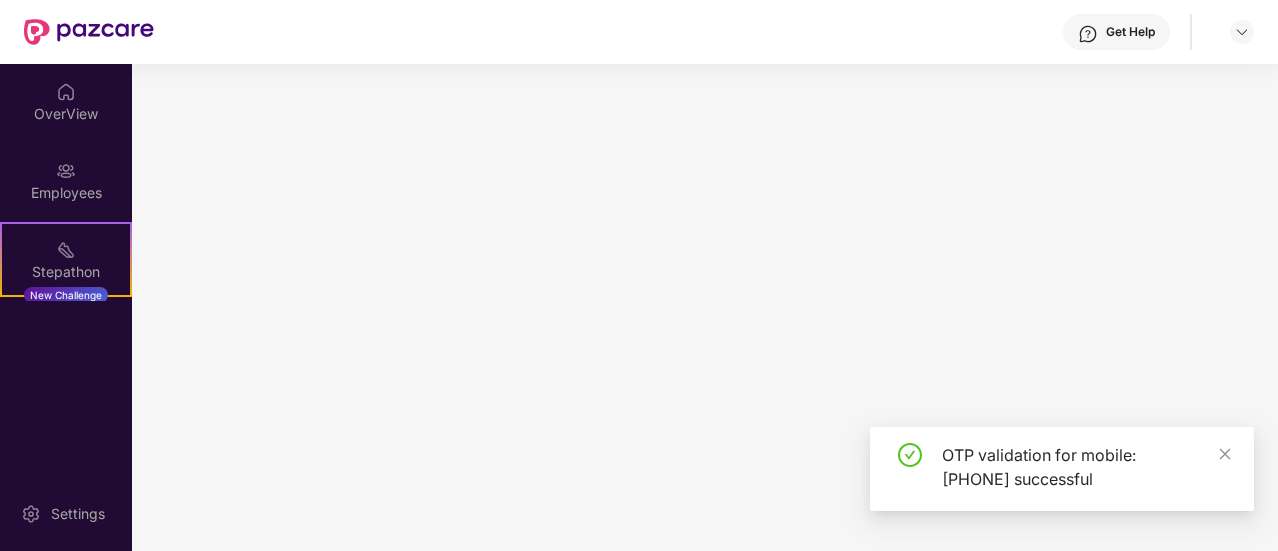 scroll, scrollTop: 0, scrollLeft: 0, axis: both 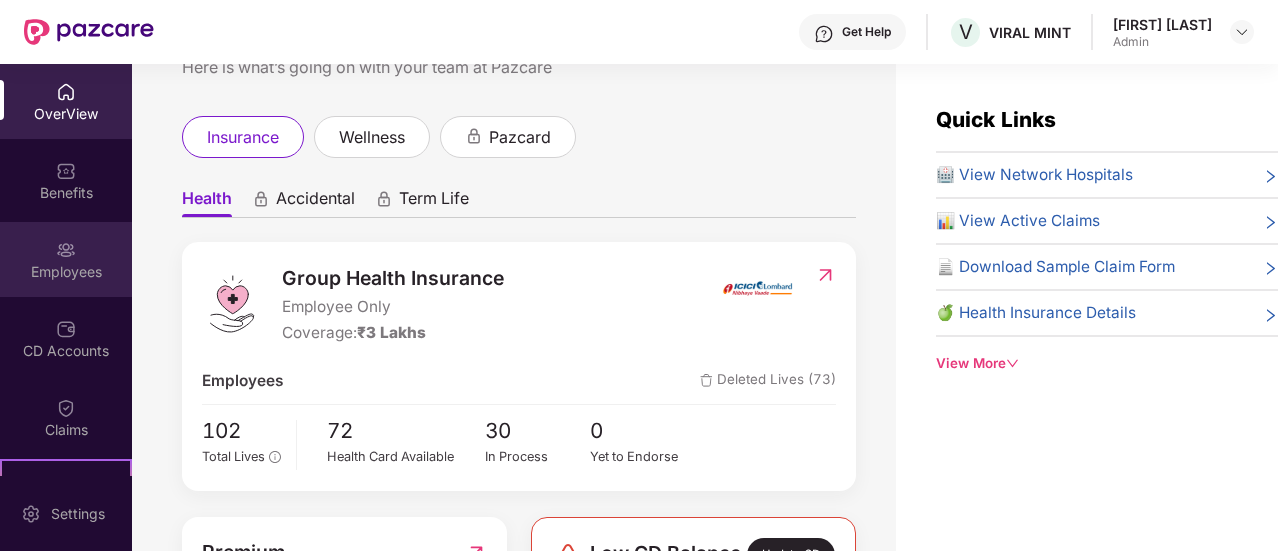 click on "Employees" at bounding box center (66, 259) 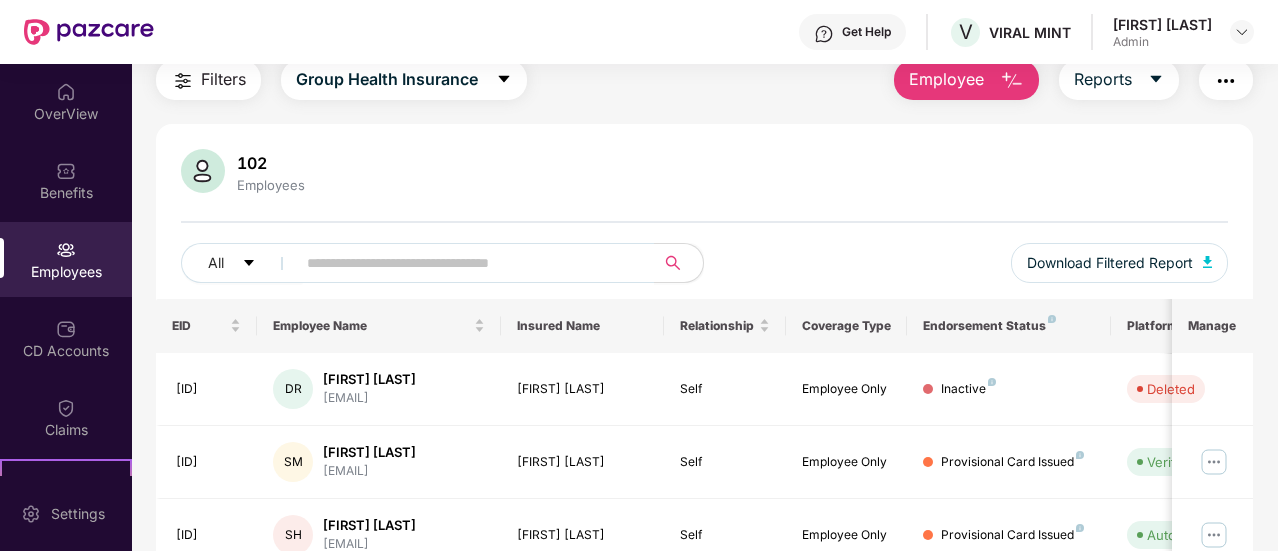 scroll, scrollTop: 0, scrollLeft: 0, axis: both 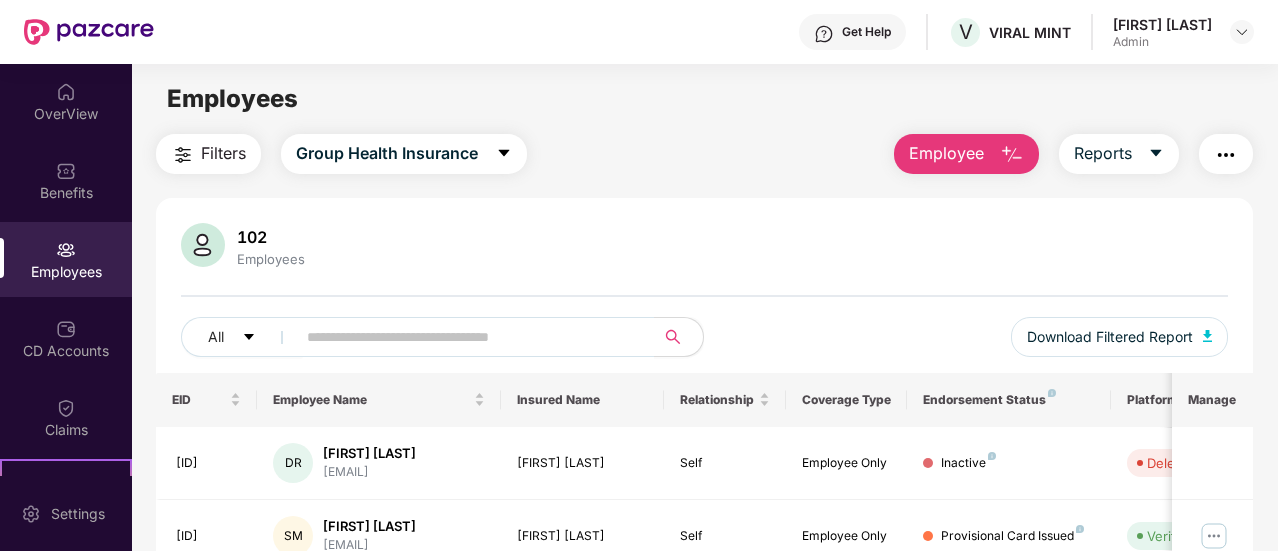 click at bounding box center [1012, 155] 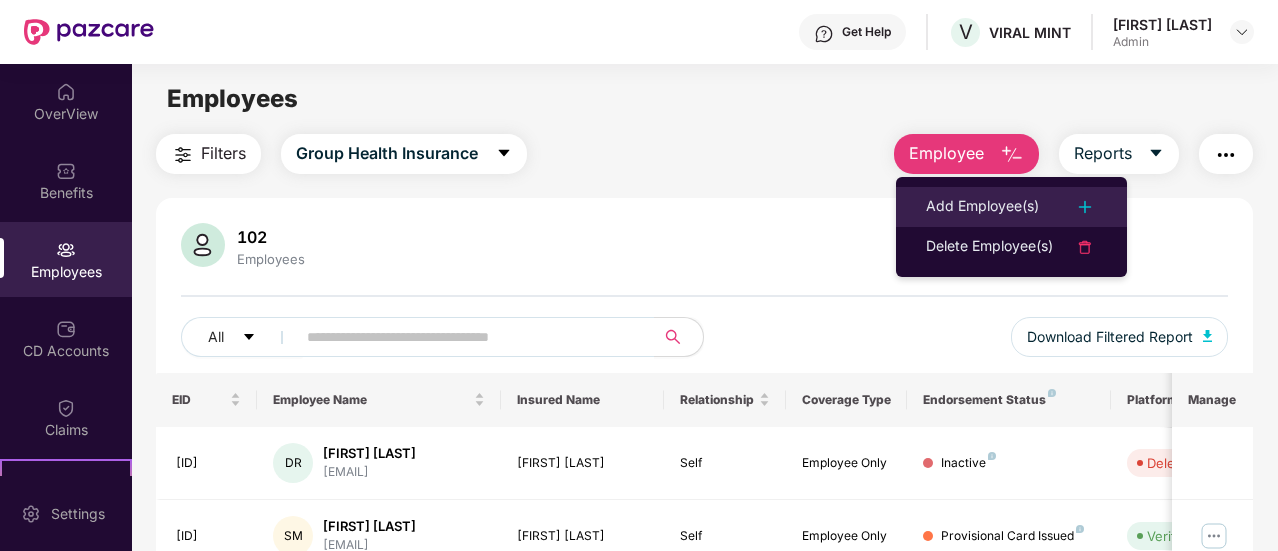 click on "Add Employee(s)" at bounding box center (982, 207) 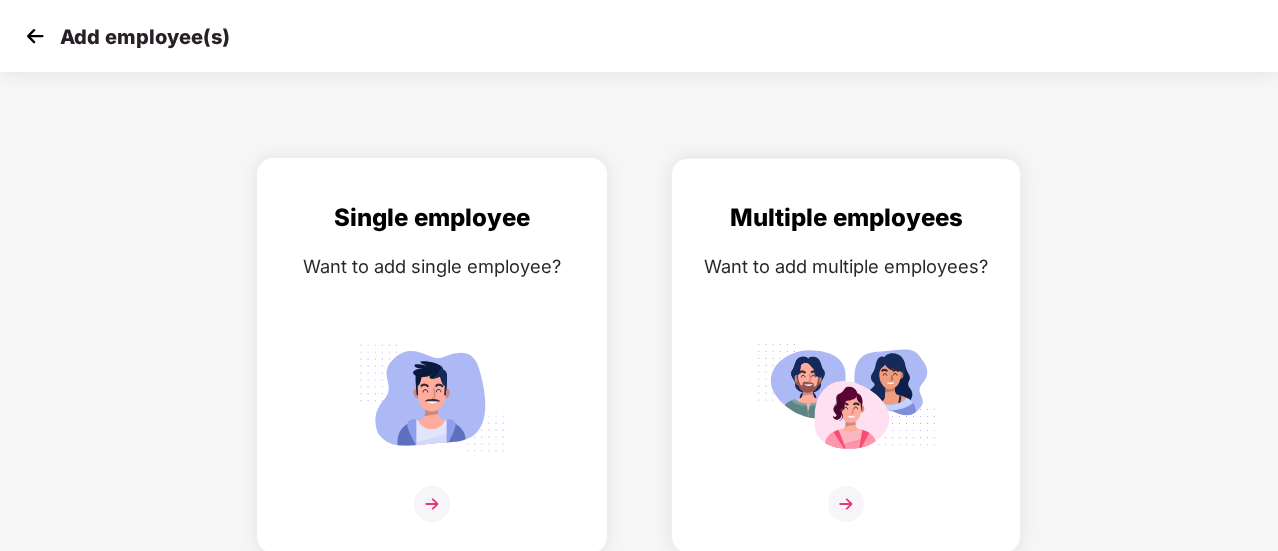 scroll, scrollTop: 14, scrollLeft: 0, axis: vertical 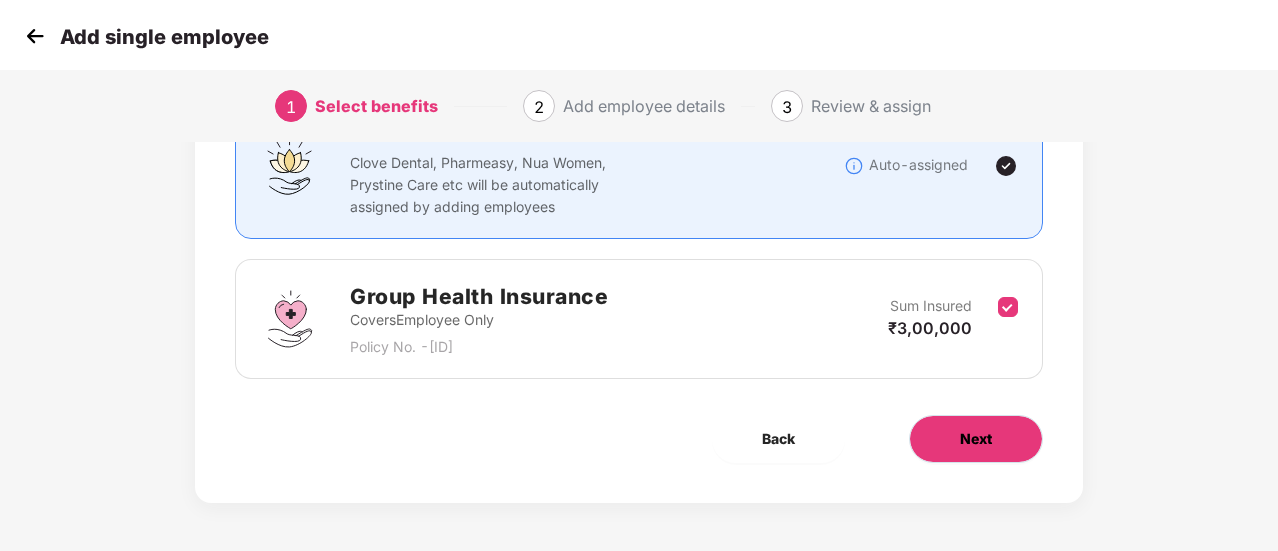 click on "Next" at bounding box center [976, 439] 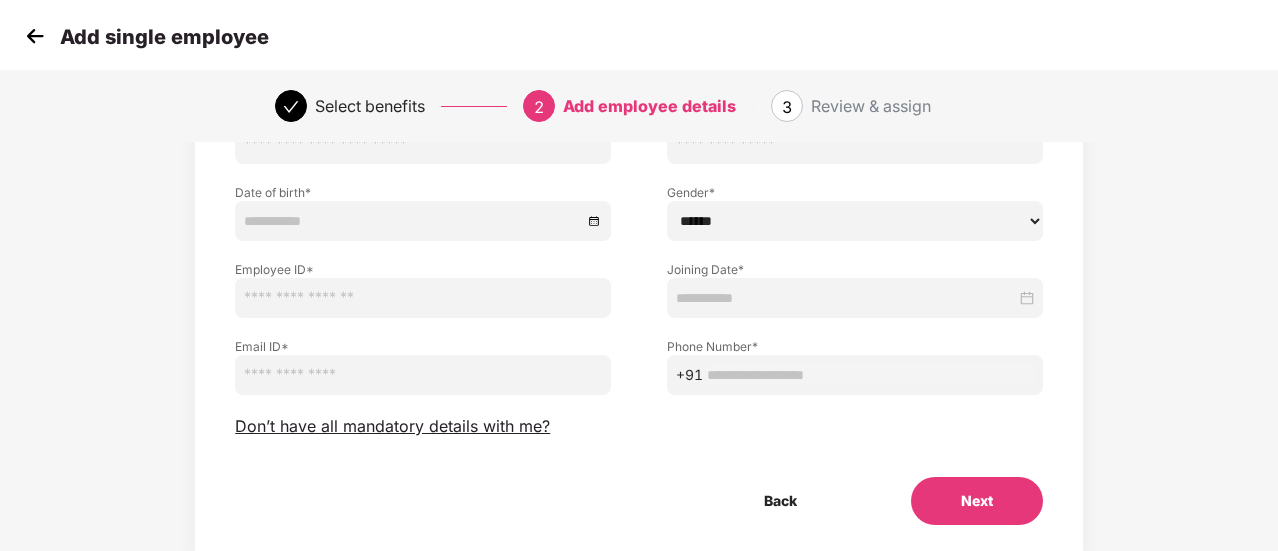 scroll, scrollTop: 0, scrollLeft: 0, axis: both 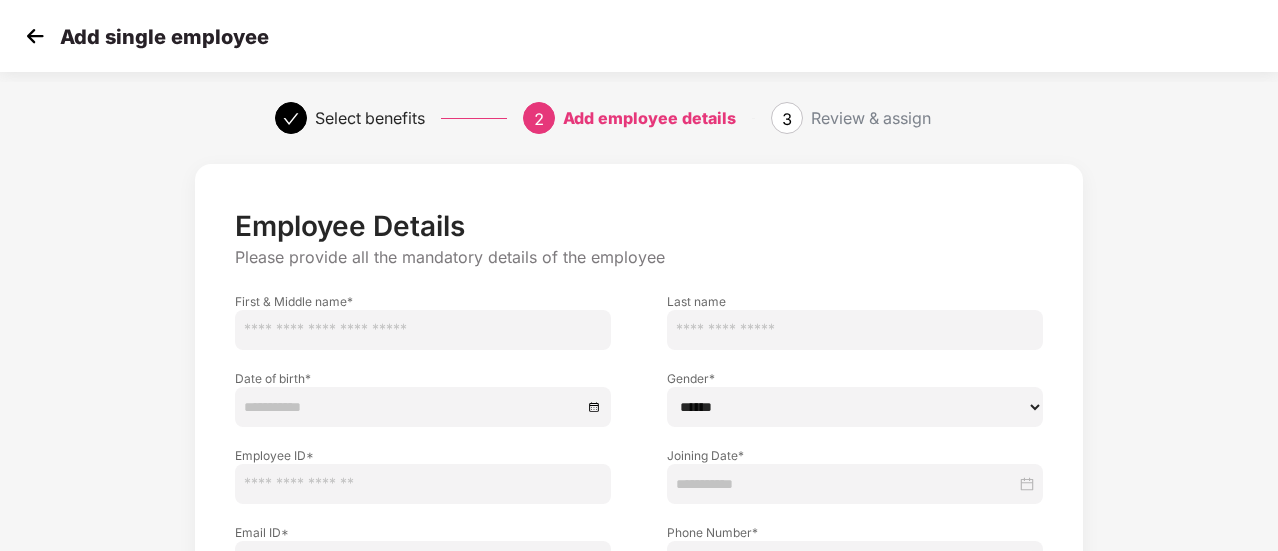 click at bounding box center (423, 330) 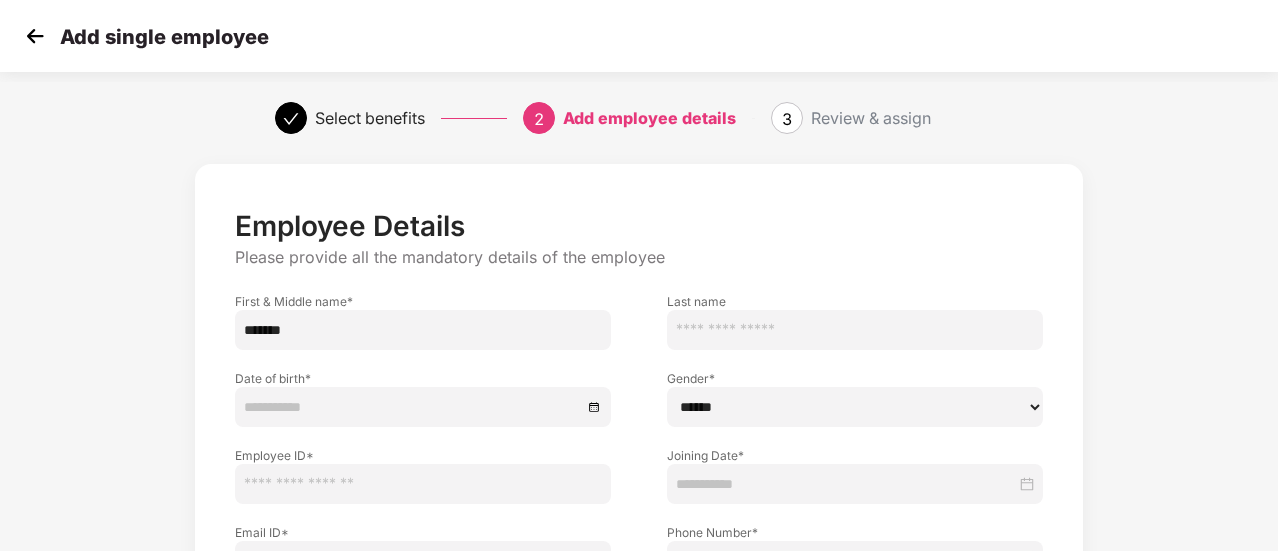 type on "******" 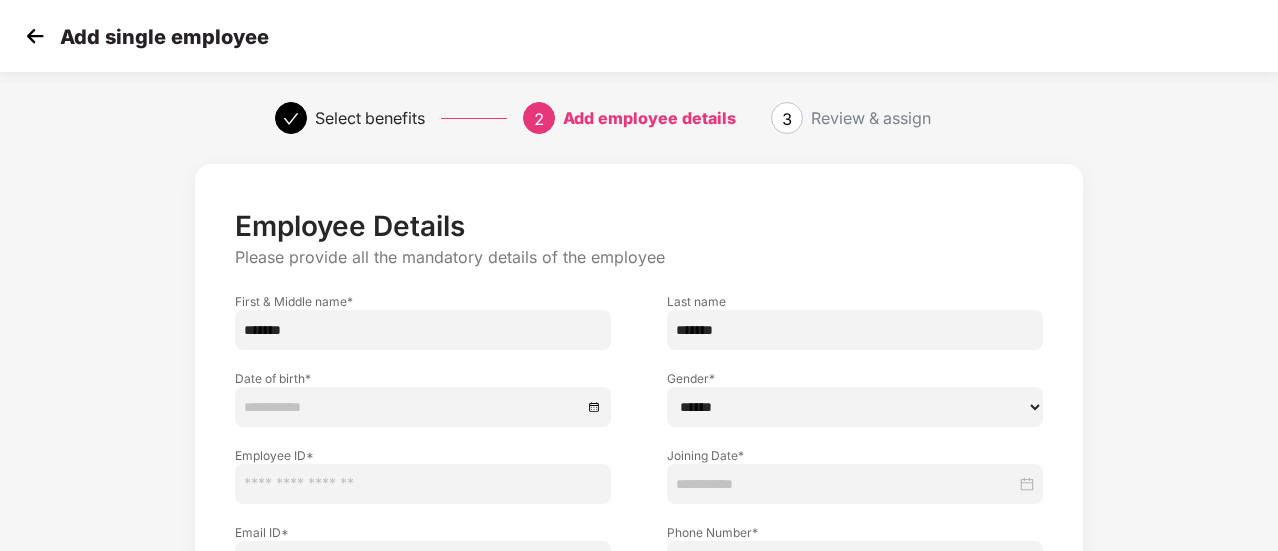 scroll, scrollTop: 42, scrollLeft: 0, axis: vertical 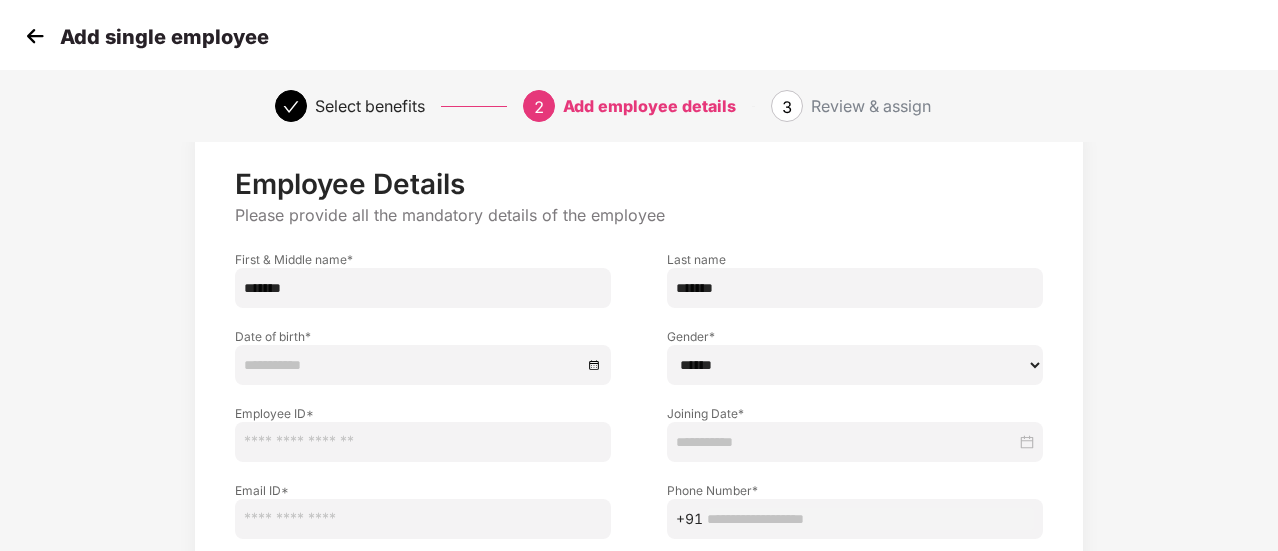 type on "******" 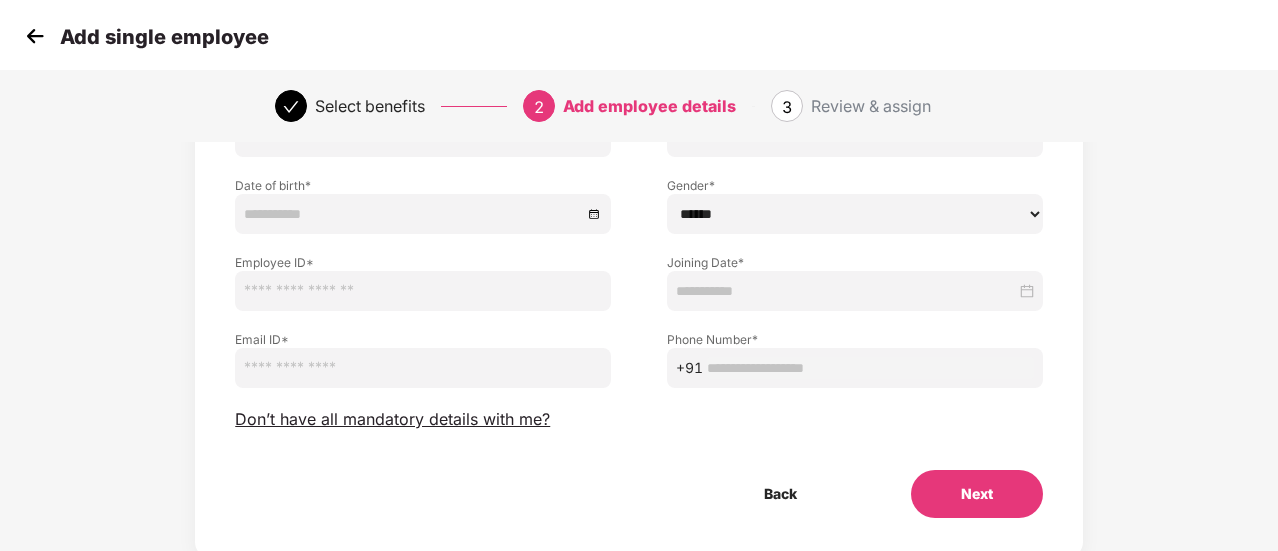 scroll, scrollTop: 194, scrollLeft: 0, axis: vertical 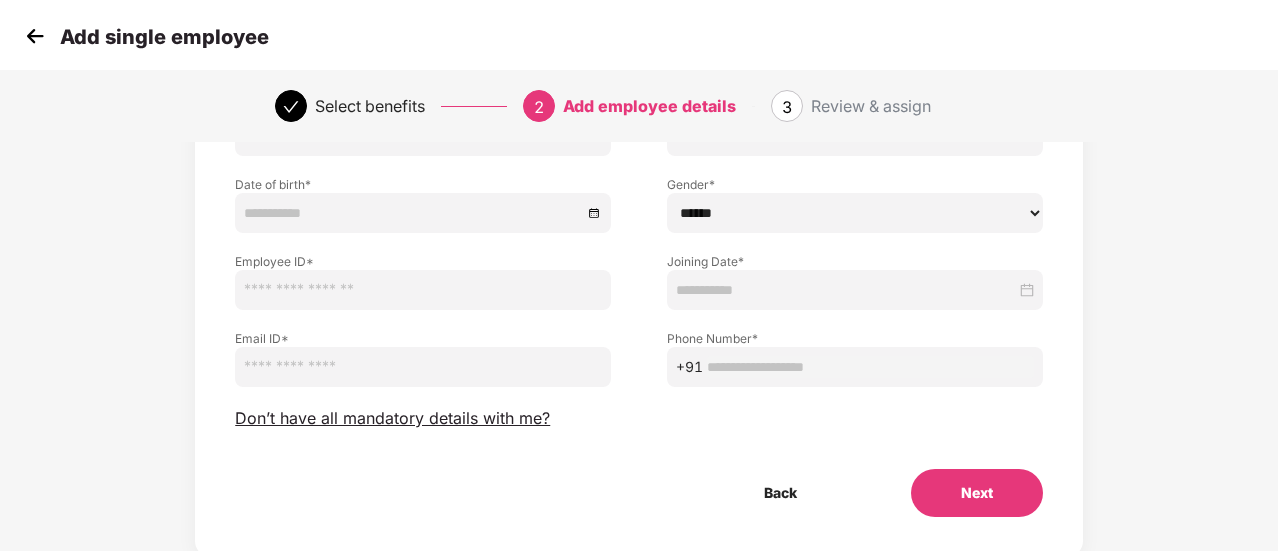 click at bounding box center [423, 290] 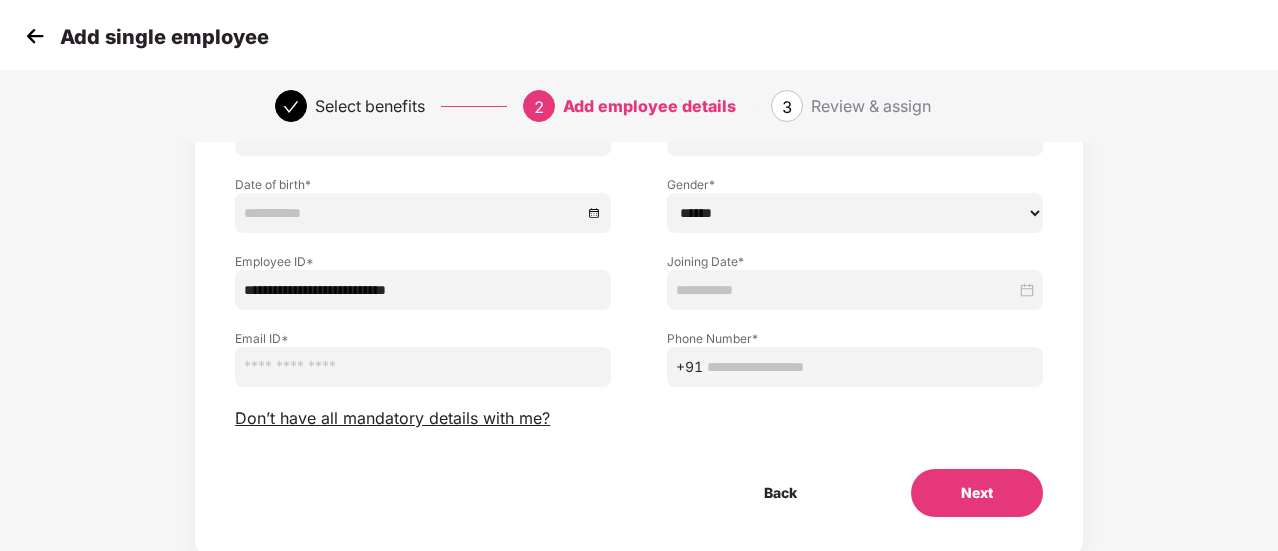 type on "**********" 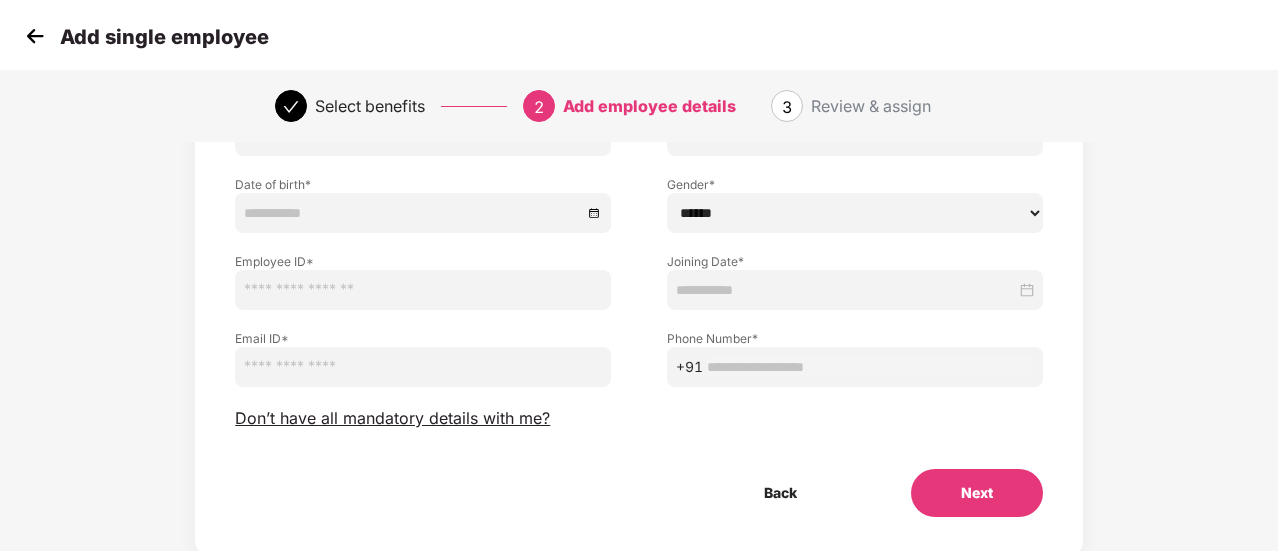 type 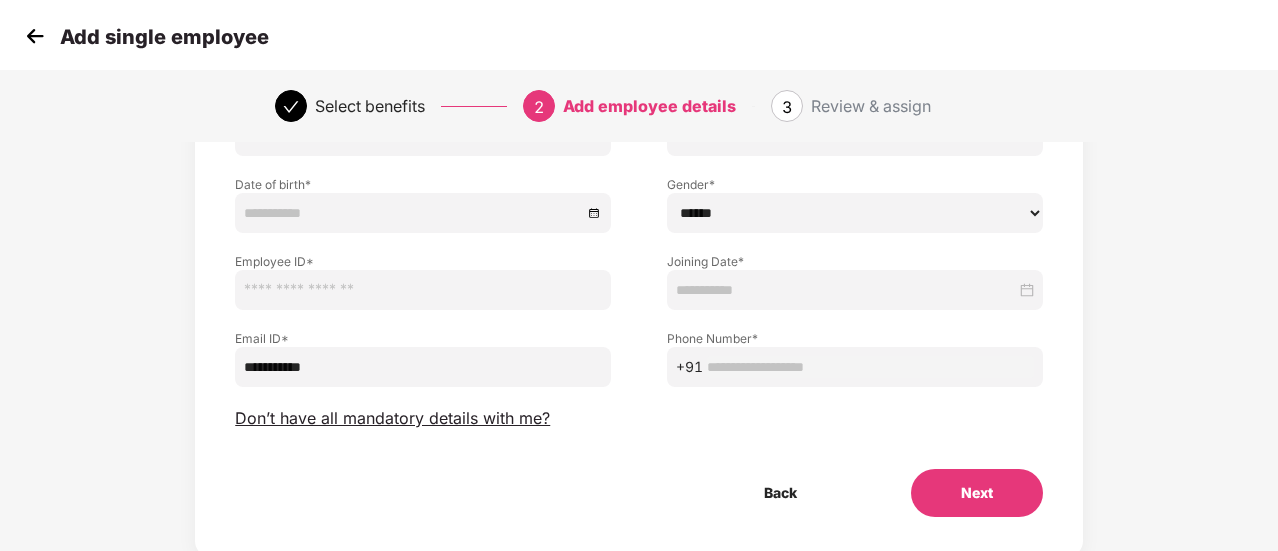 type on "**********" 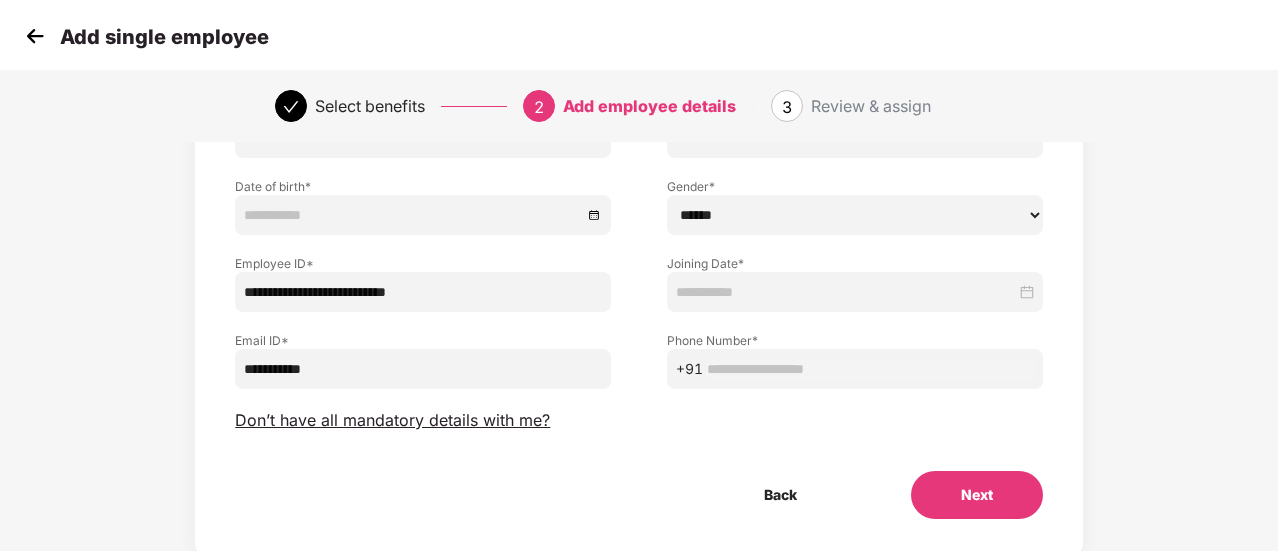 scroll, scrollTop: 176, scrollLeft: 0, axis: vertical 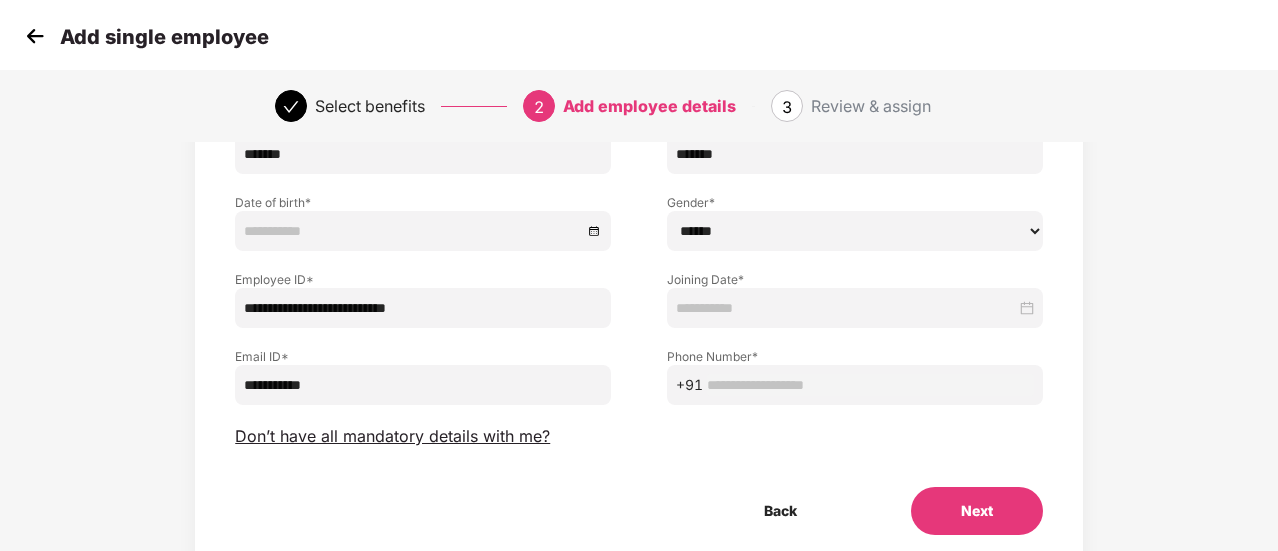 type on "**********" 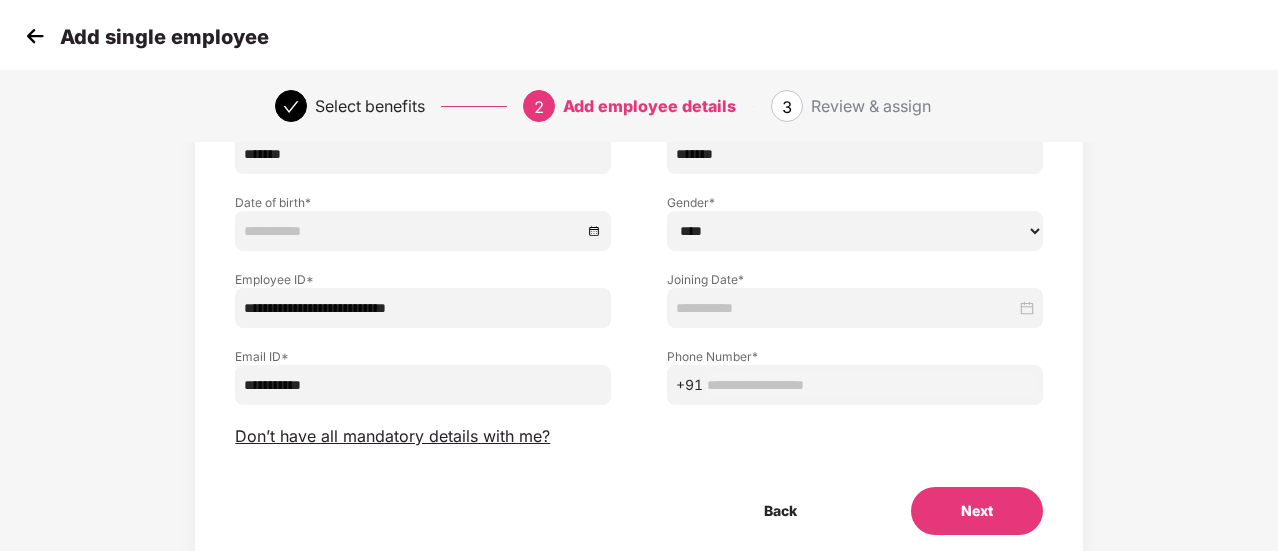 click on "****** **** ******" at bounding box center [855, 231] 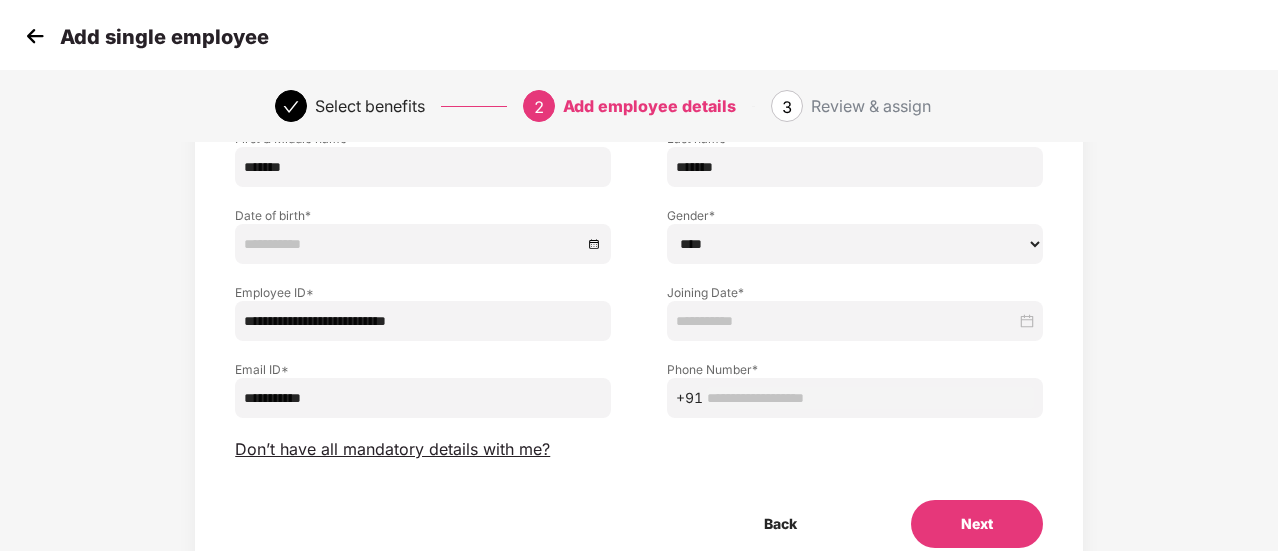 scroll, scrollTop: 164, scrollLeft: 0, axis: vertical 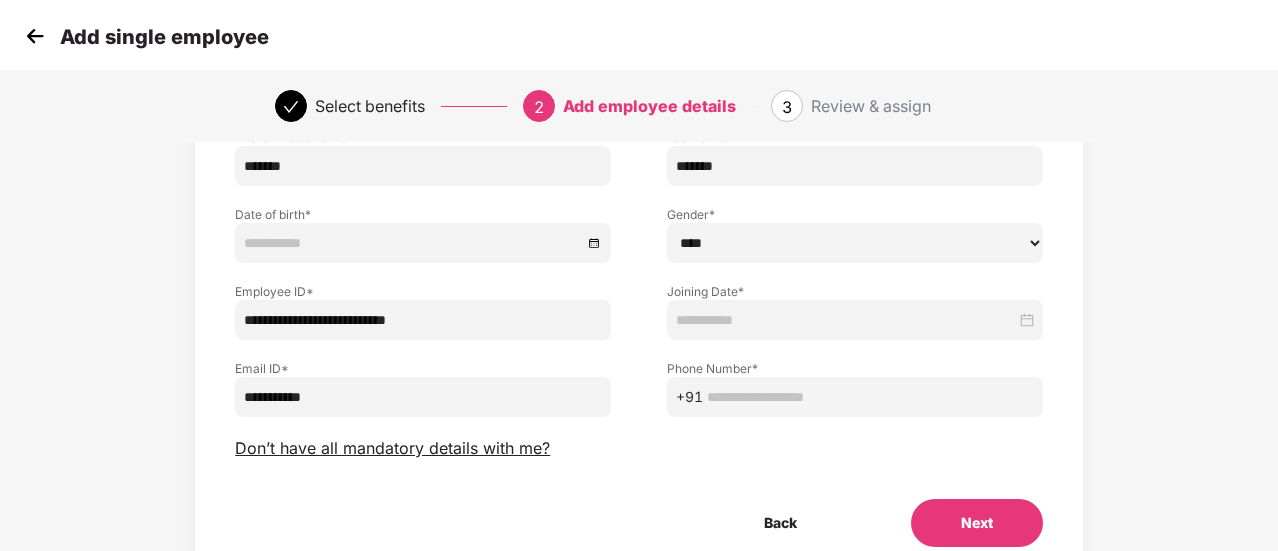 click at bounding box center [855, 320] 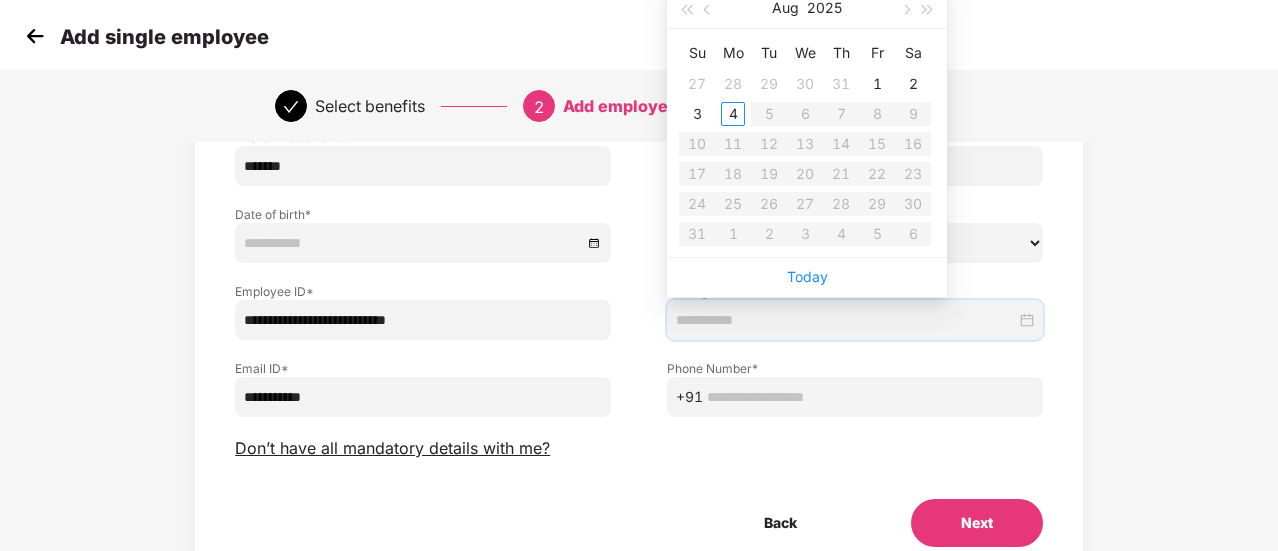 type on "**********" 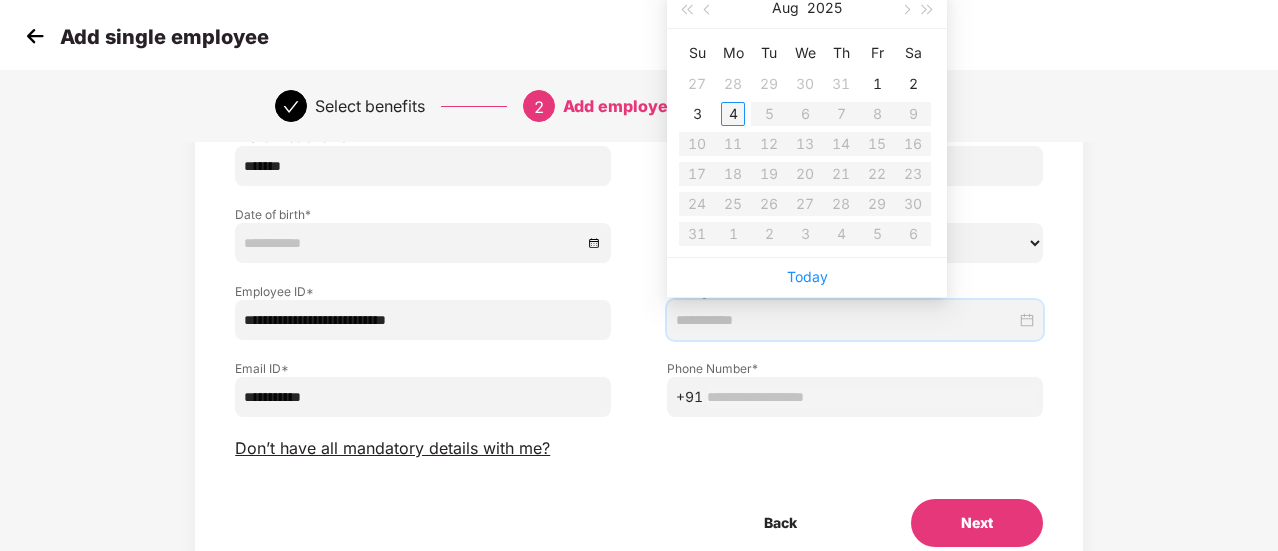 type on "**********" 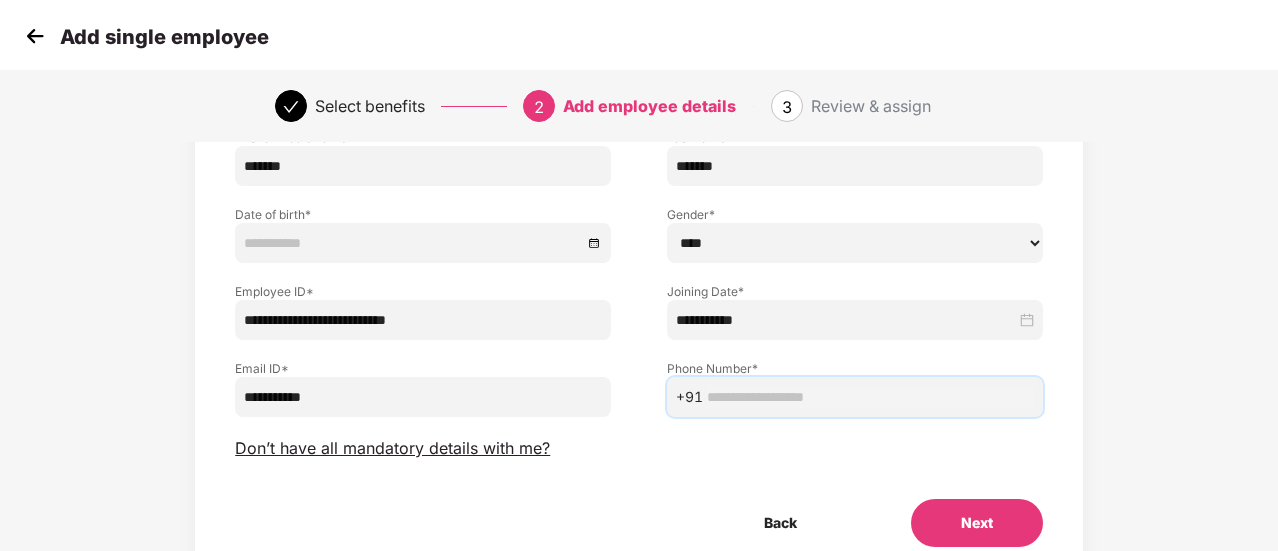 click at bounding box center (870, 397) 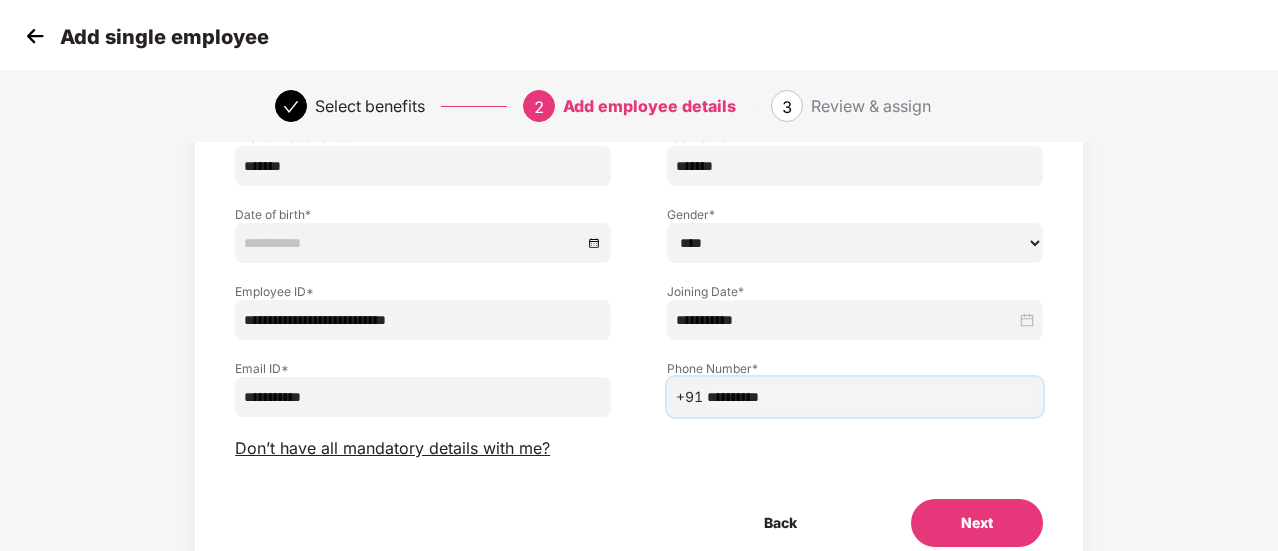 type on "**********" 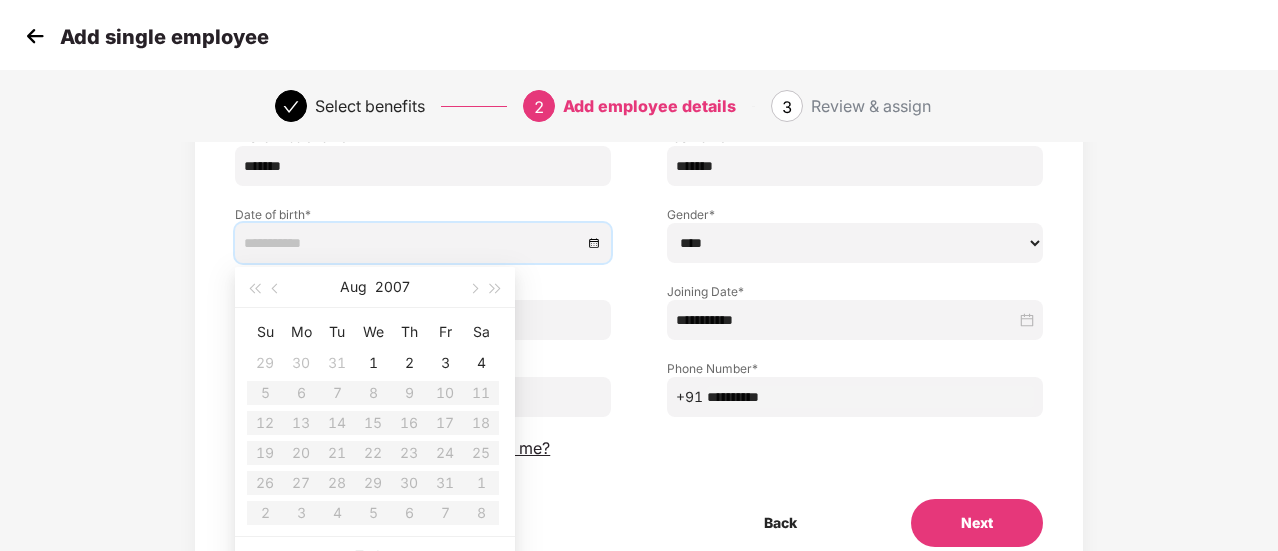 click at bounding box center (413, 243) 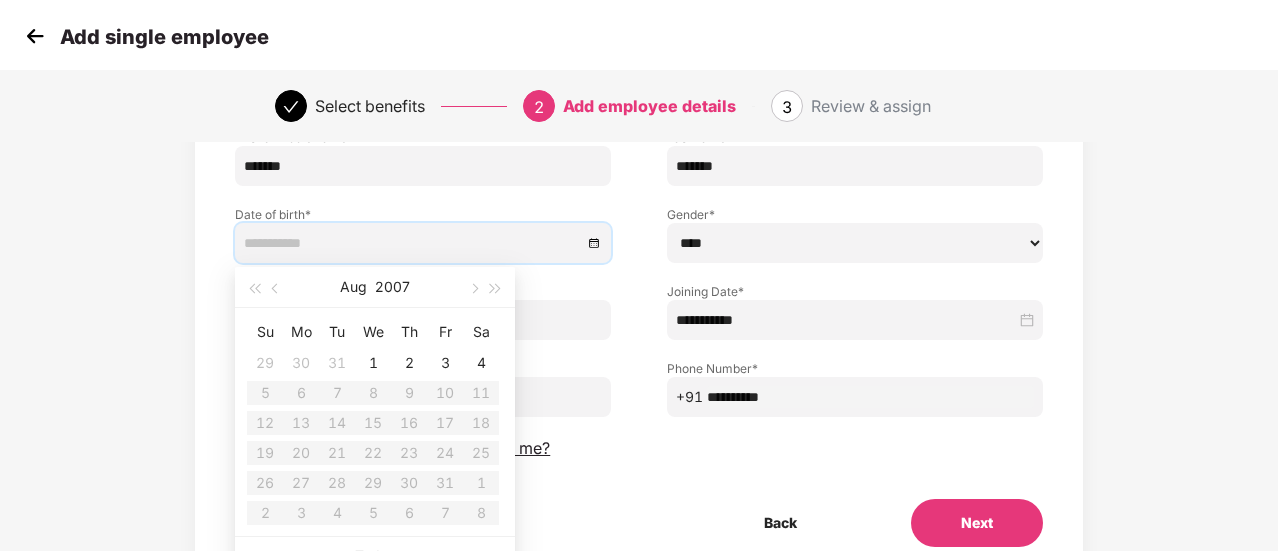 click at bounding box center (413, 243) 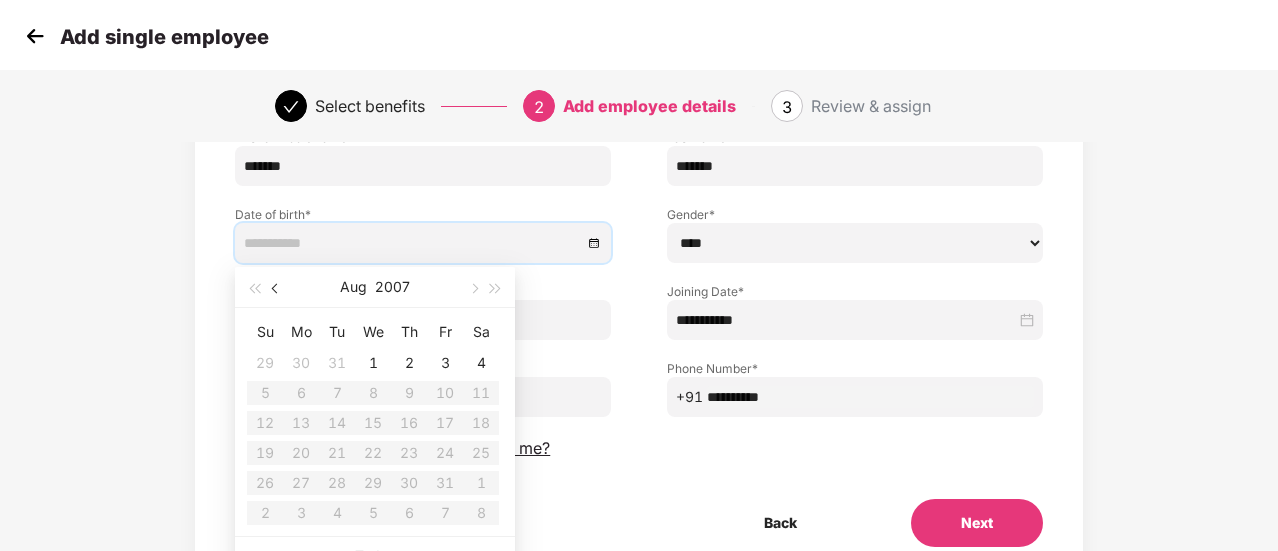 click at bounding box center (276, 287) 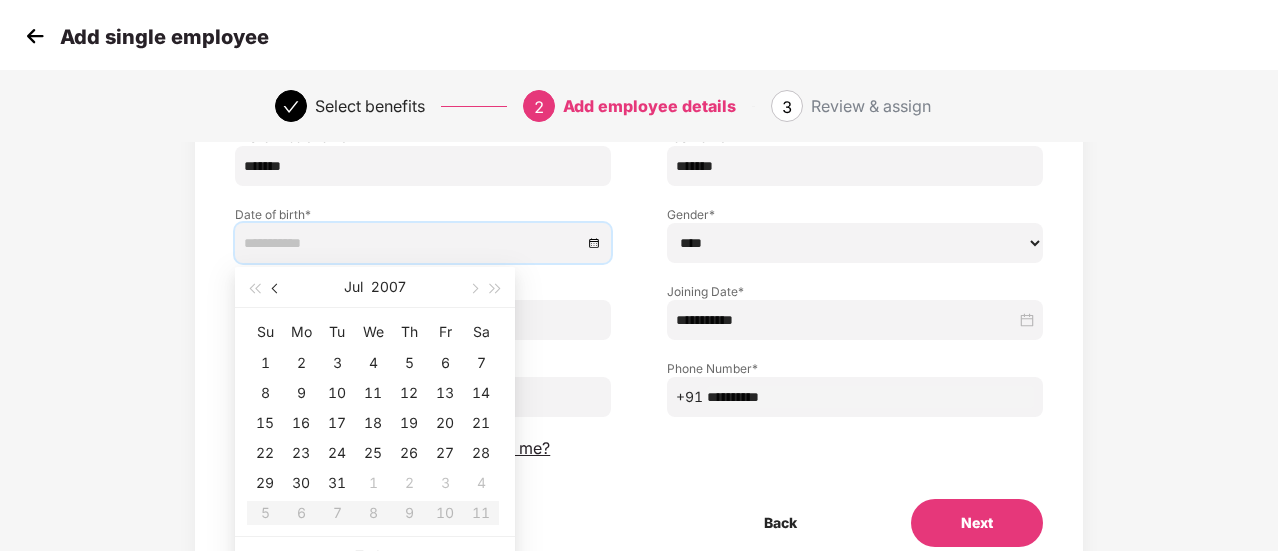 click at bounding box center (276, 287) 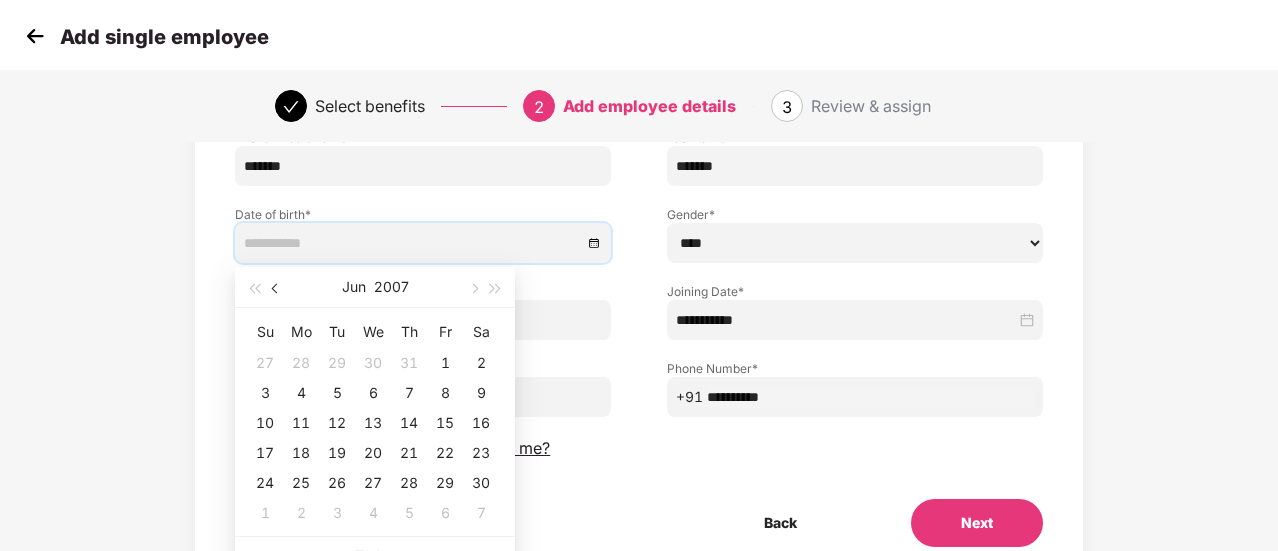 click at bounding box center (276, 287) 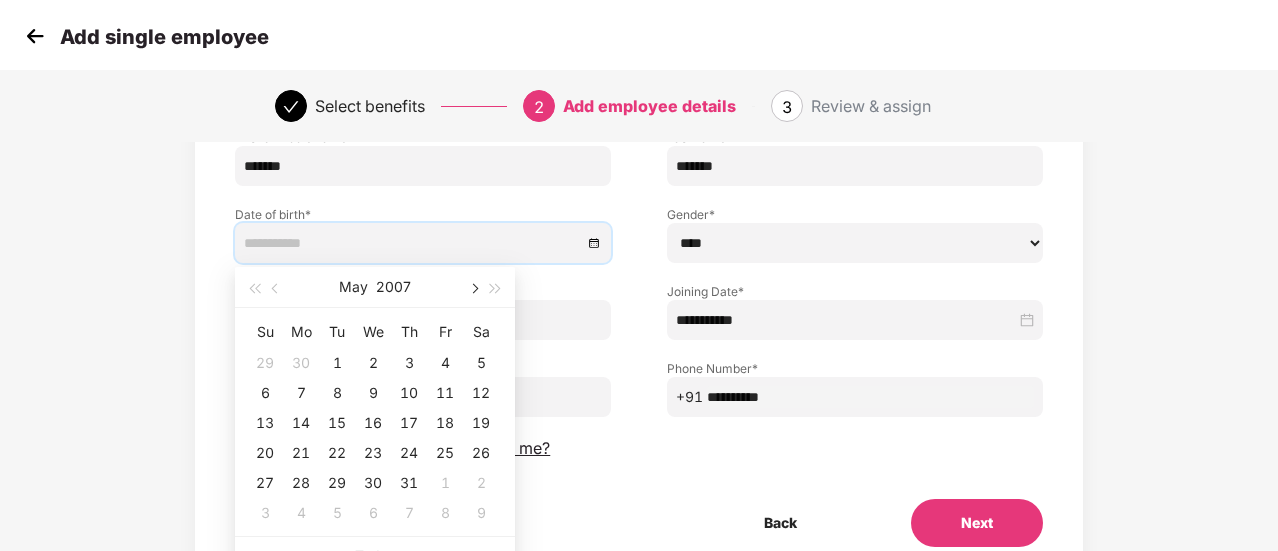 click at bounding box center [473, 289] 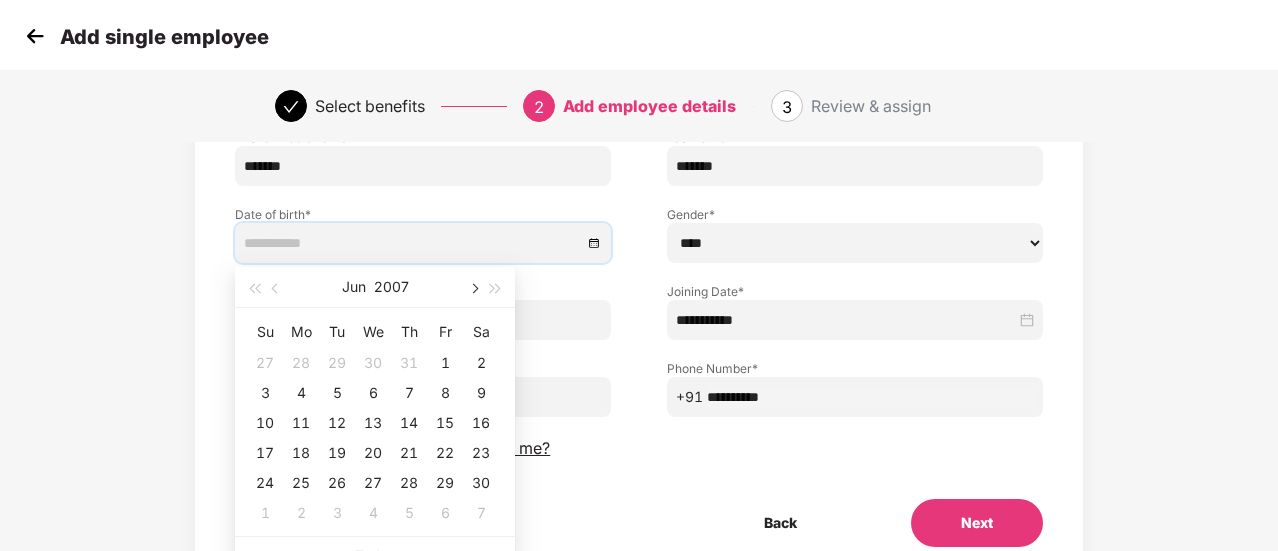 click at bounding box center [473, 289] 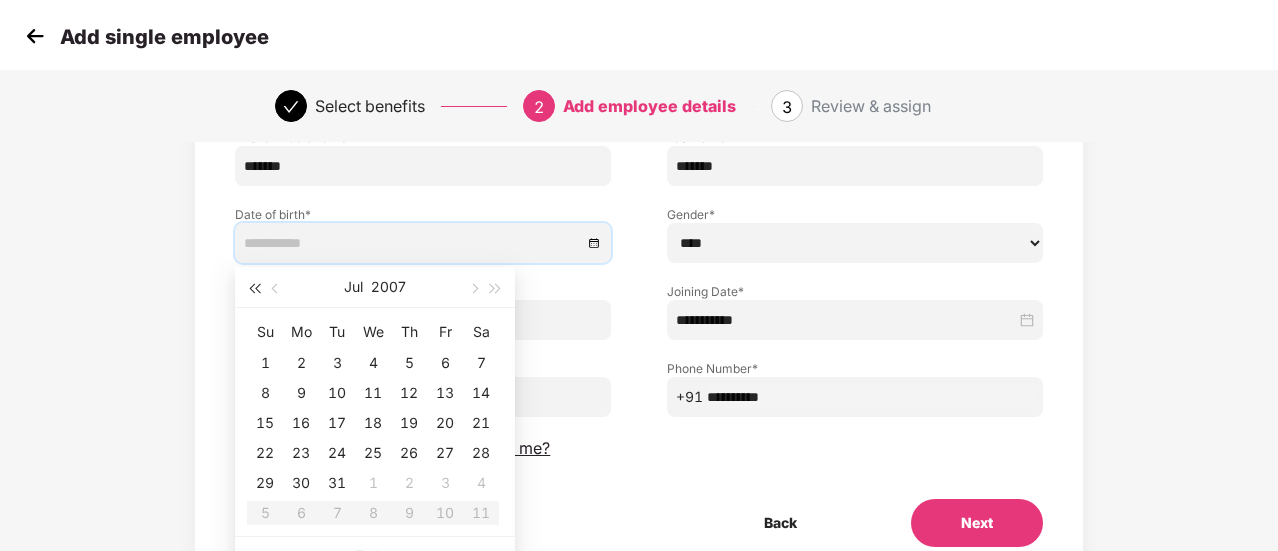 click at bounding box center (254, 289) 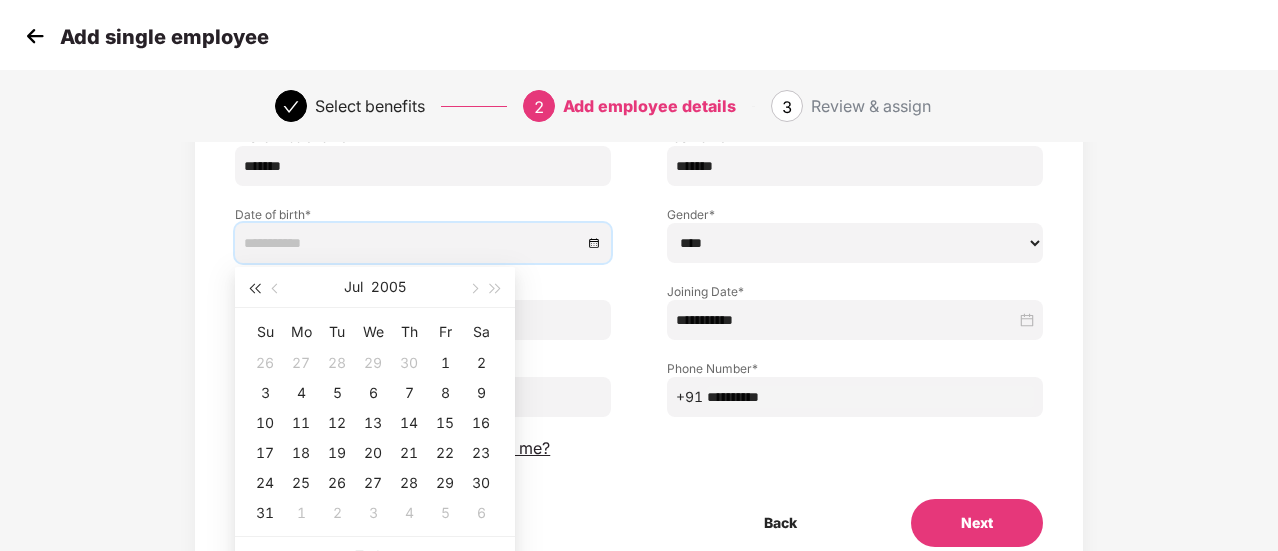 click at bounding box center (254, 289) 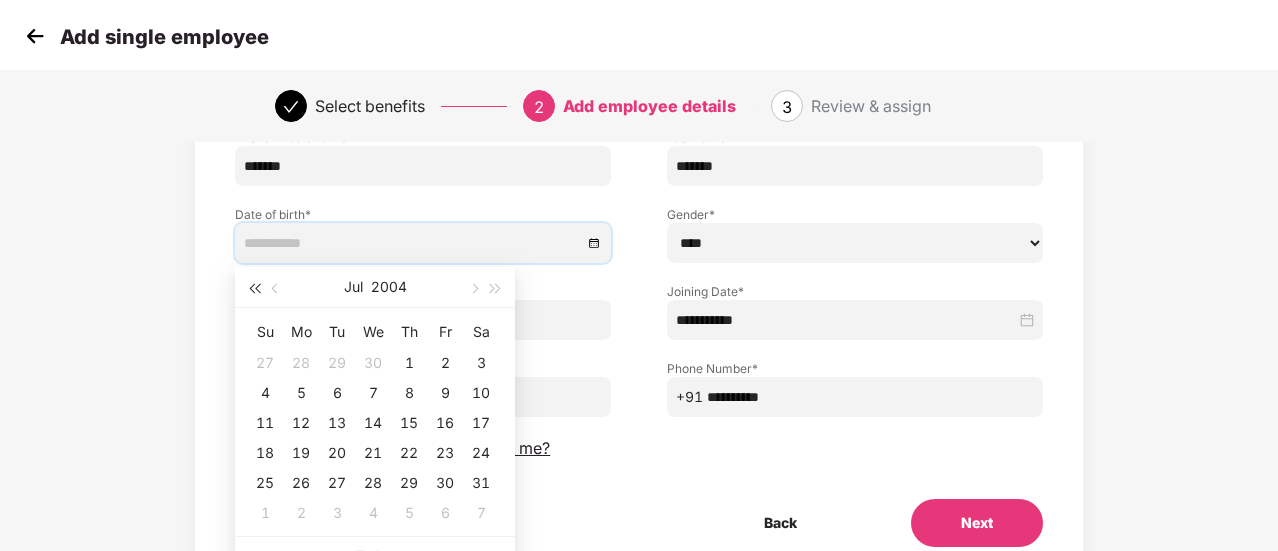click at bounding box center [254, 289] 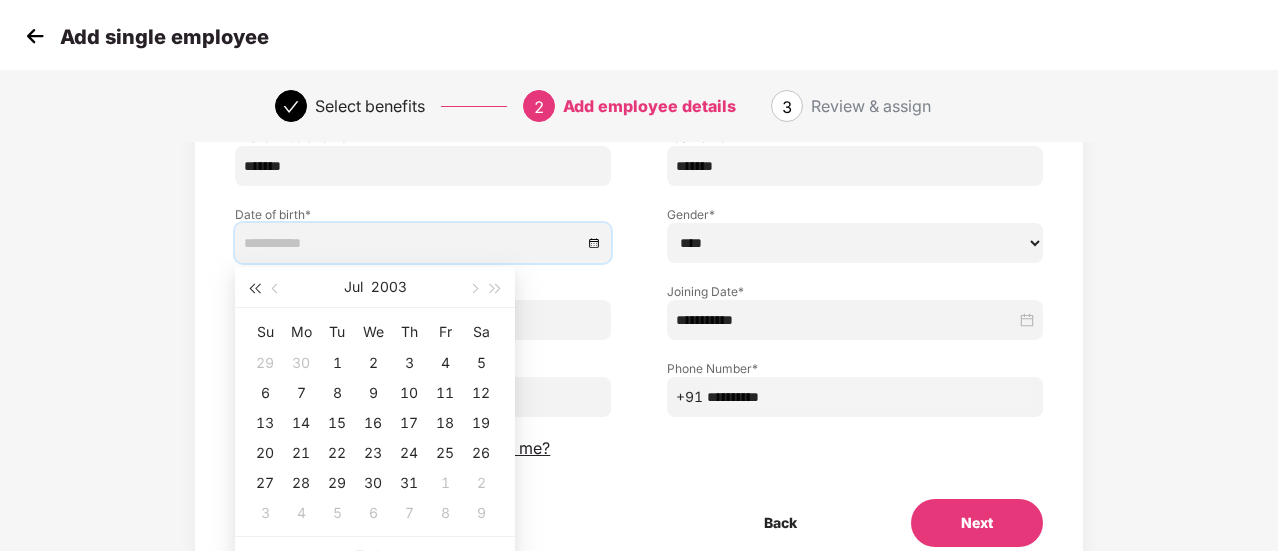 click at bounding box center (254, 289) 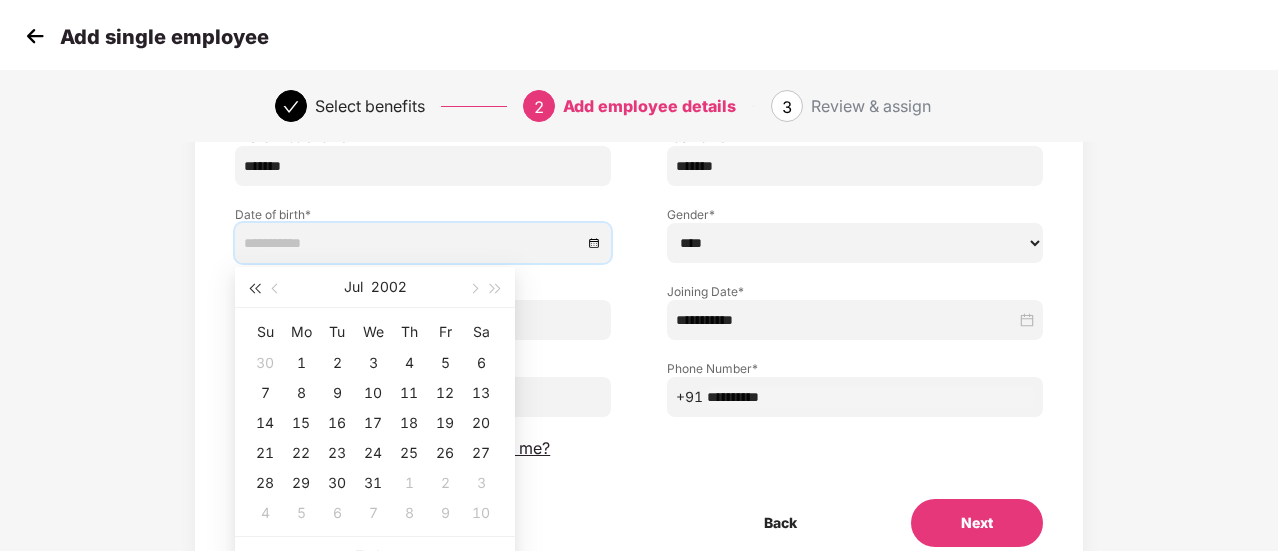 click at bounding box center [254, 289] 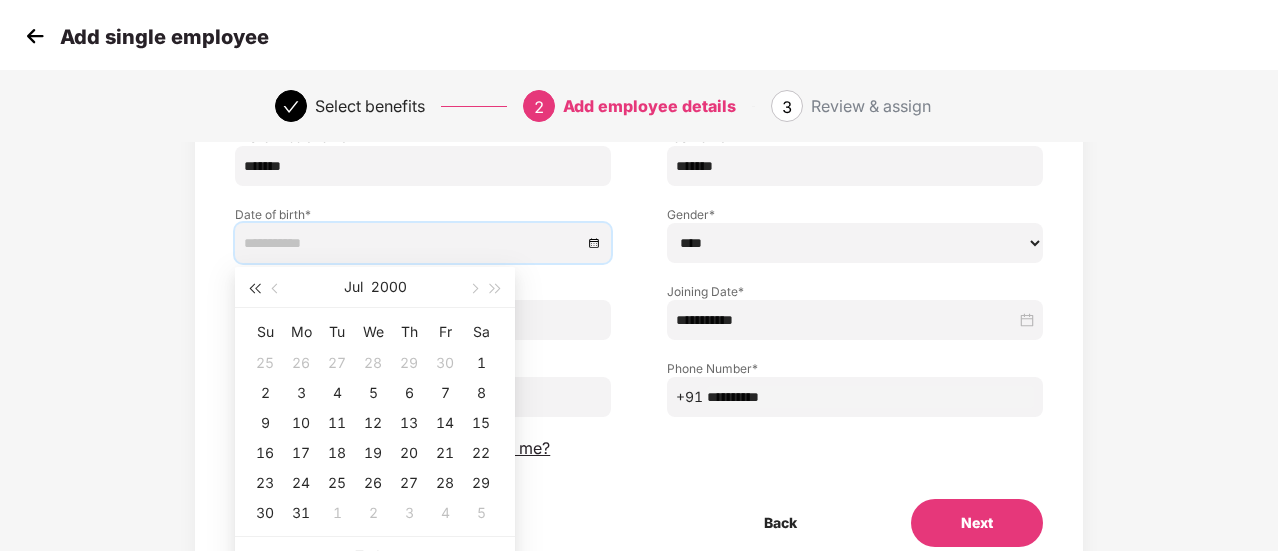 click at bounding box center [254, 289] 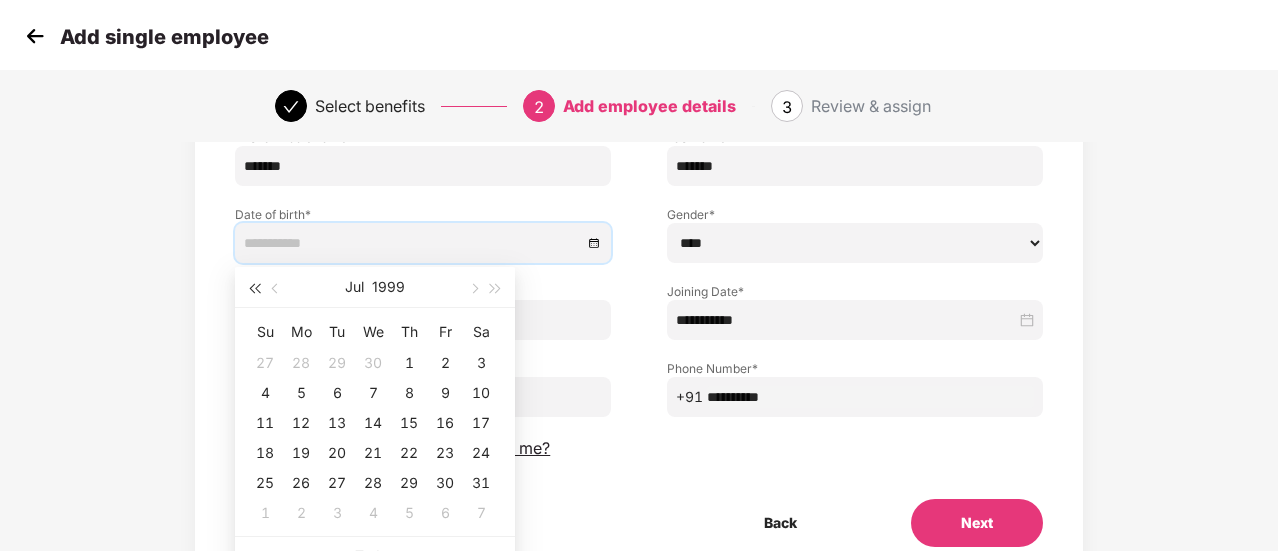 click at bounding box center (254, 289) 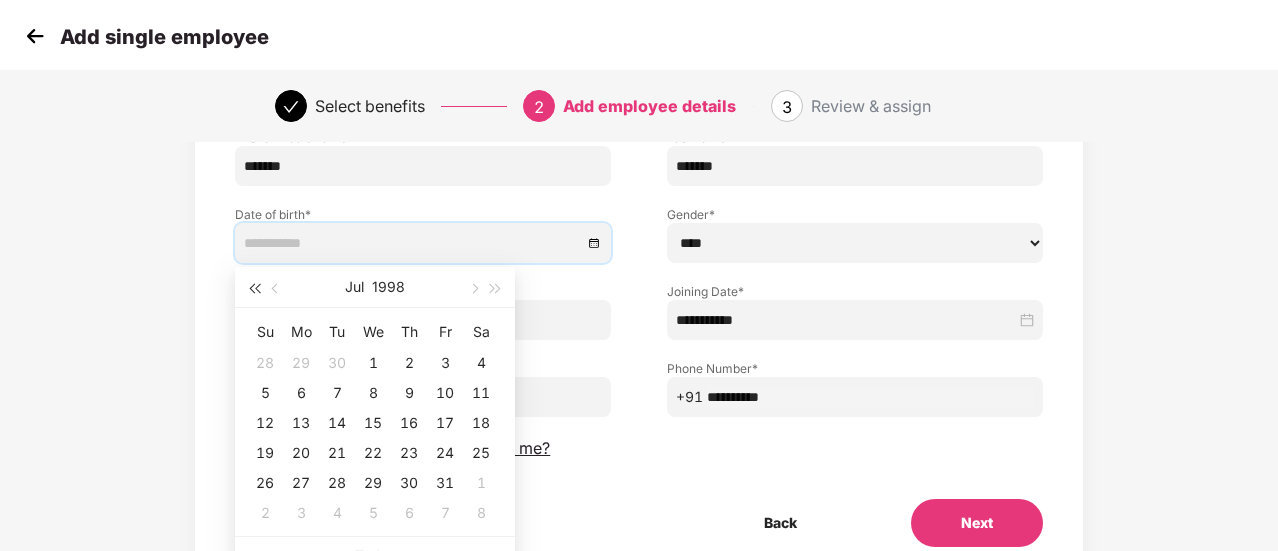 click at bounding box center [254, 289] 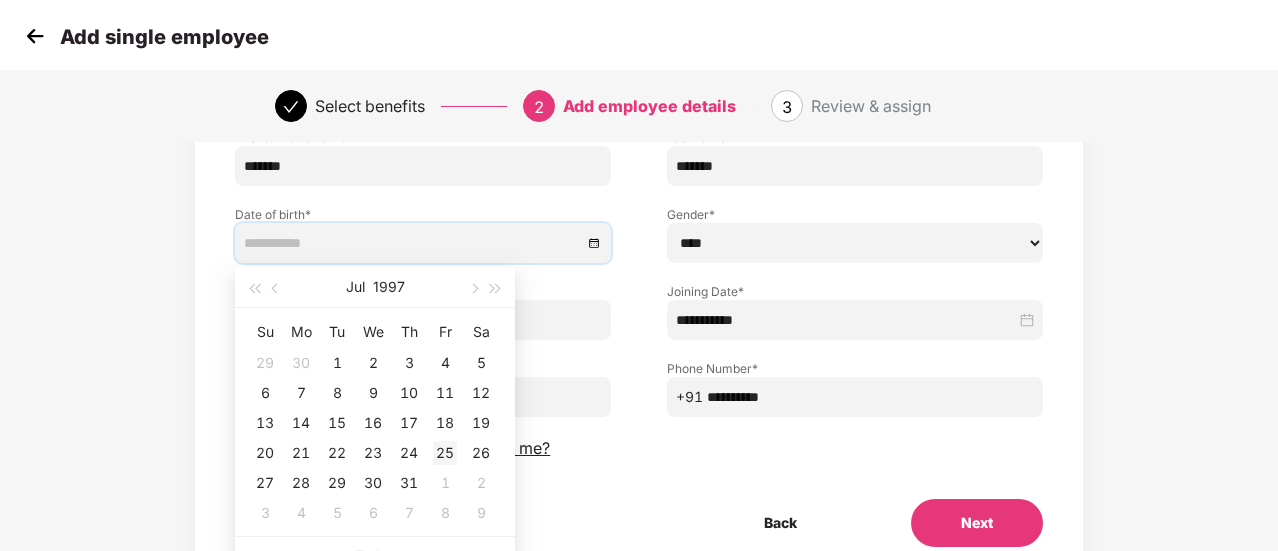 type on "**********" 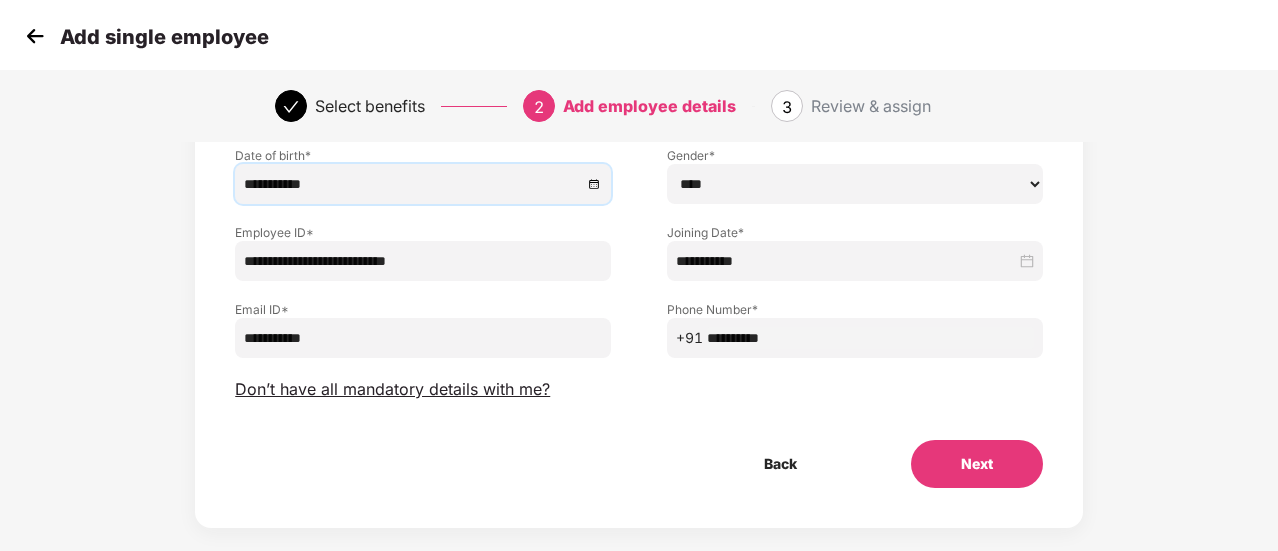 scroll, scrollTop: 222, scrollLeft: 2, axis: both 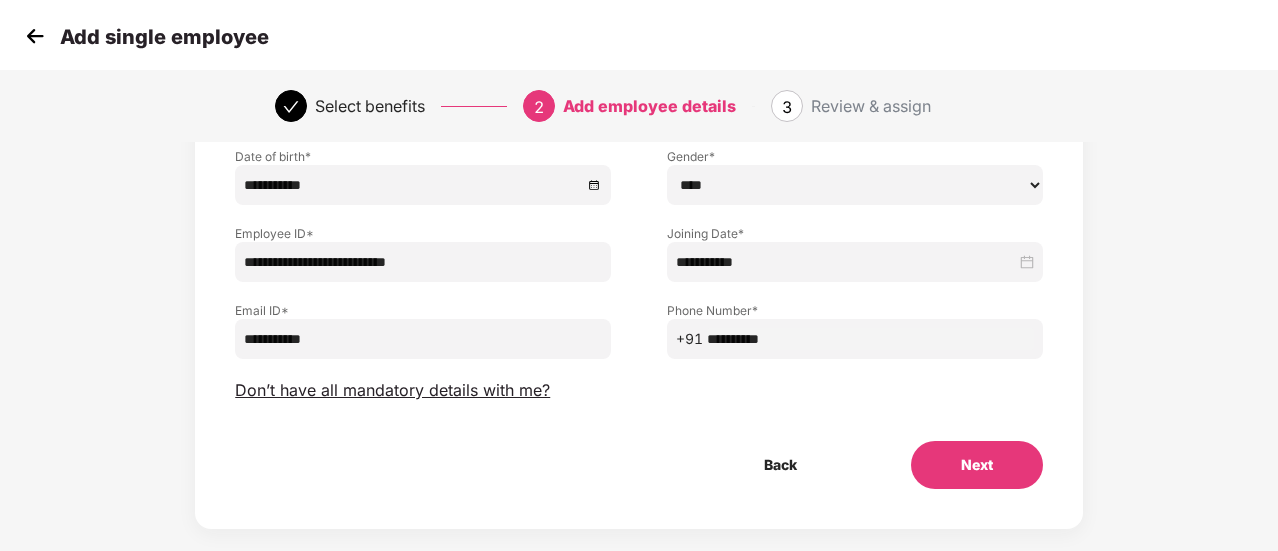 click on "Next" at bounding box center (977, 465) 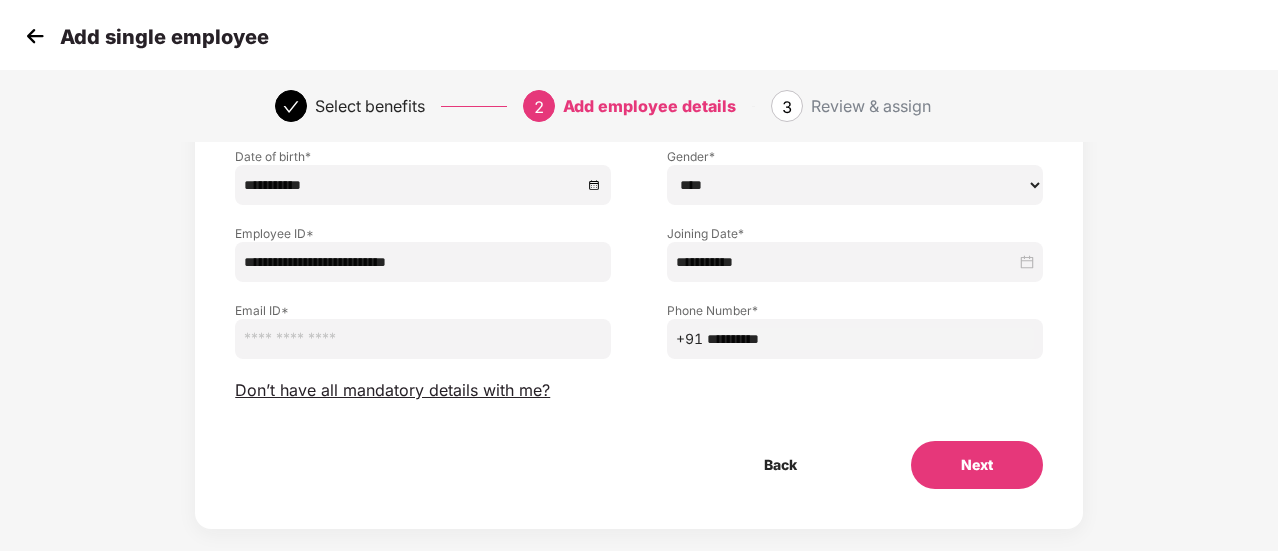 type 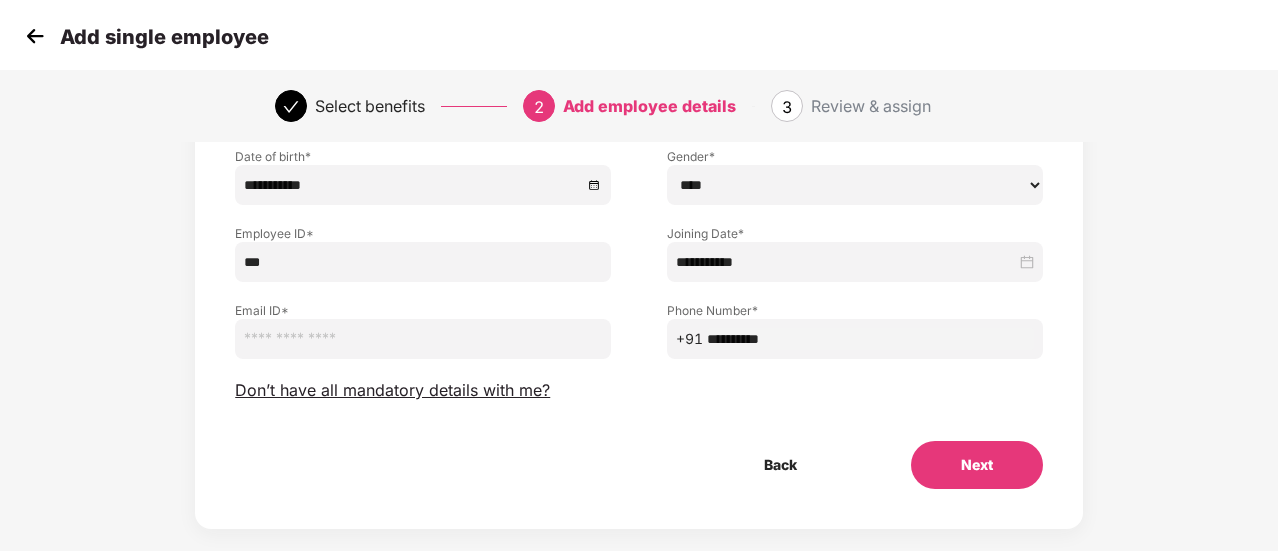 type on "*" 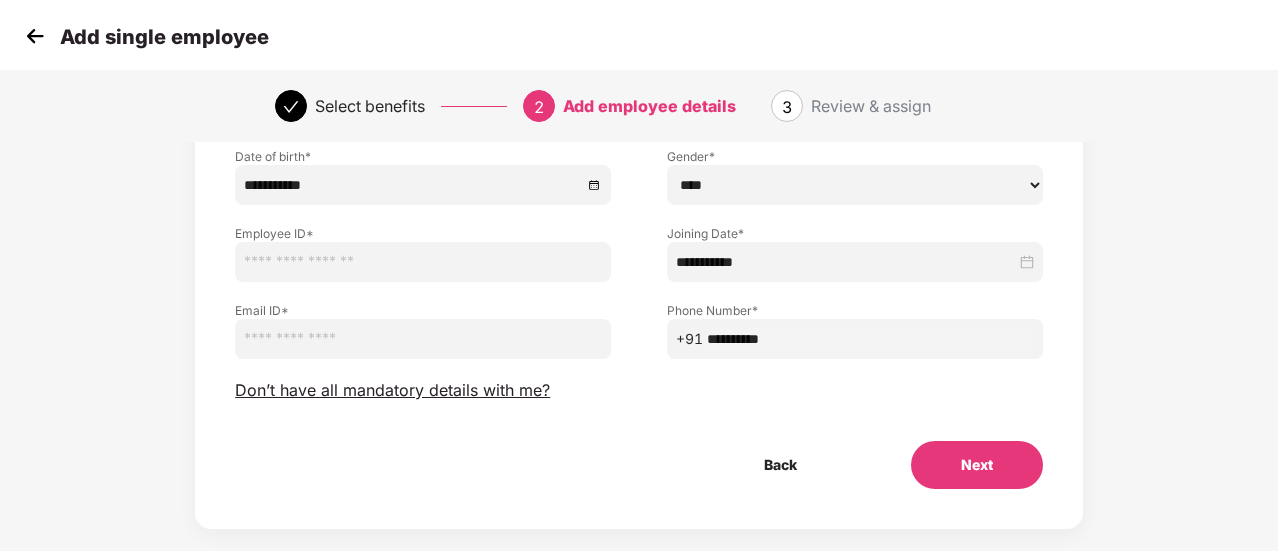 paste on "**********" 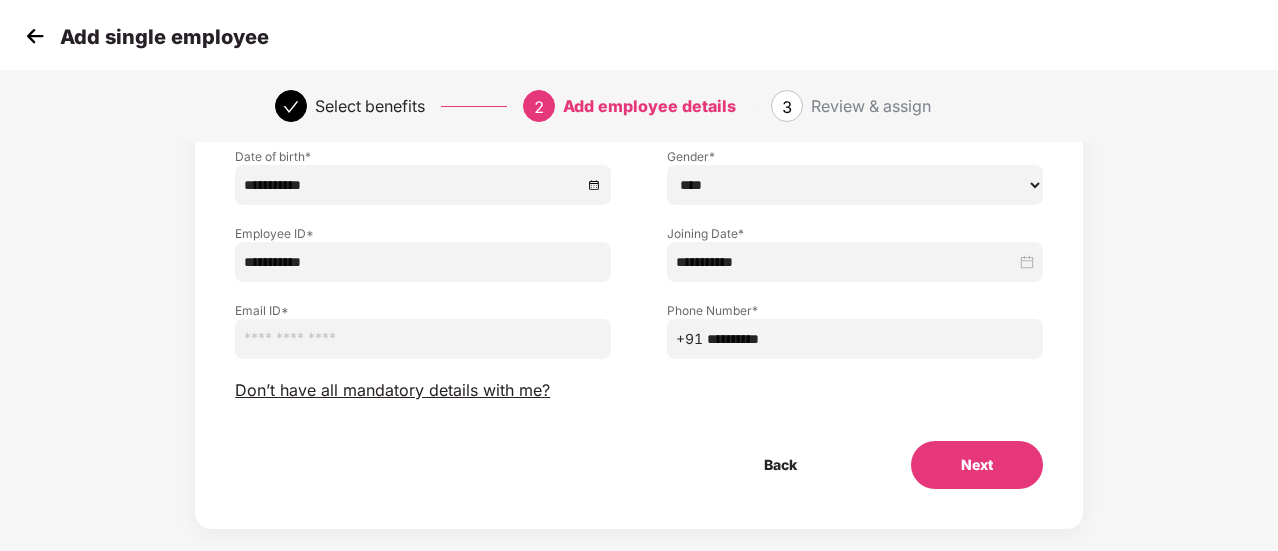 type on "**********" 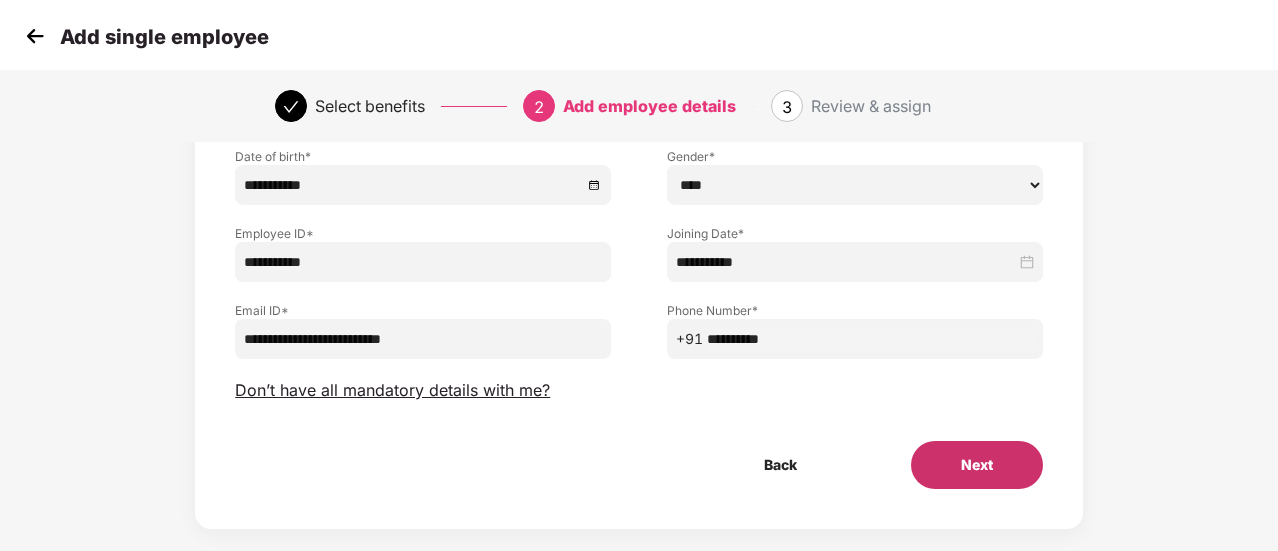type on "**********" 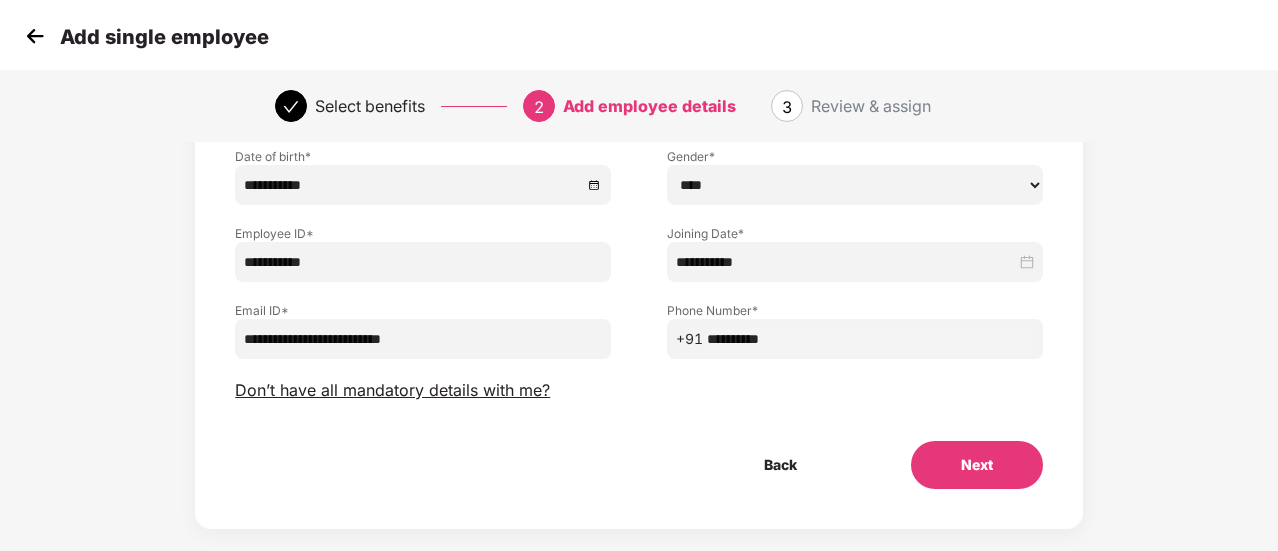 click on "Next" at bounding box center [977, 465] 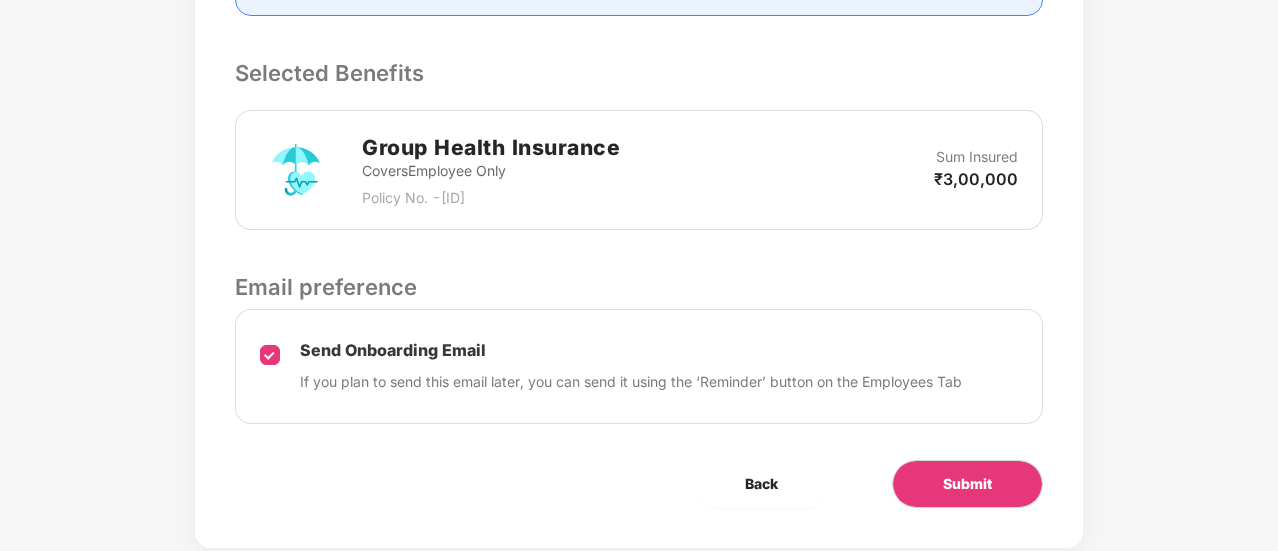 scroll, scrollTop: 692, scrollLeft: 2, axis: both 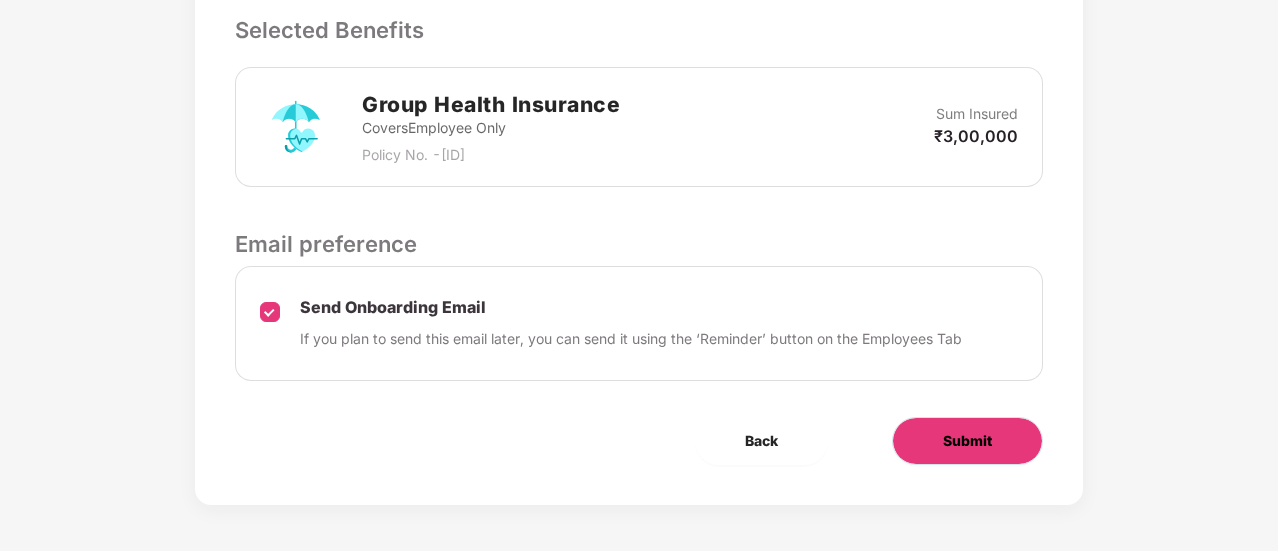 click on "Submit" at bounding box center (967, 441) 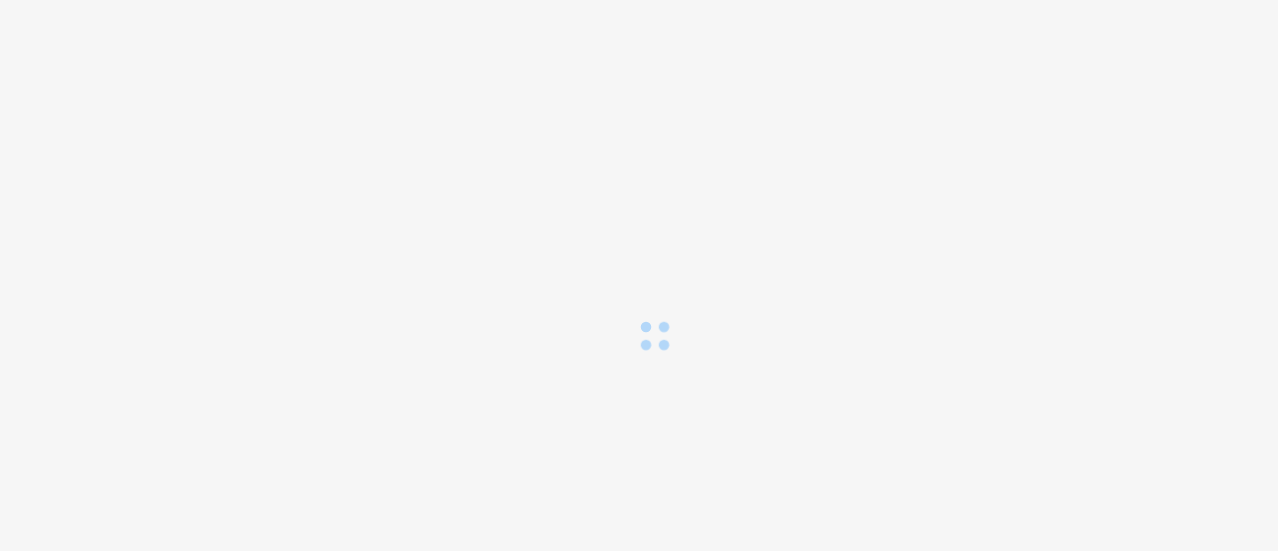 scroll, scrollTop: 0, scrollLeft: 0, axis: both 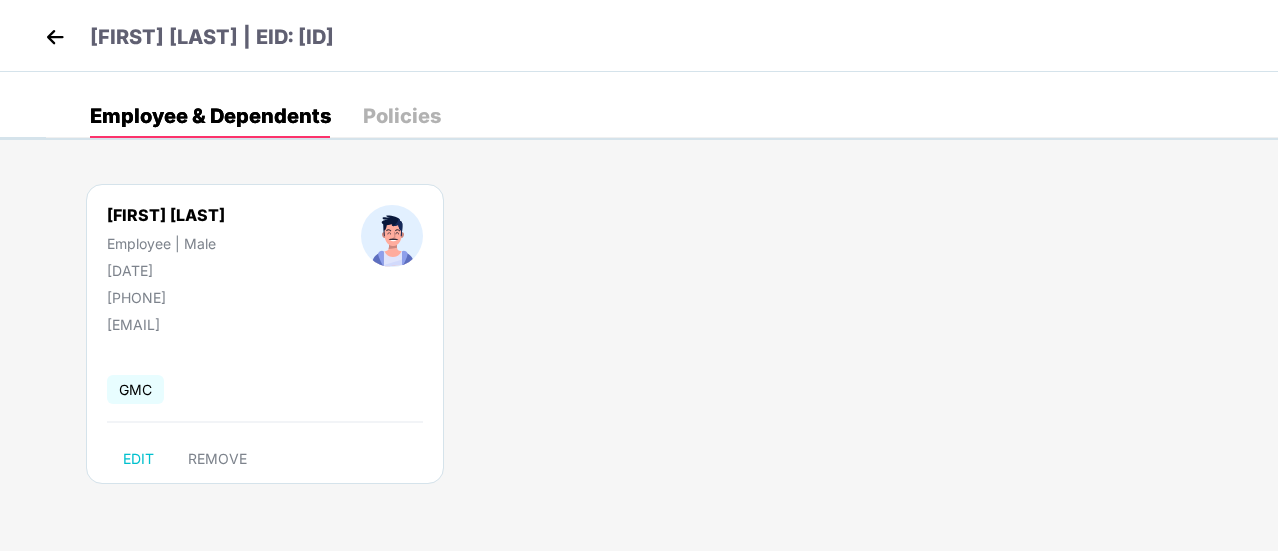 click on "Policies" at bounding box center [402, 116] 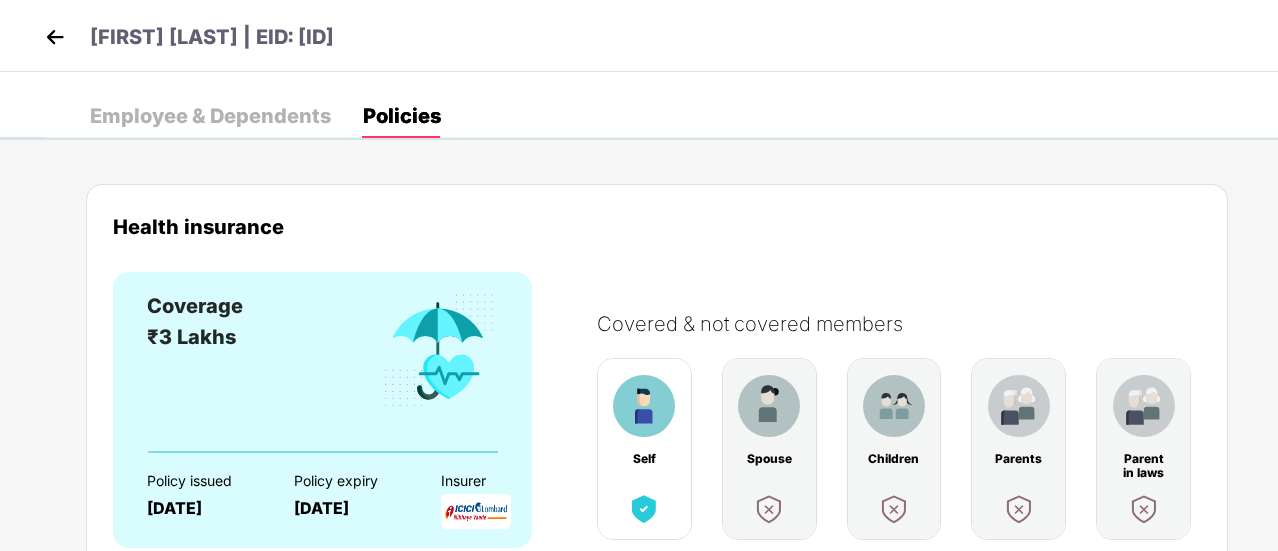 click on "Employee & Dependents" at bounding box center (210, 116) 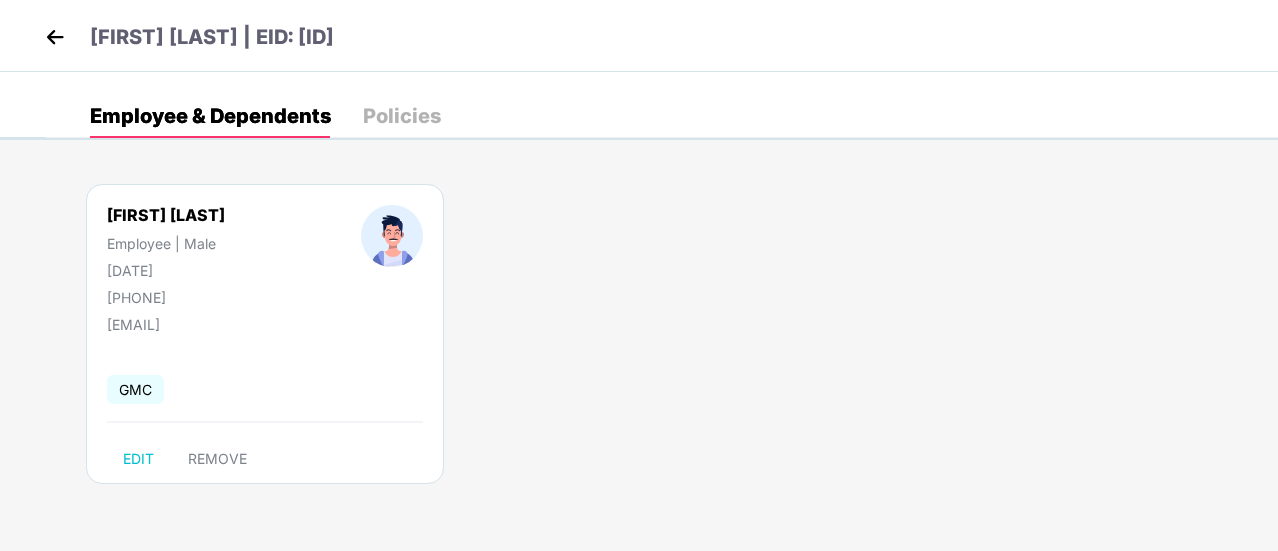 click at bounding box center [55, 37] 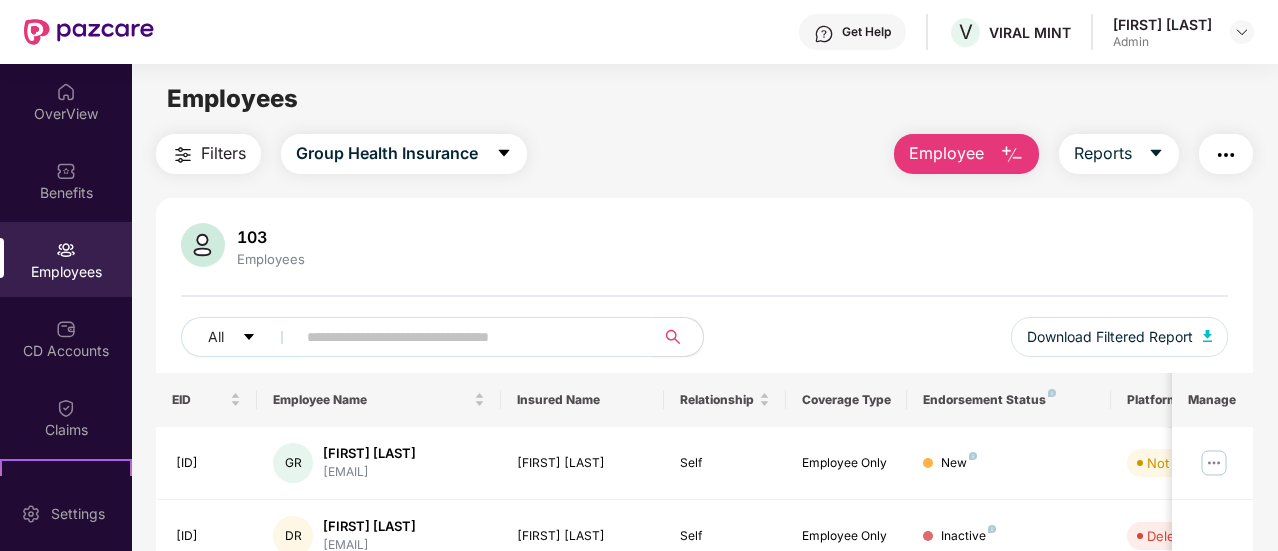 scroll, scrollTop: 204, scrollLeft: 0, axis: vertical 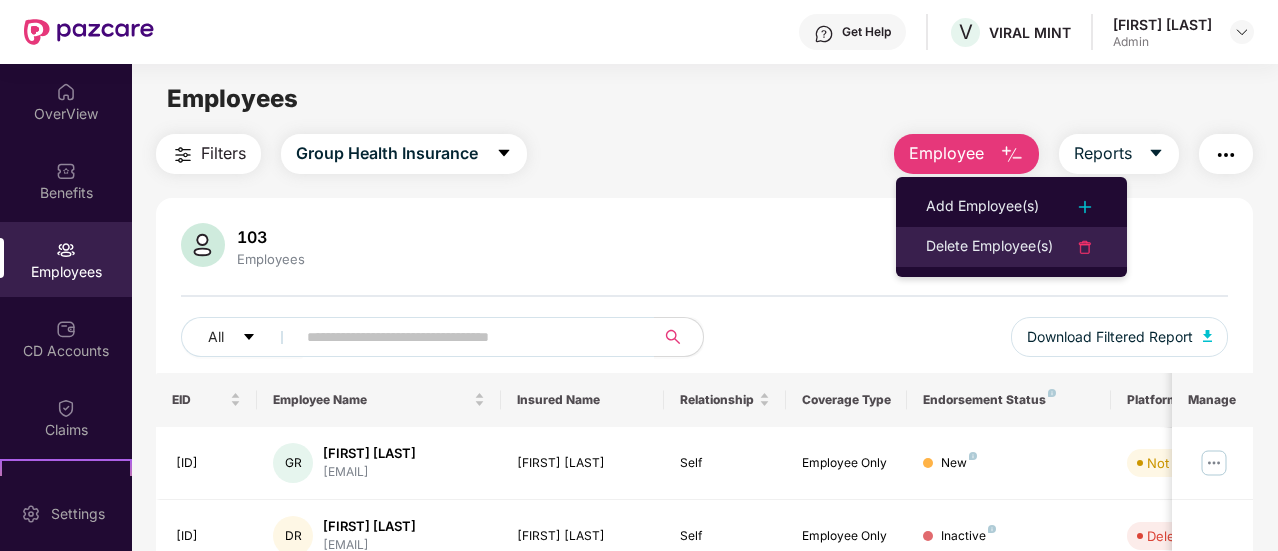 click on "Delete Employee(s)" at bounding box center (989, 247) 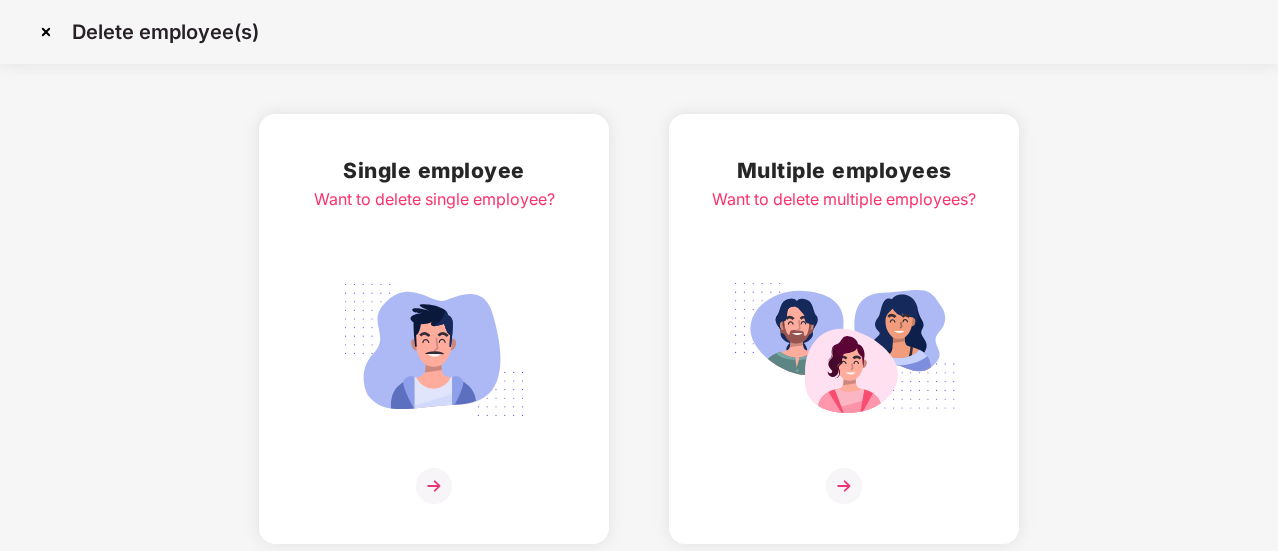 click at bounding box center [434, 486] 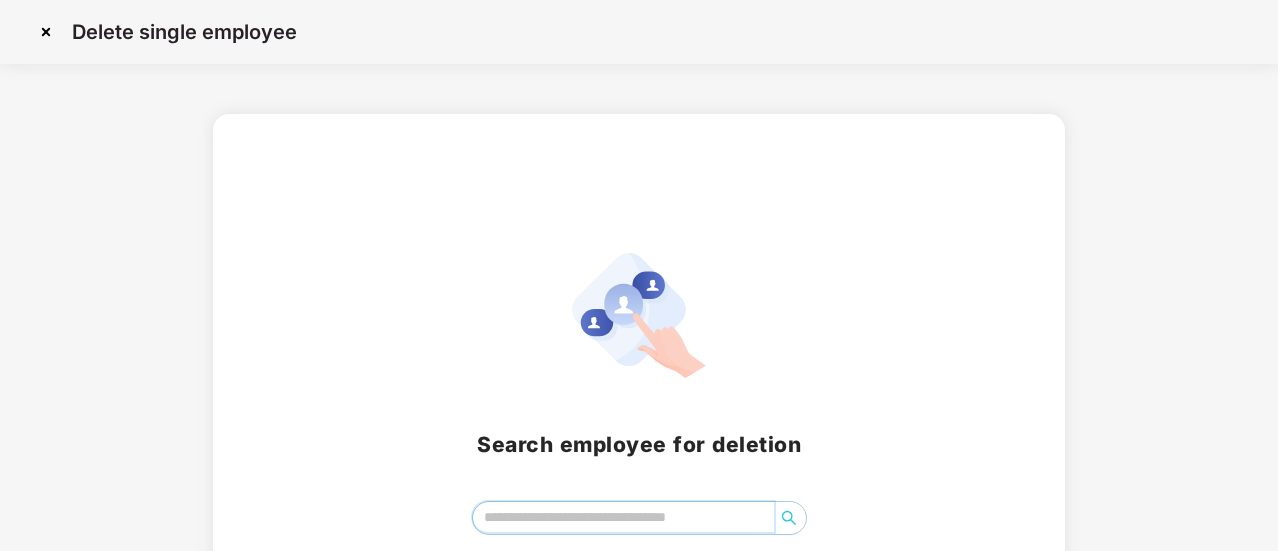 click at bounding box center [623, 517] 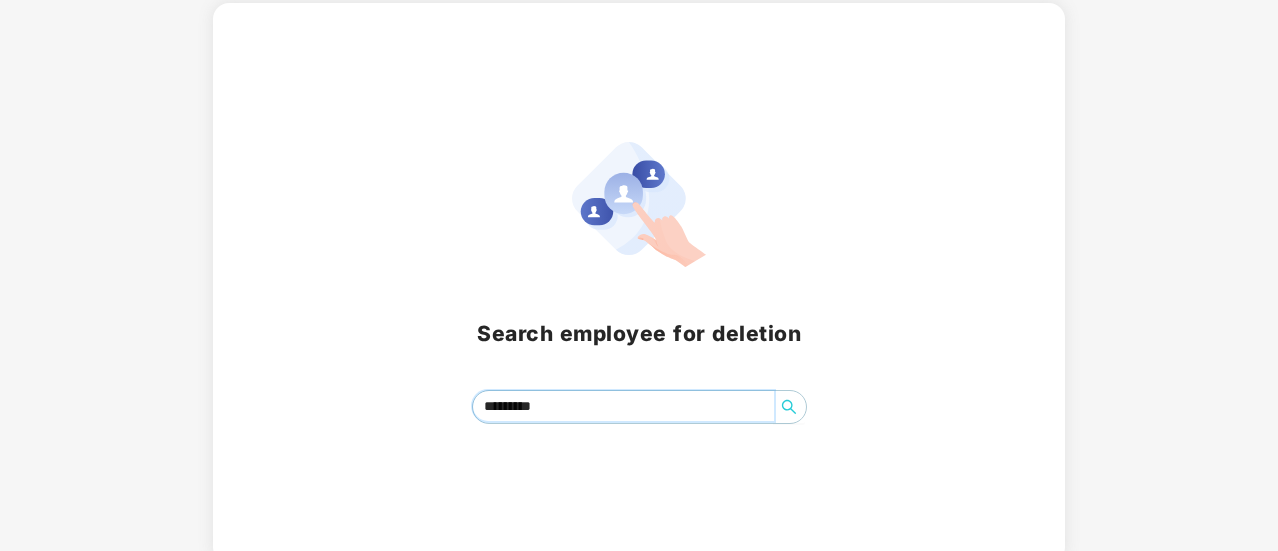 scroll, scrollTop: 117, scrollLeft: 0, axis: vertical 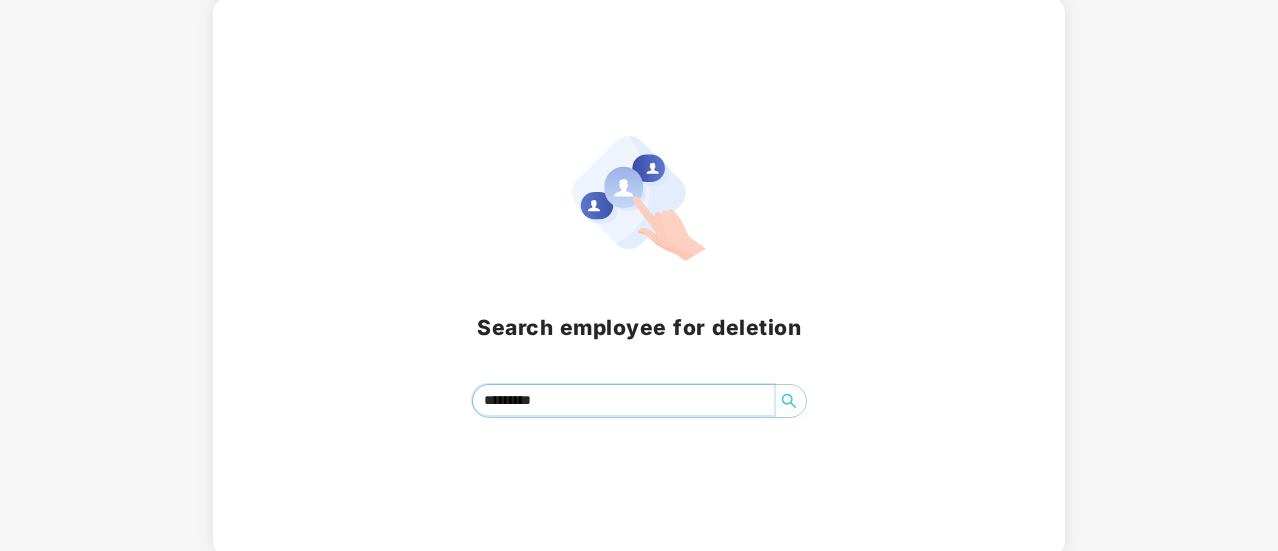 click on "********" at bounding box center (623, 400) 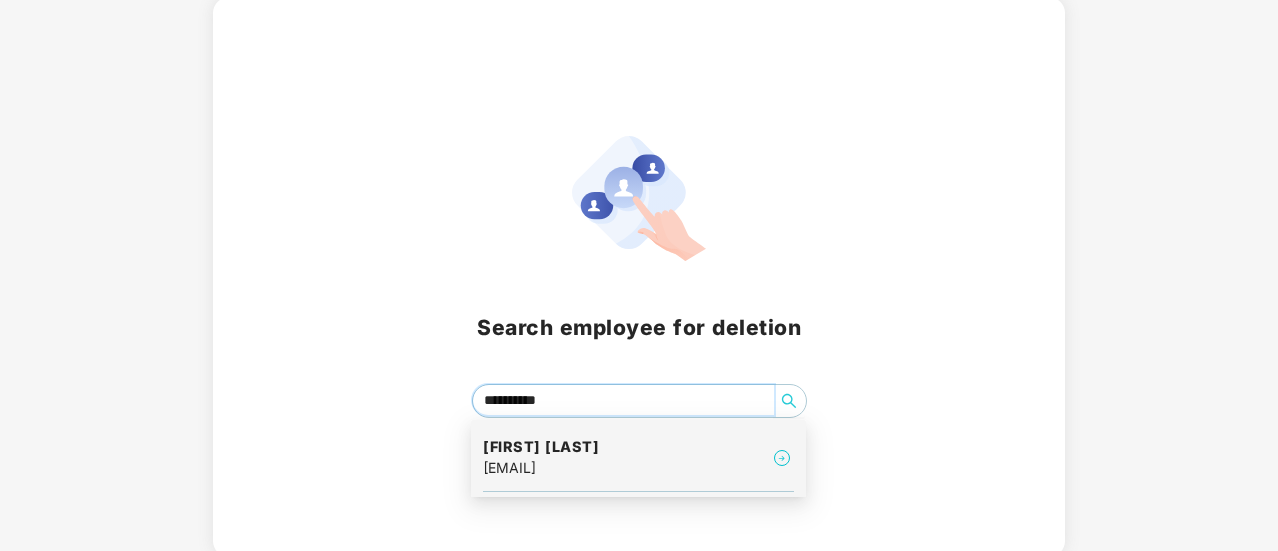 click on "[FIRST] [LAST]" at bounding box center (541, 447) 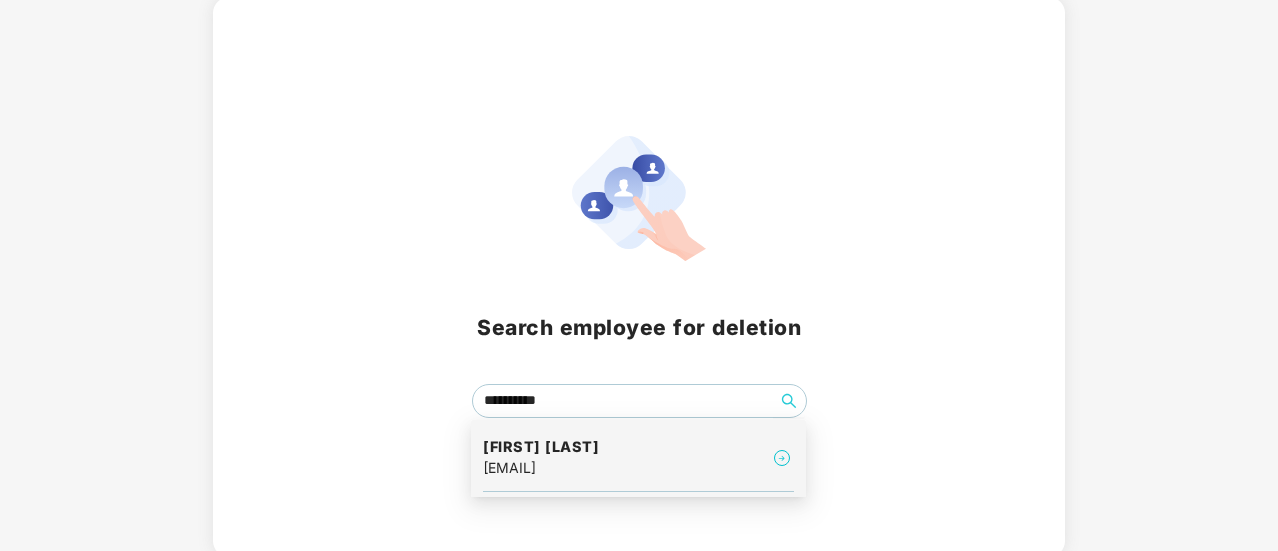 scroll, scrollTop: 0, scrollLeft: 0, axis: both 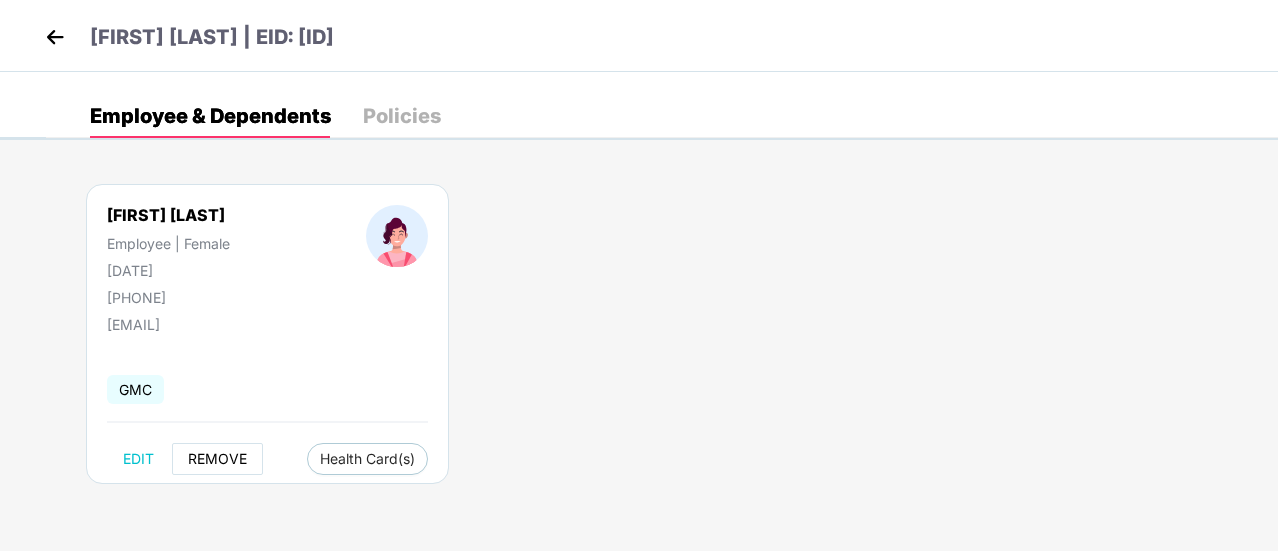 click on "REMOVE" at bounding box center (217, 459) 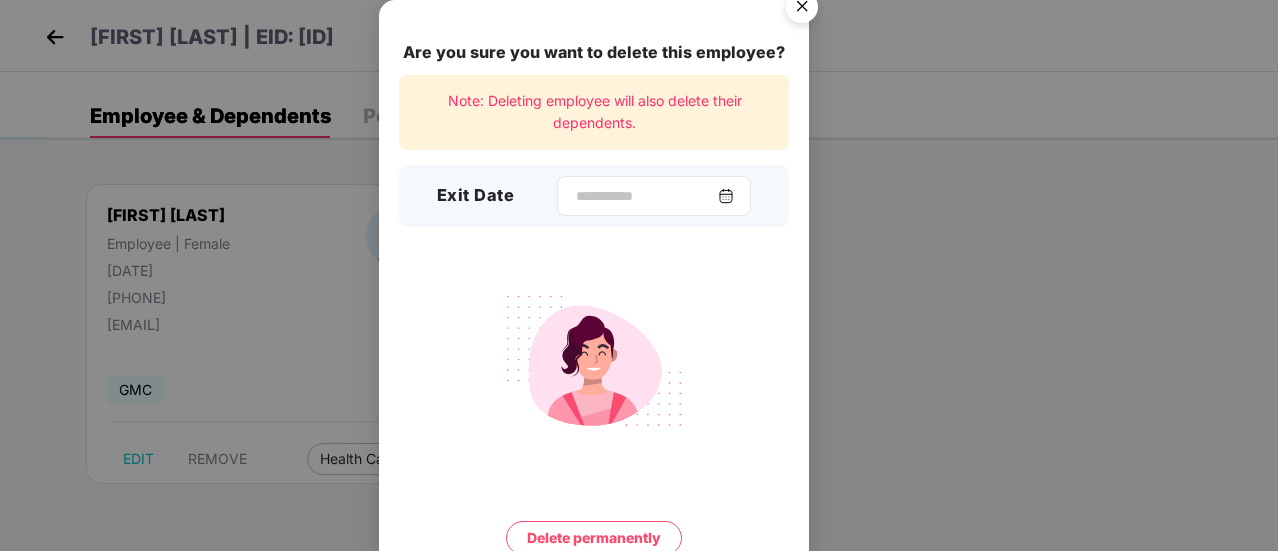 click at bounding box center [726, 196] 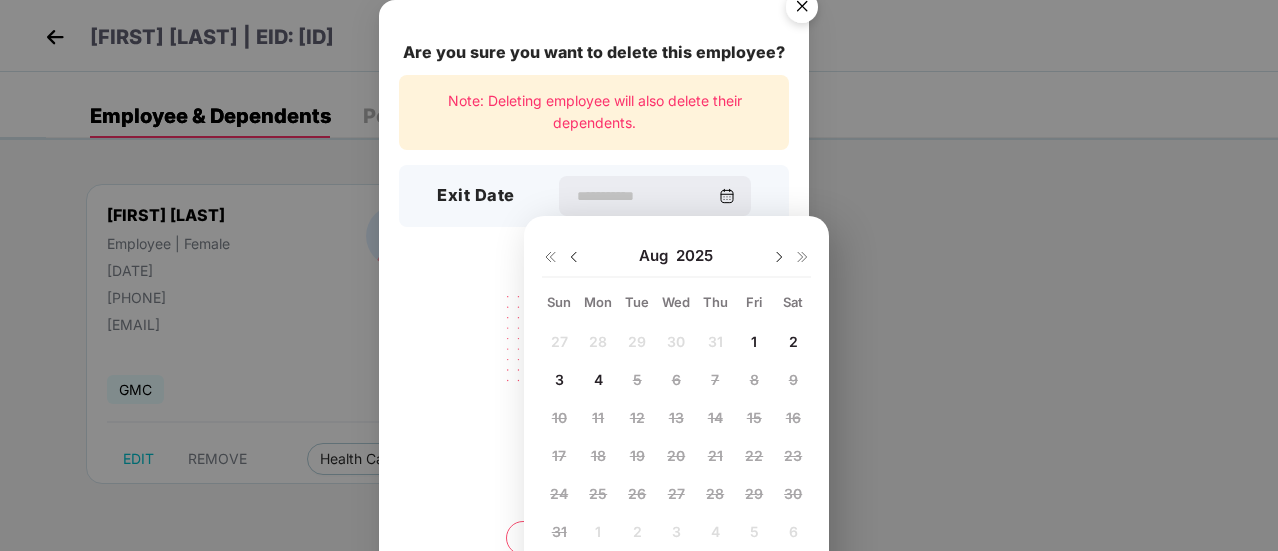 click at bounding box center [574, 257] 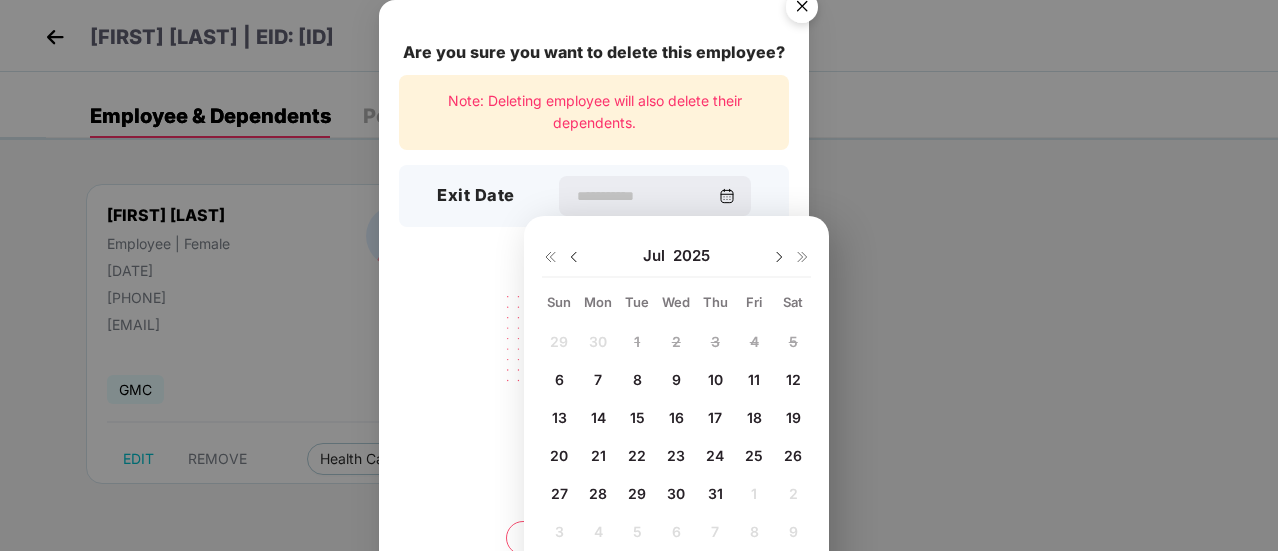 click at bounding box center [574, 257] 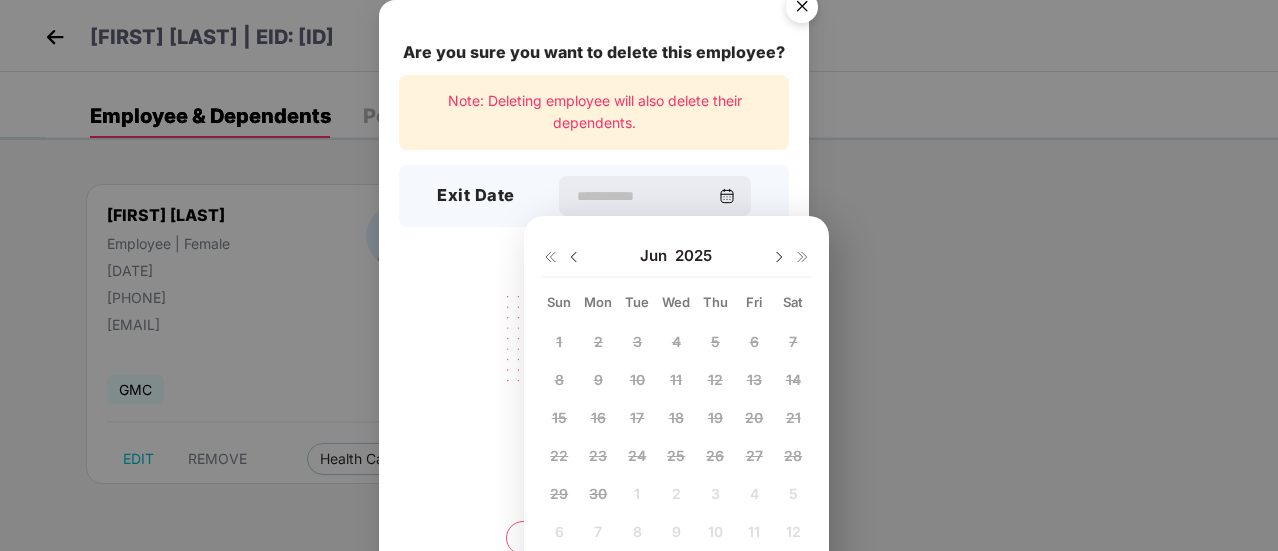 click at bounding box center [779, 257] 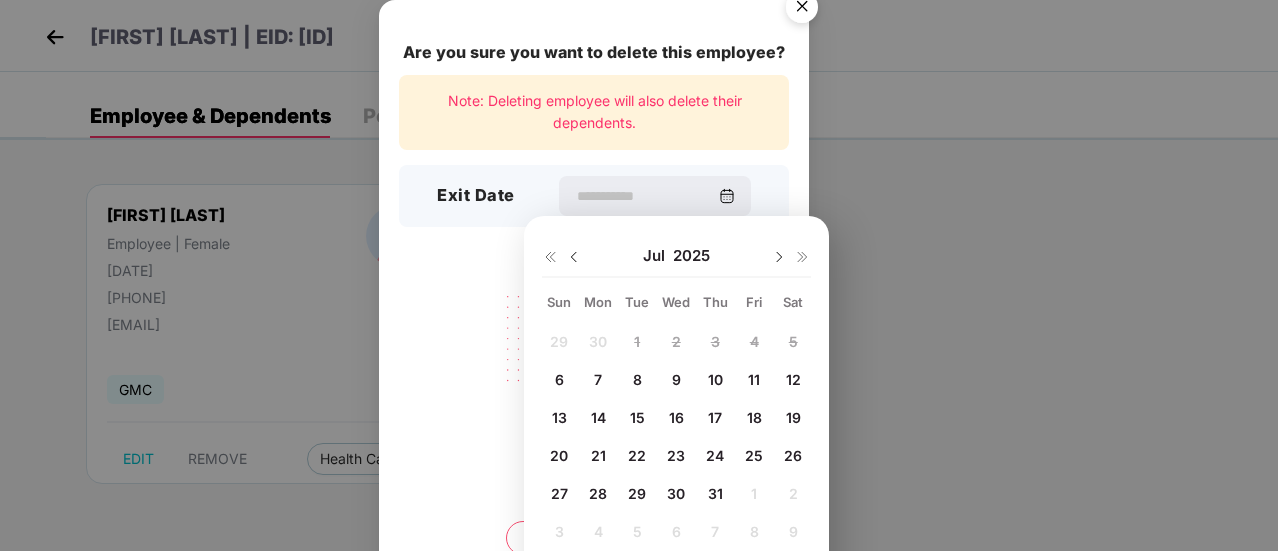 click on "31" at bounding box center [715, 493] 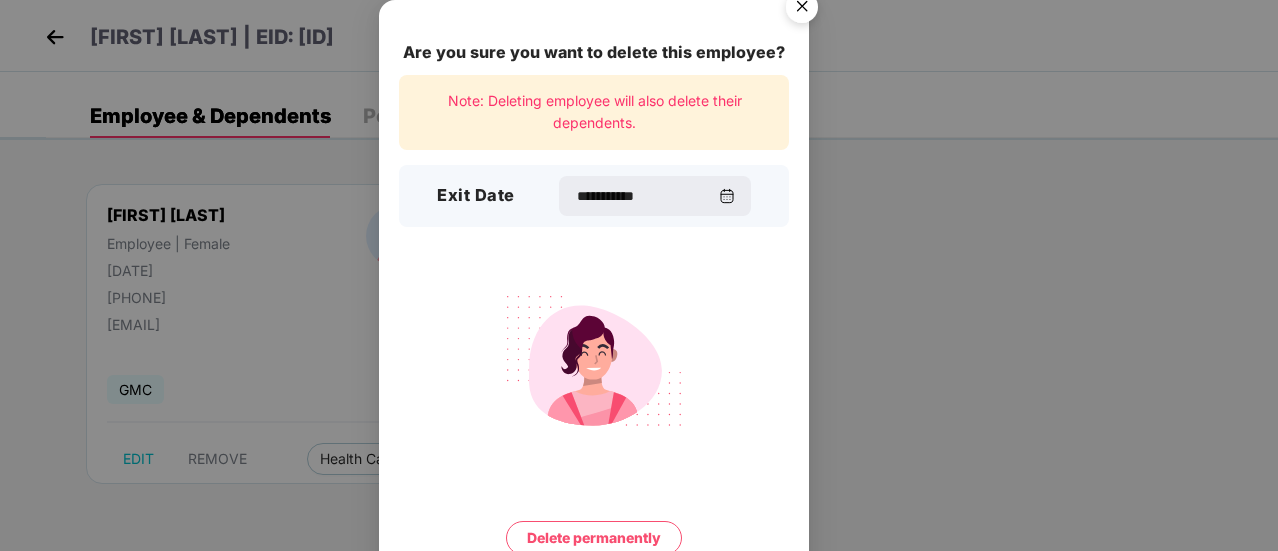 scroll, scrollTop: 86, scrollLeft: 0, axis: vertical 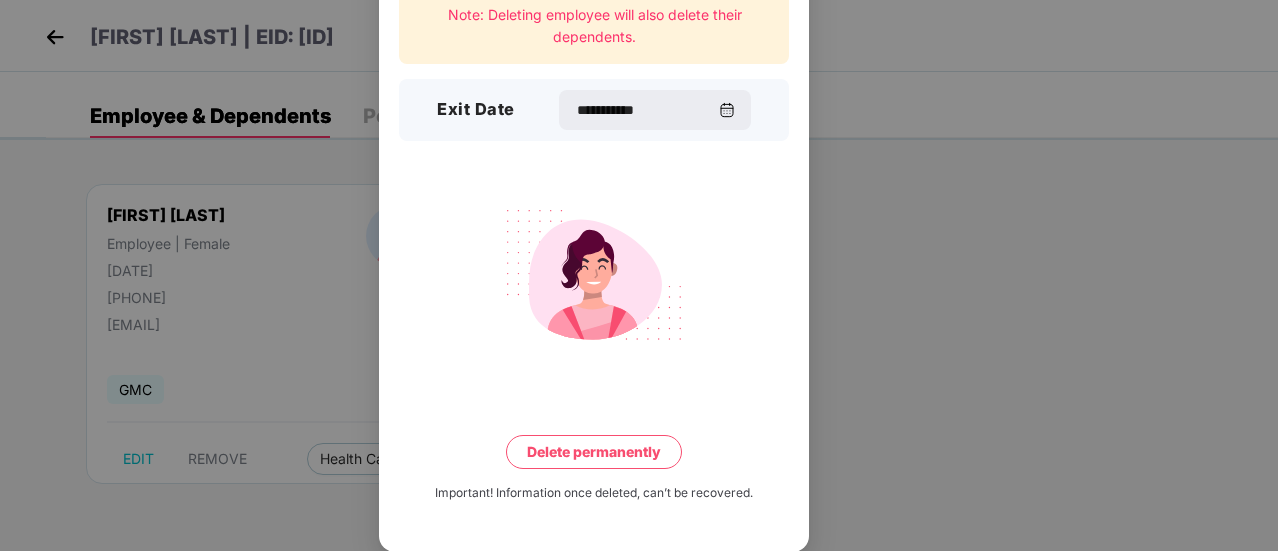 click on "Delete permanently" at bounding box center (594, 452) 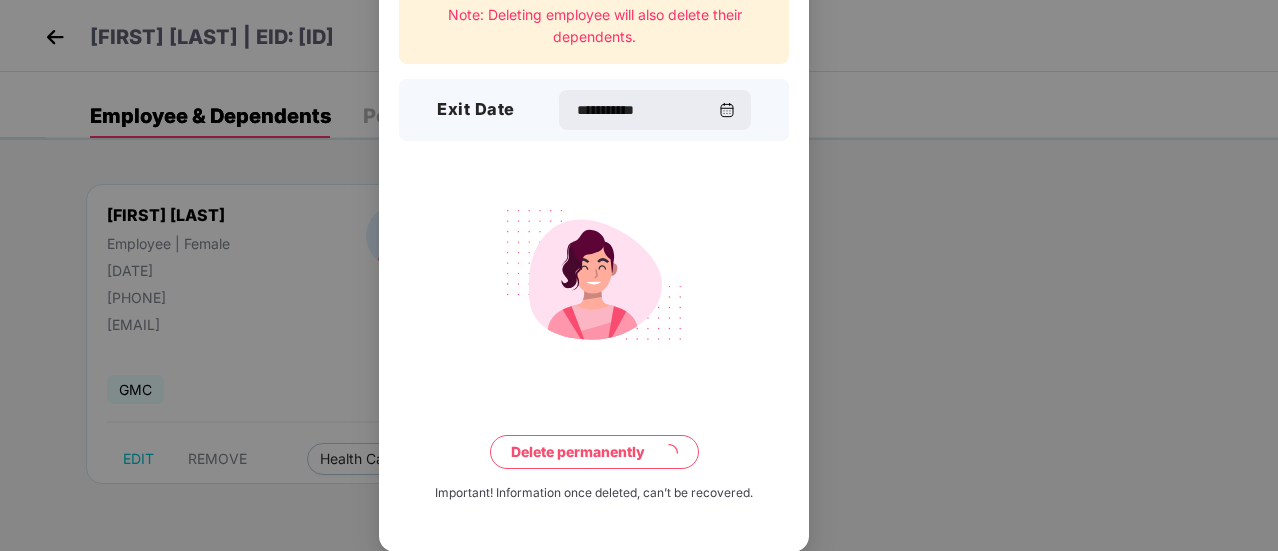 scroll, scrollTop: 0, scrollLeft: 0, axis: both 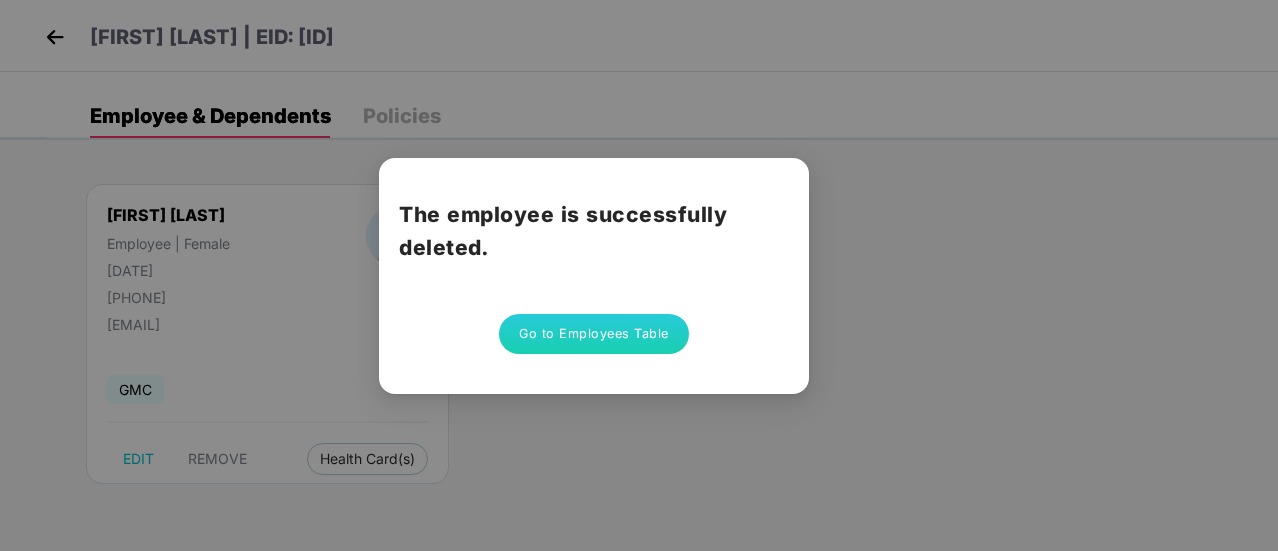 click on "Go to Employees Table" at bounding box center (594, 334) 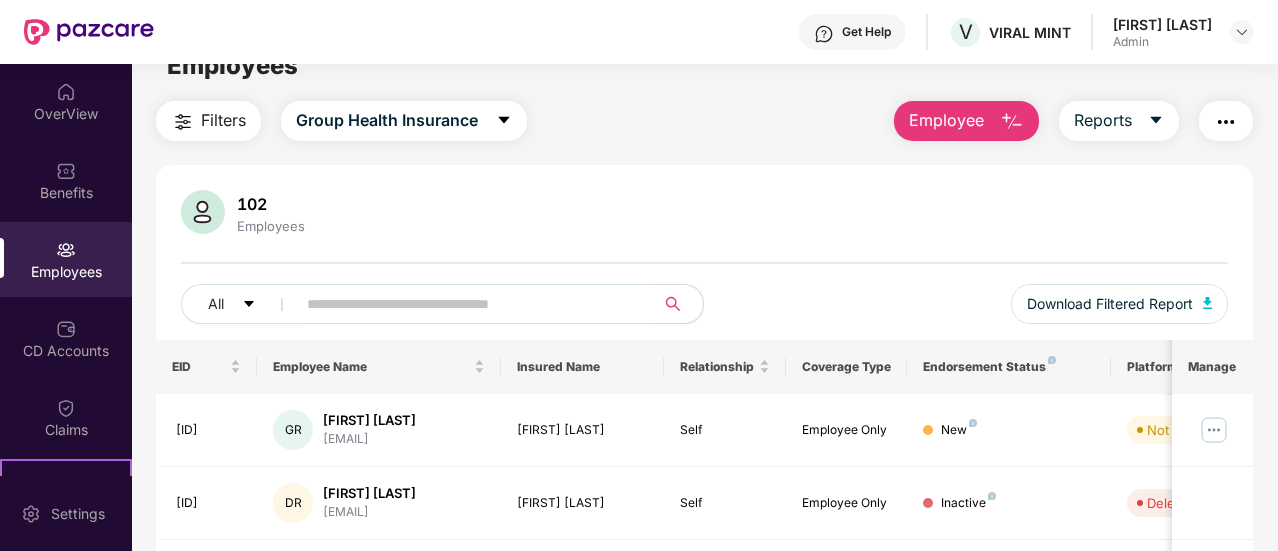 scroll, scrollTop: 35, scrollLeft: 0, axis: vertical 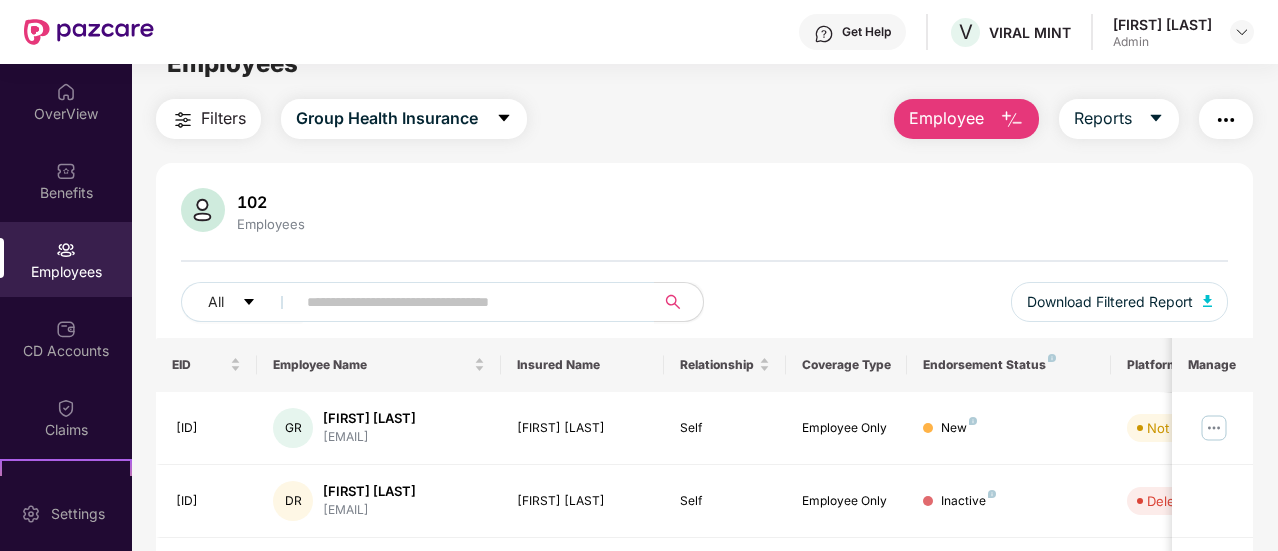click at bounding box center [1012, 120] 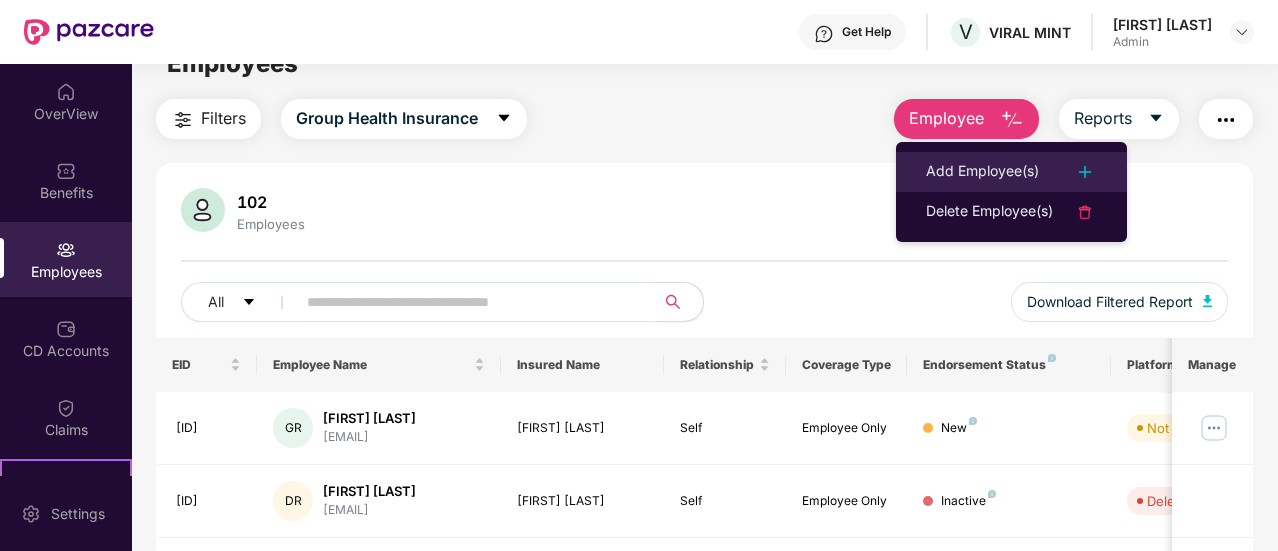 click on "Add Employee(s)" at bounding box center (982, 172) 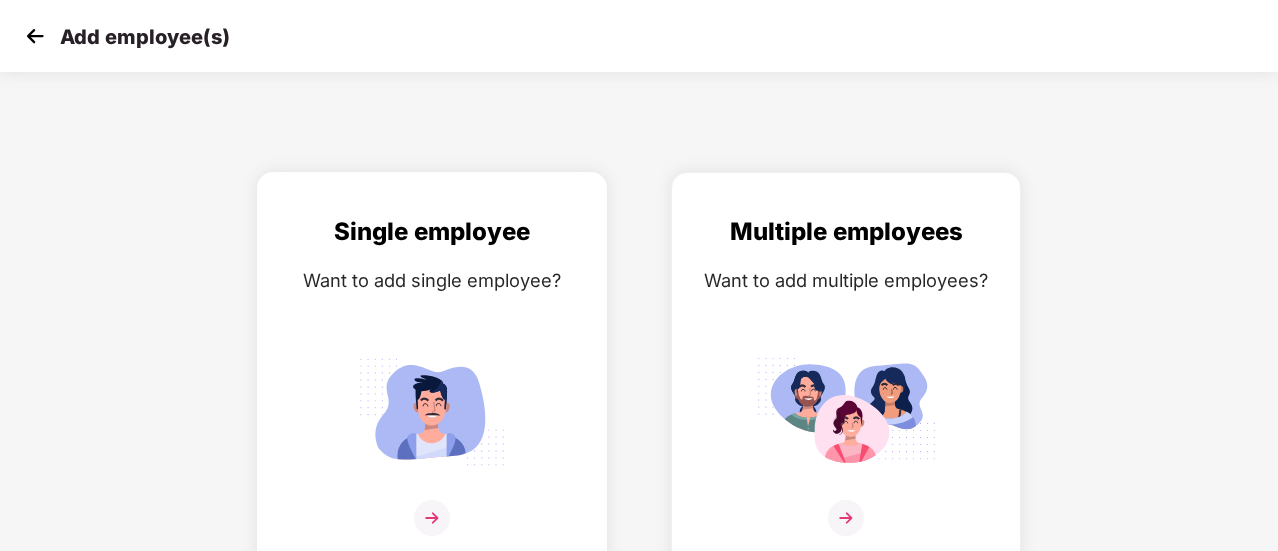scroll, scrollTop: 14, scrollLeft: 0, axis: vertical 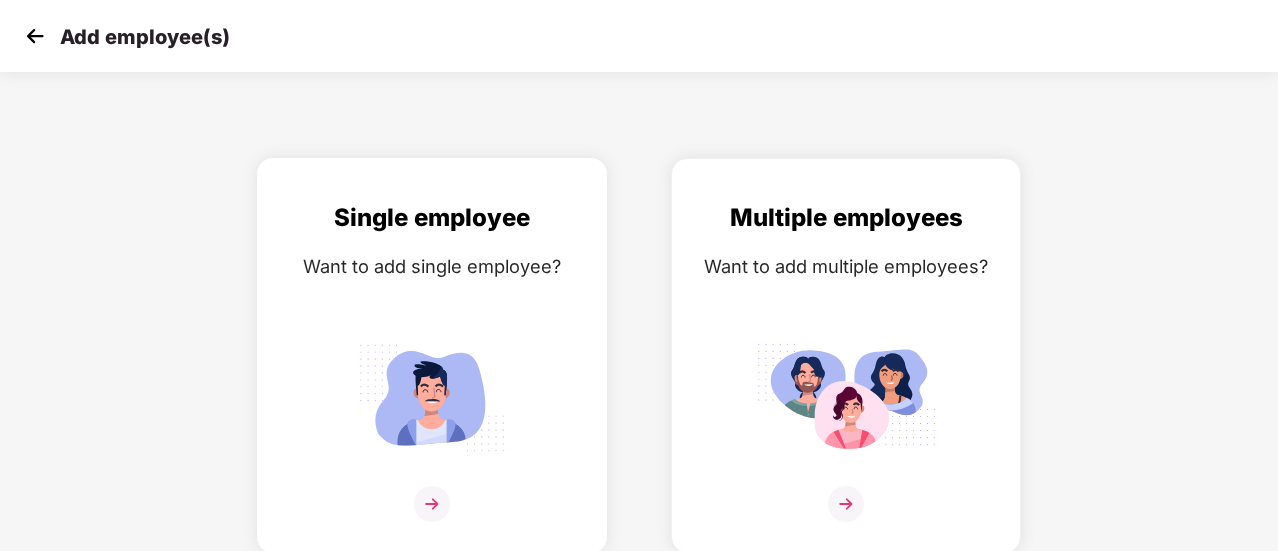 click at bounding box center [432, 504] 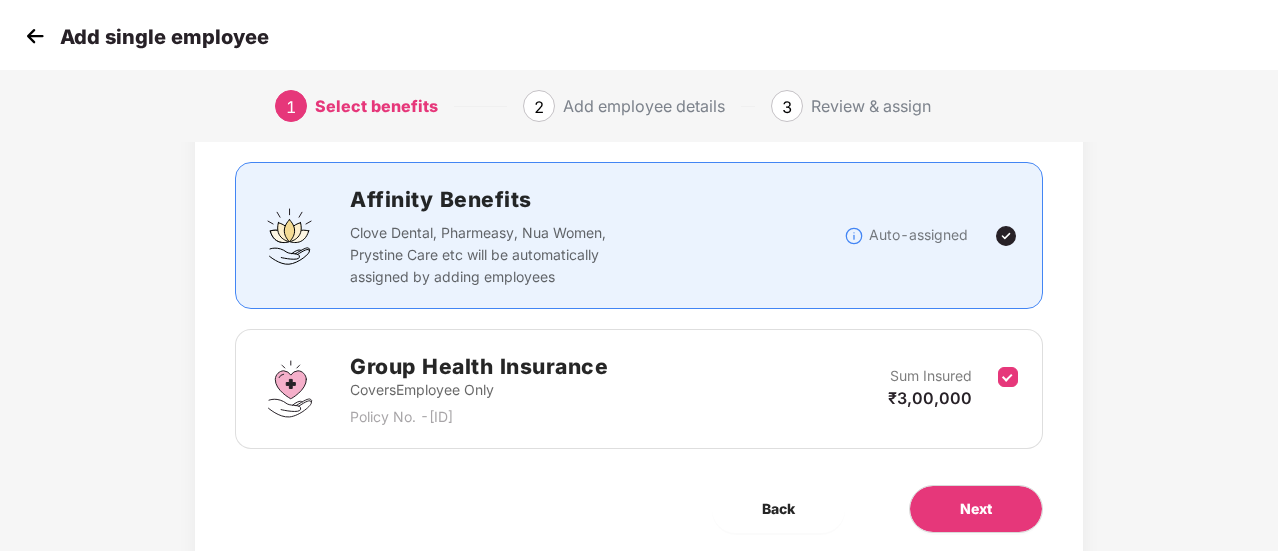 scroll, scrollTop: 186, scrollLeft: 0, axis: vertical 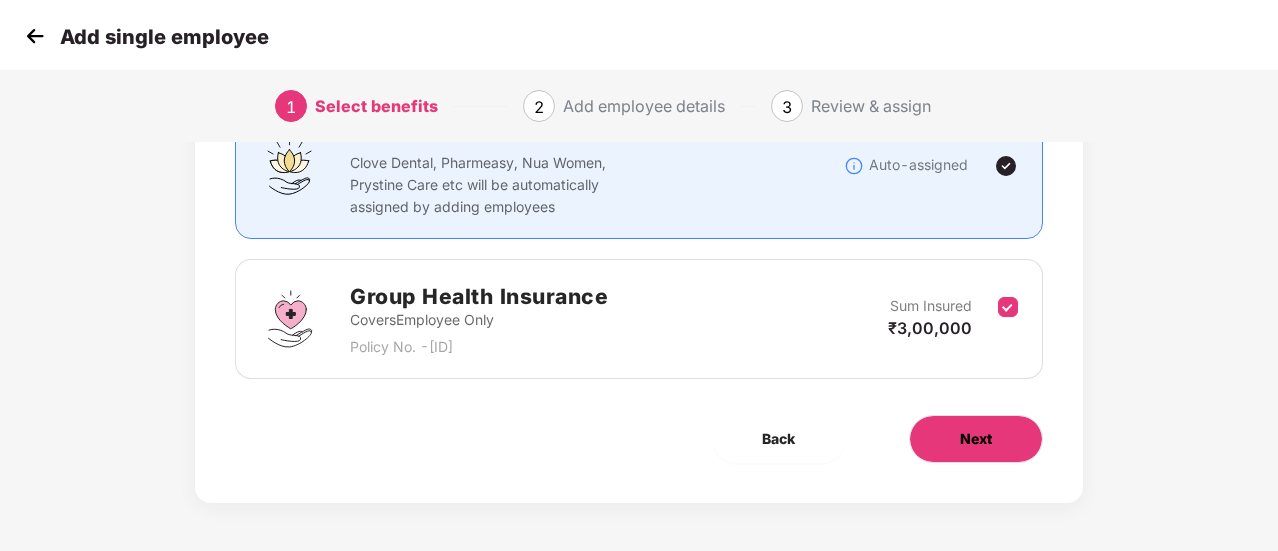 click on "Next" at bounding box center [976, 439] 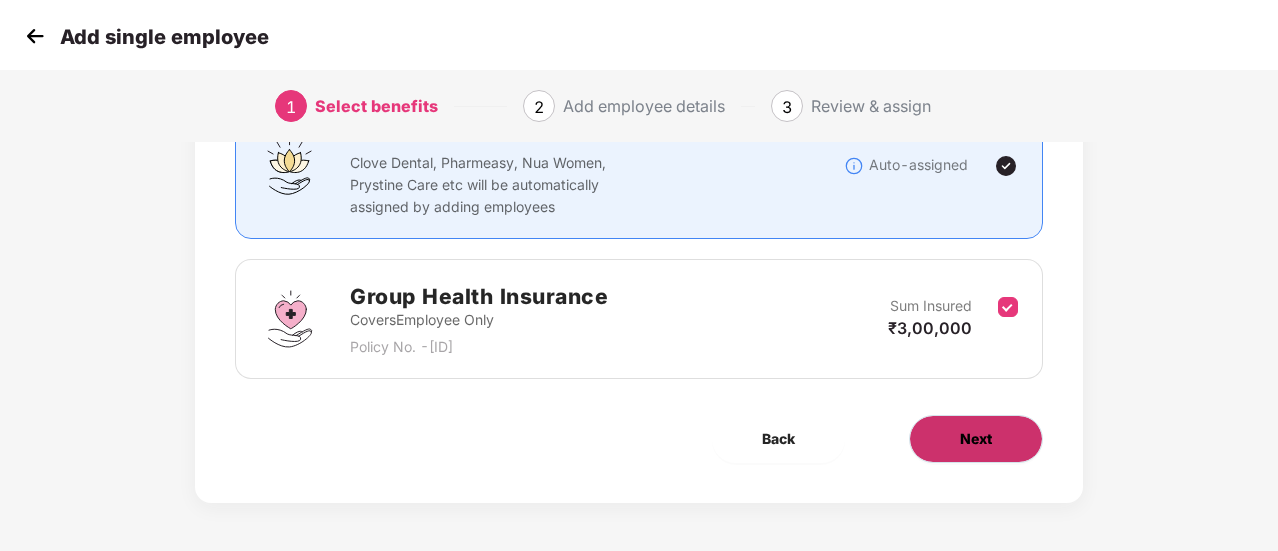 scroll, scrollTop: 0, scrollLeft: 0, axis: both 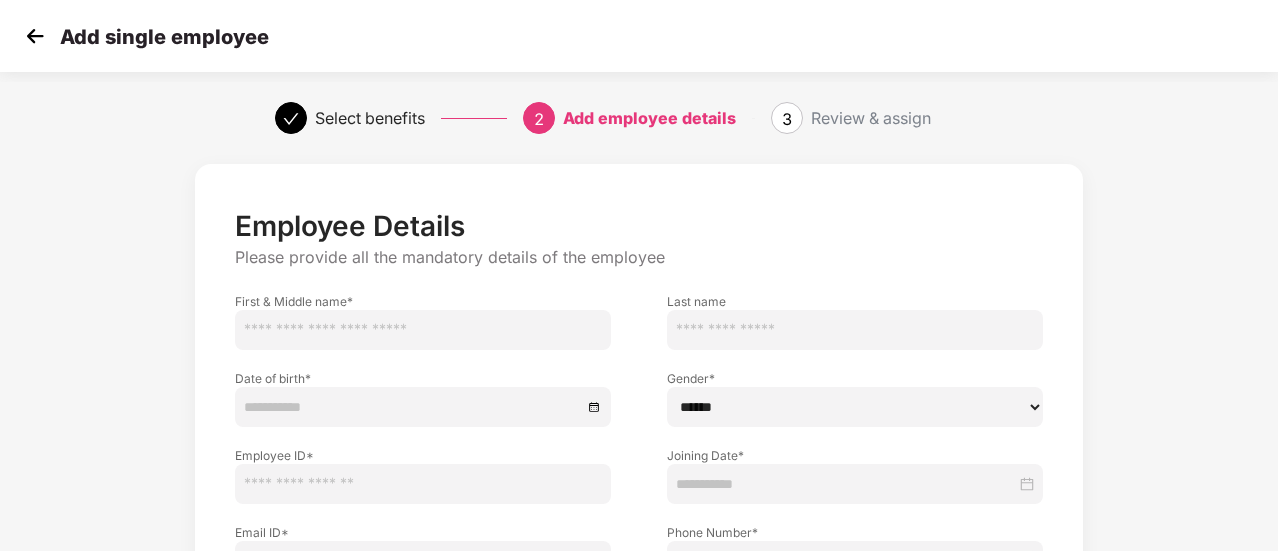 click at bounding box center (423, 330) 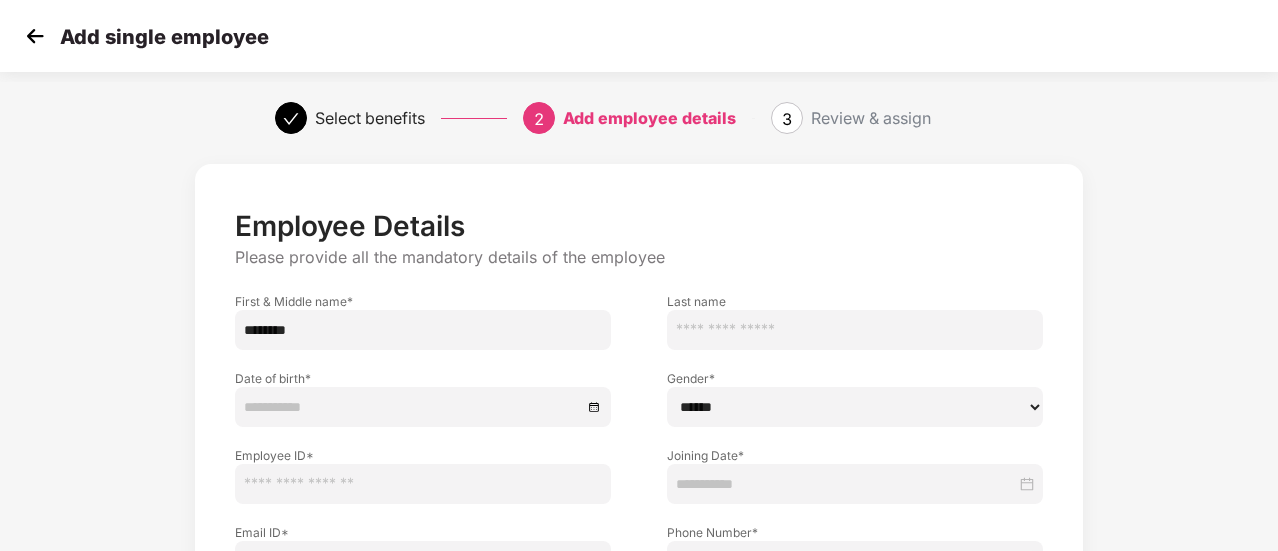 type on "*******" 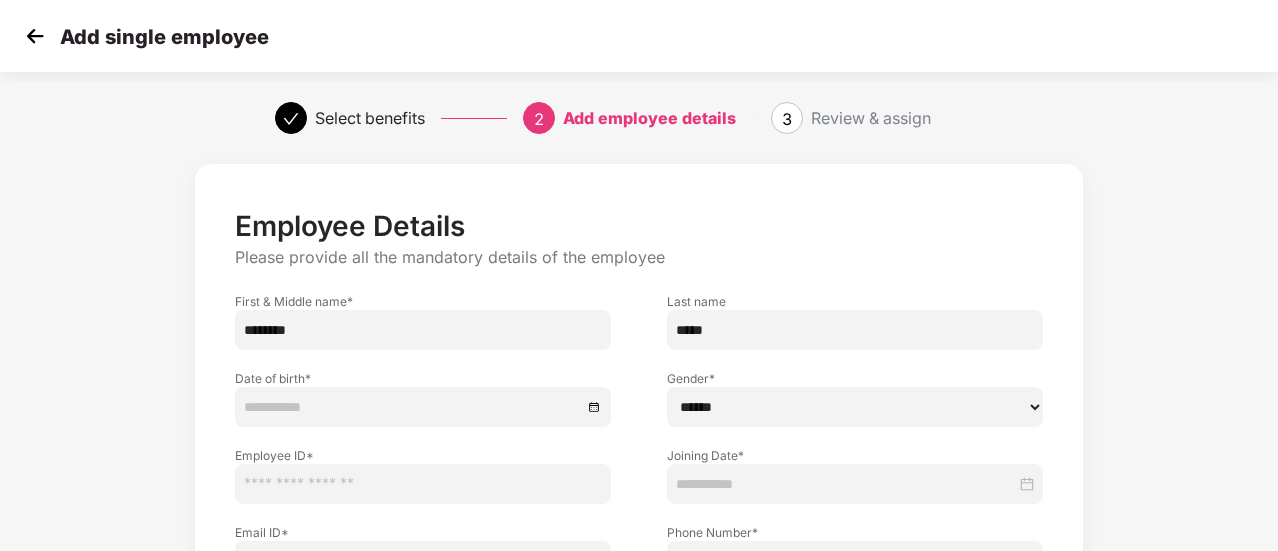 type on "*****" 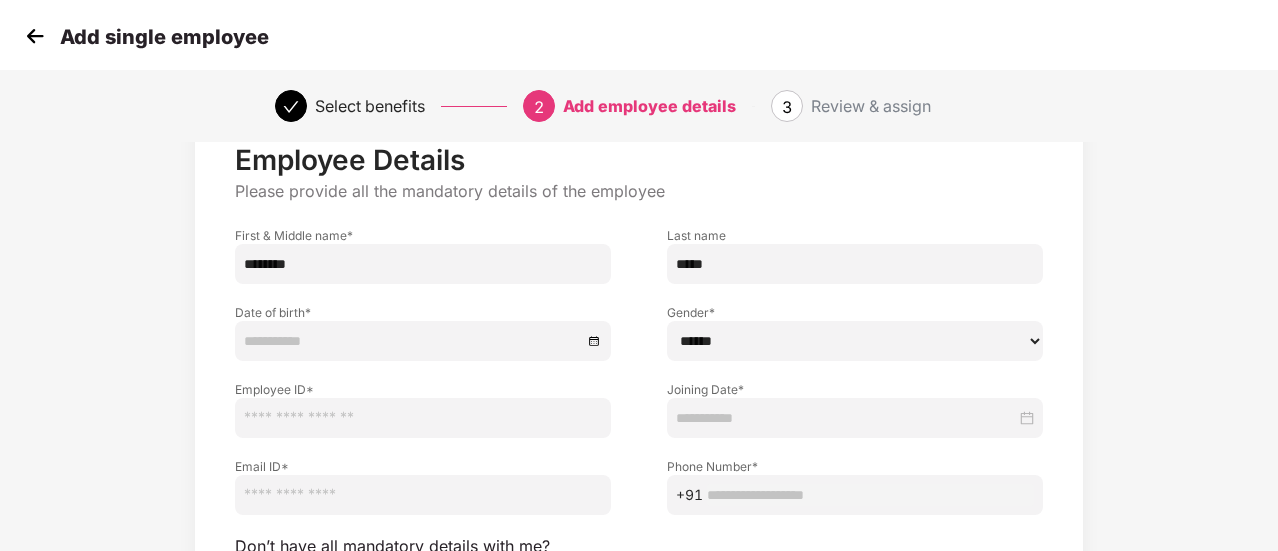 scroll, scrollTop: 95, scrollLeft: 2, axis: both 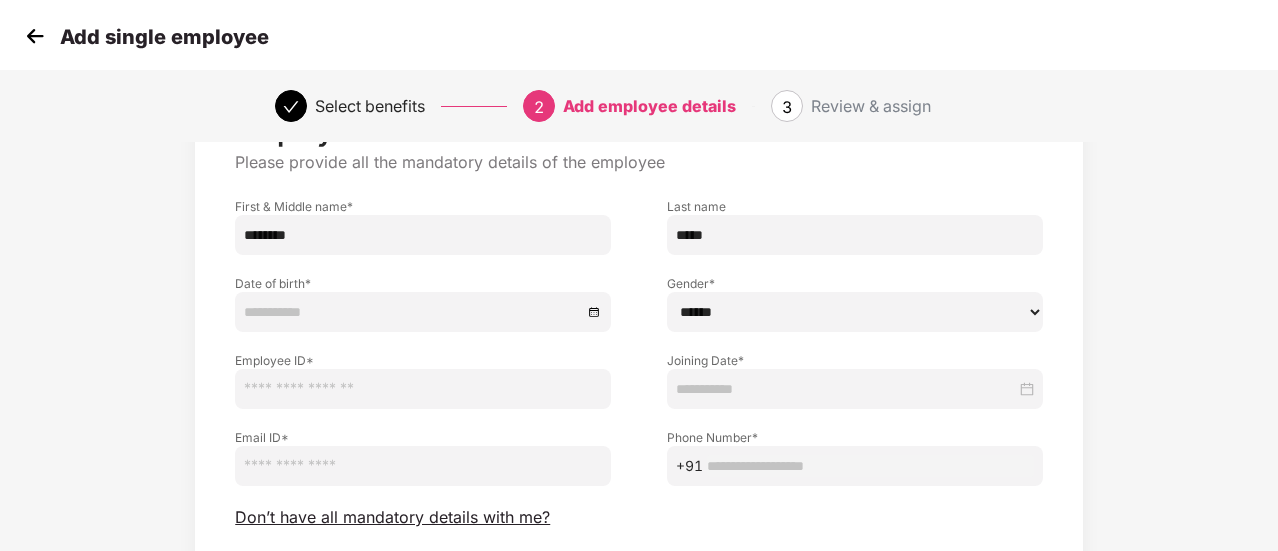 click at bounding box center (423, 466) 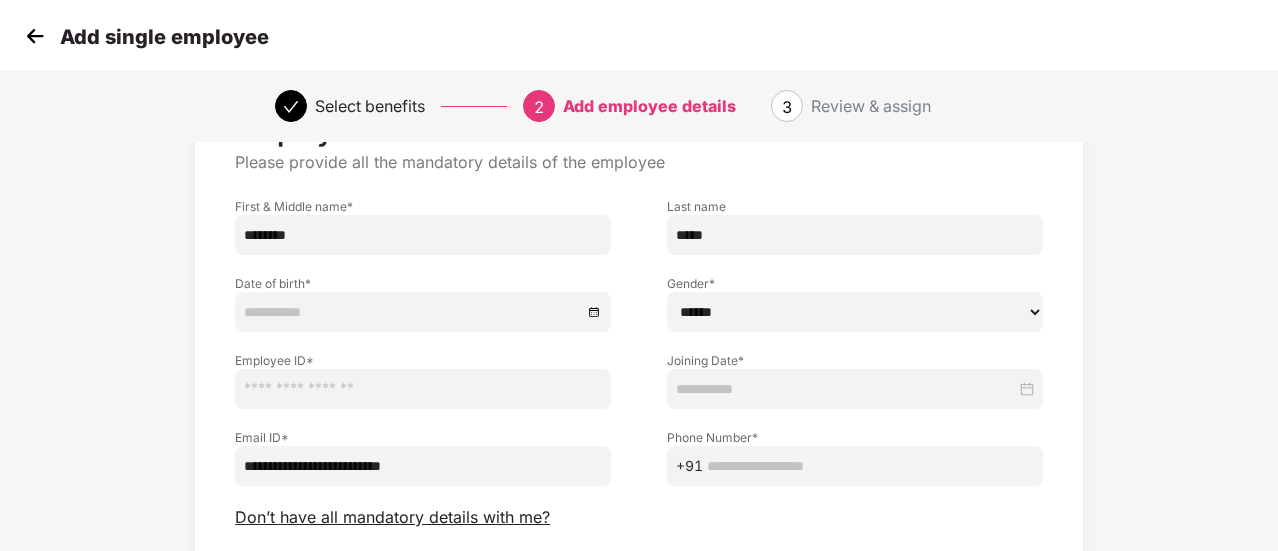 type on "**********" 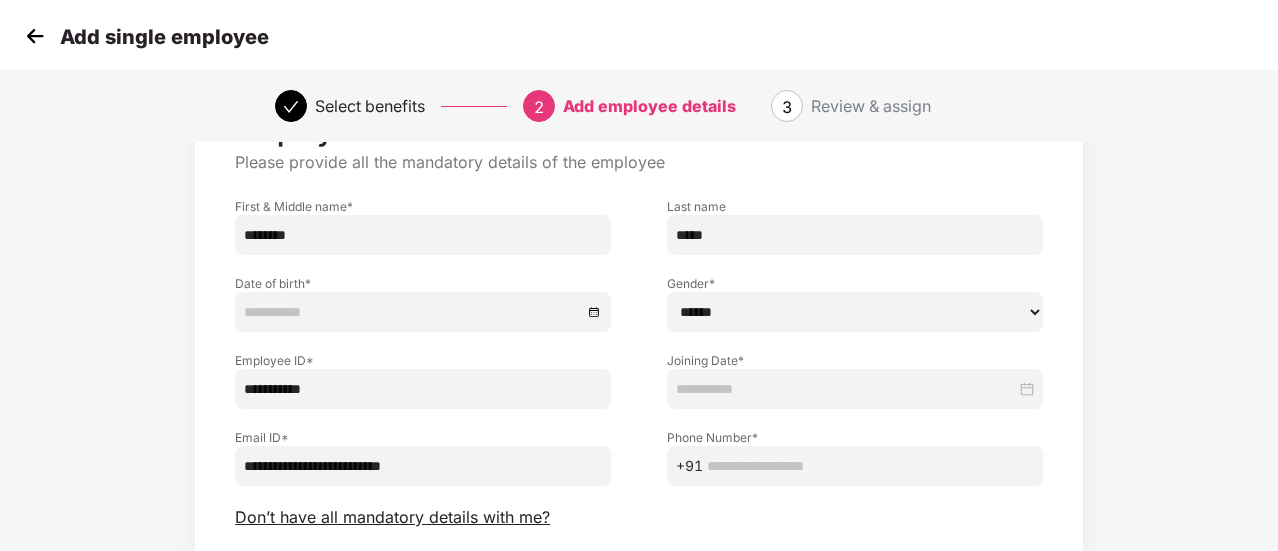 type on "**********" 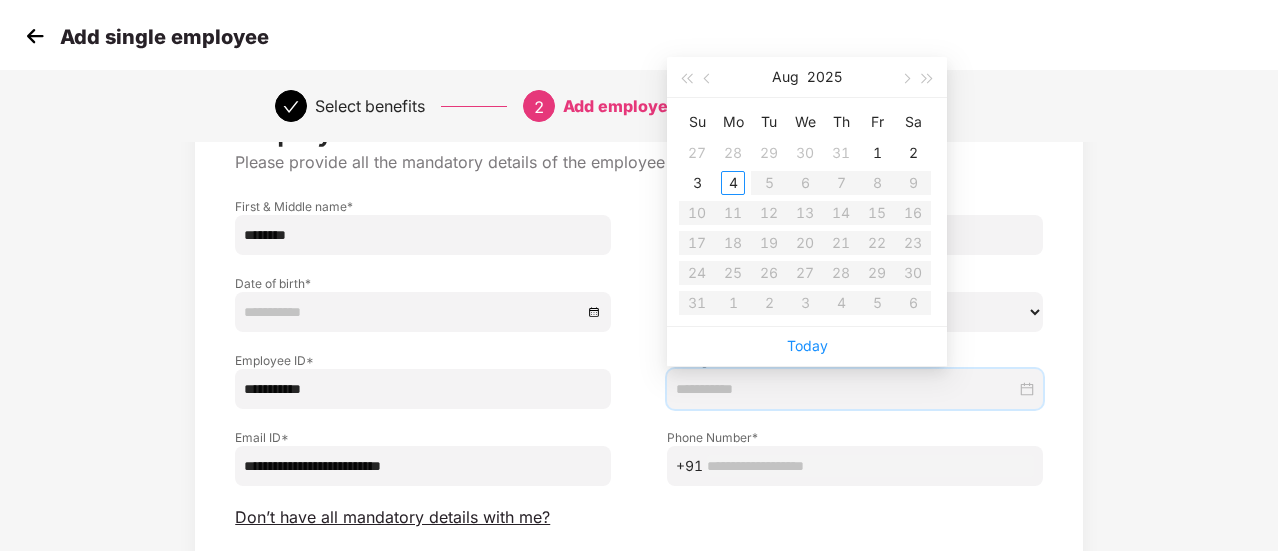 click at bounding box center [846, 389] 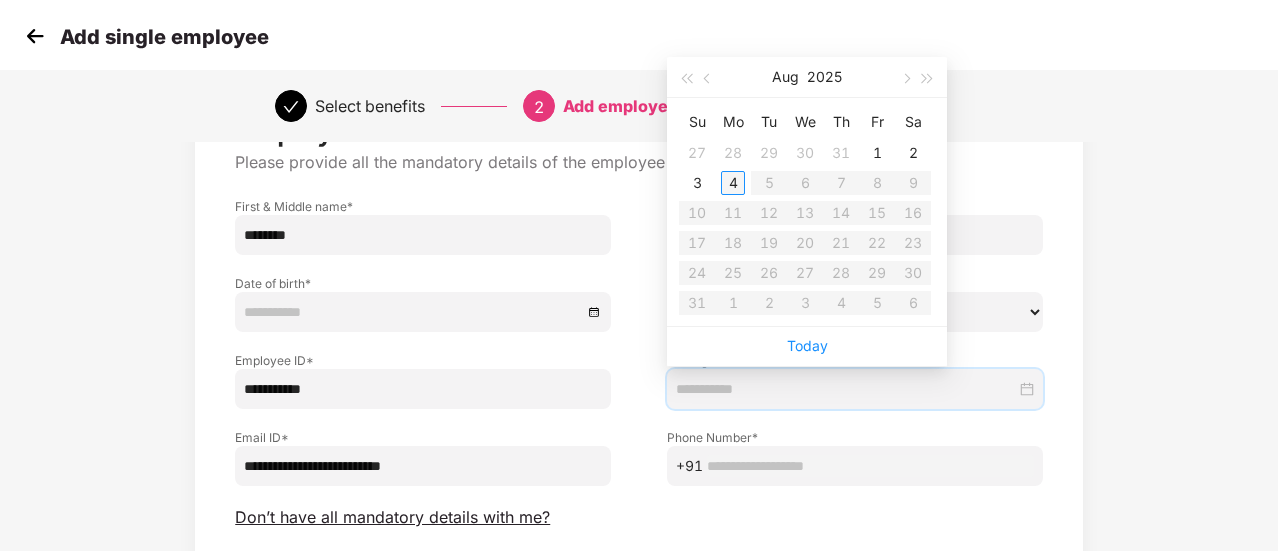 type on "**********" 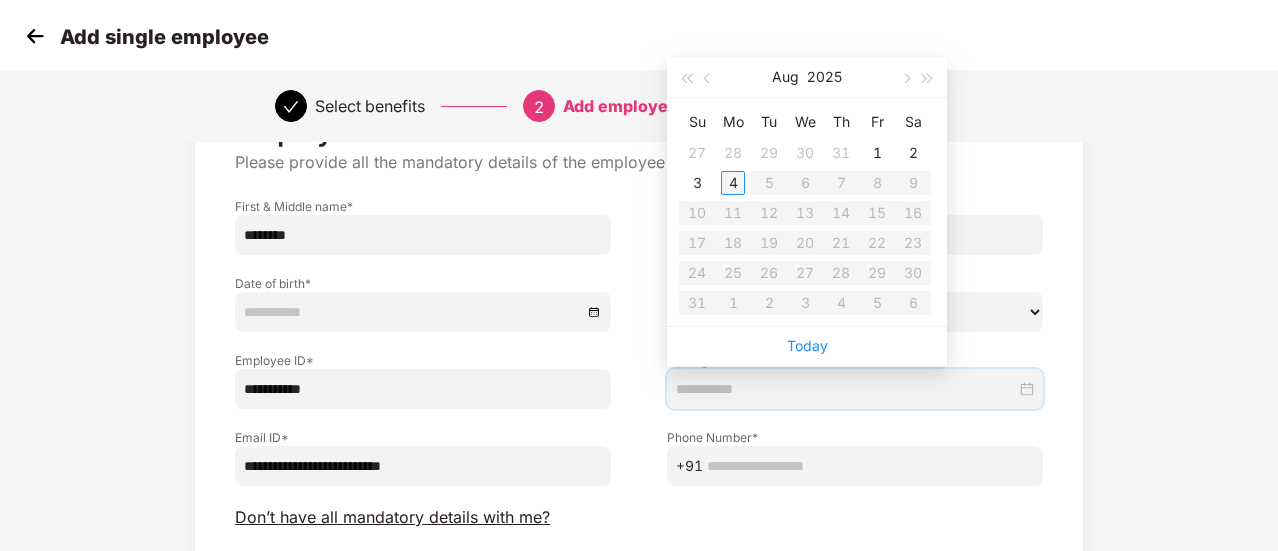 click on "4" at bounding box center (733, 183) 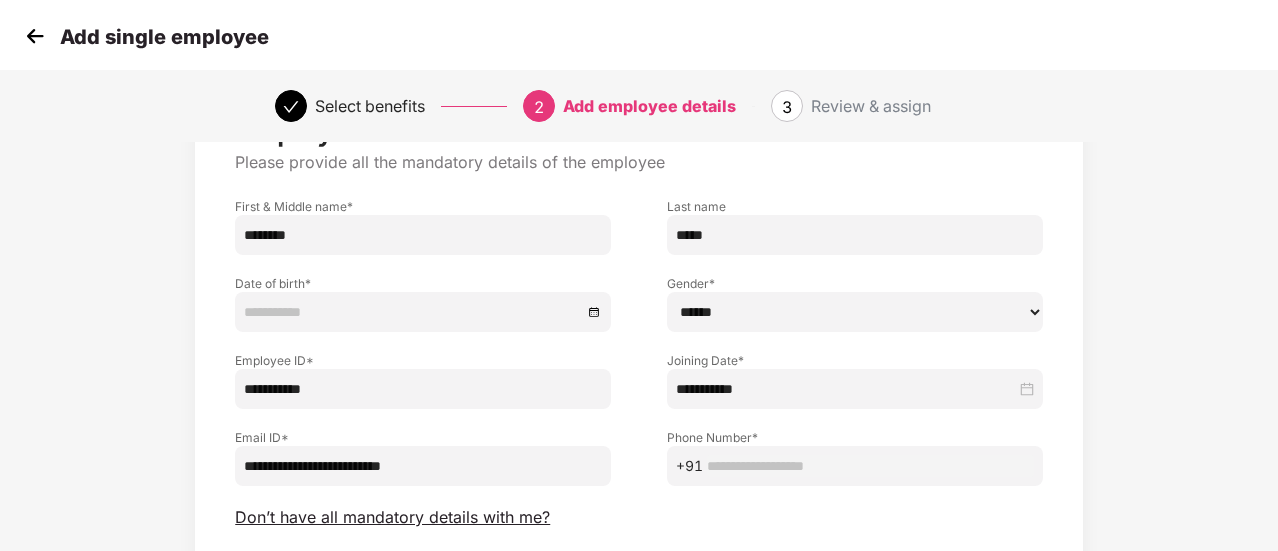 click at bounding box center (423, 312) 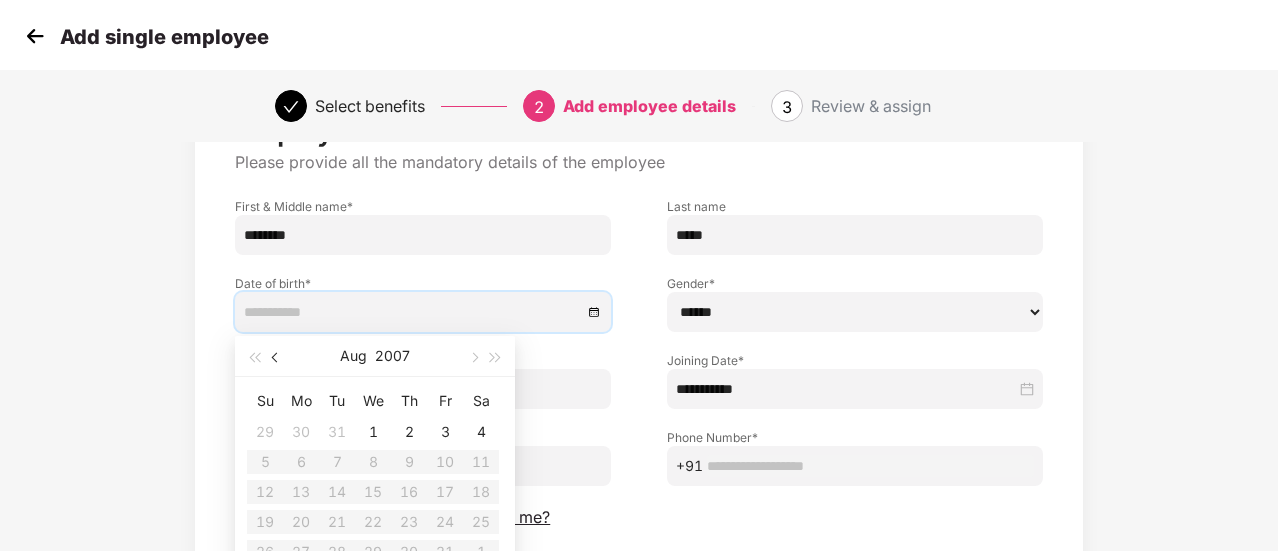 click at bounding box center [276, 356] 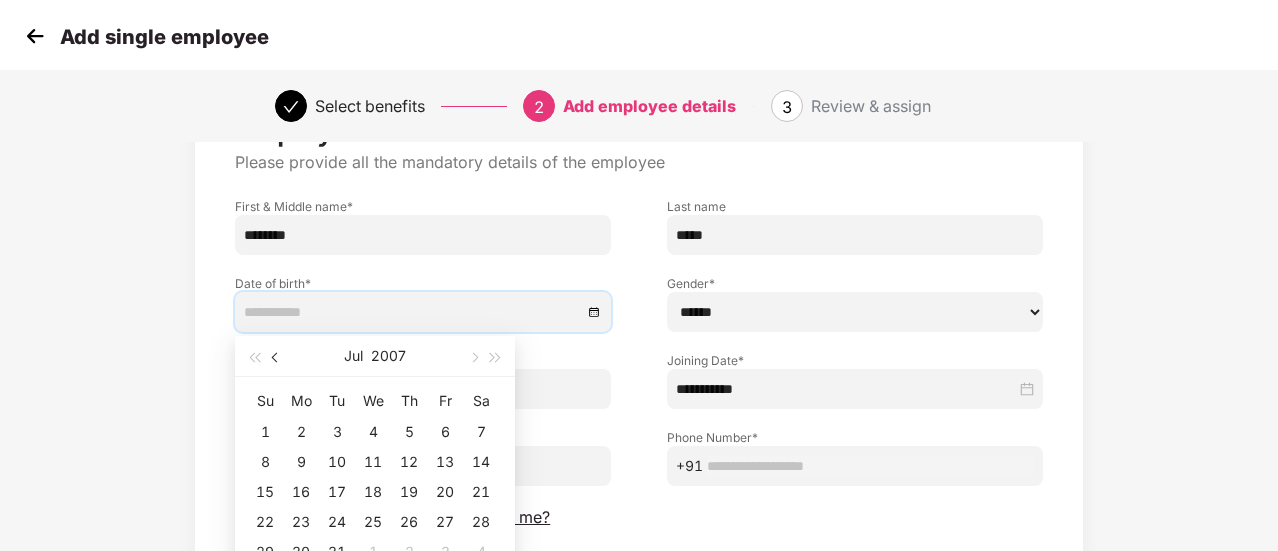 click at bounding box center (276, 356) 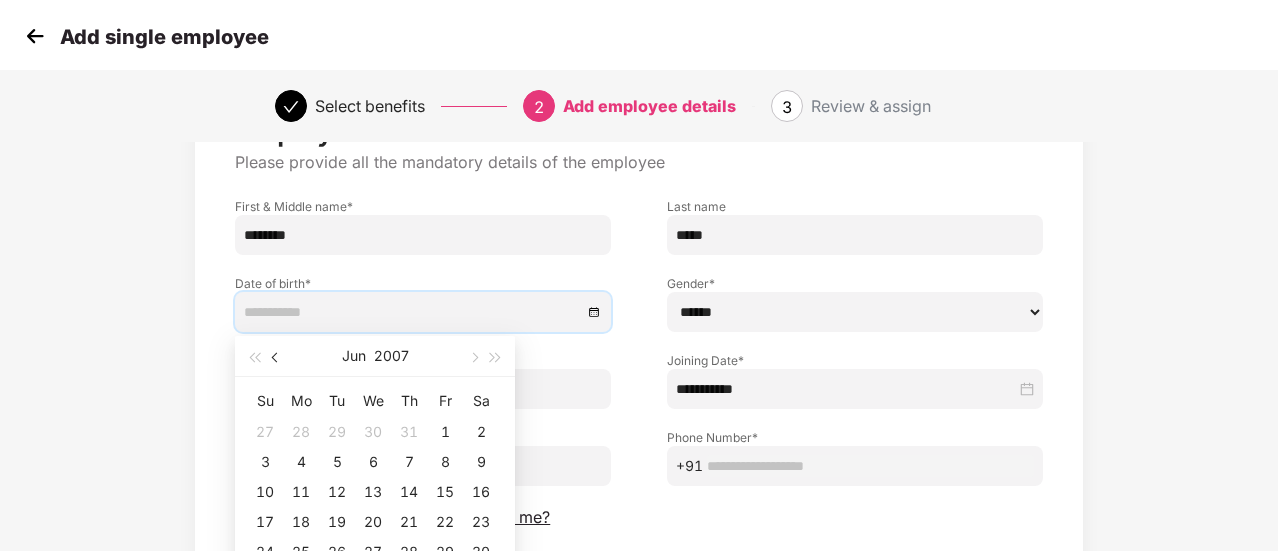 click at bounding box center (276, 356) 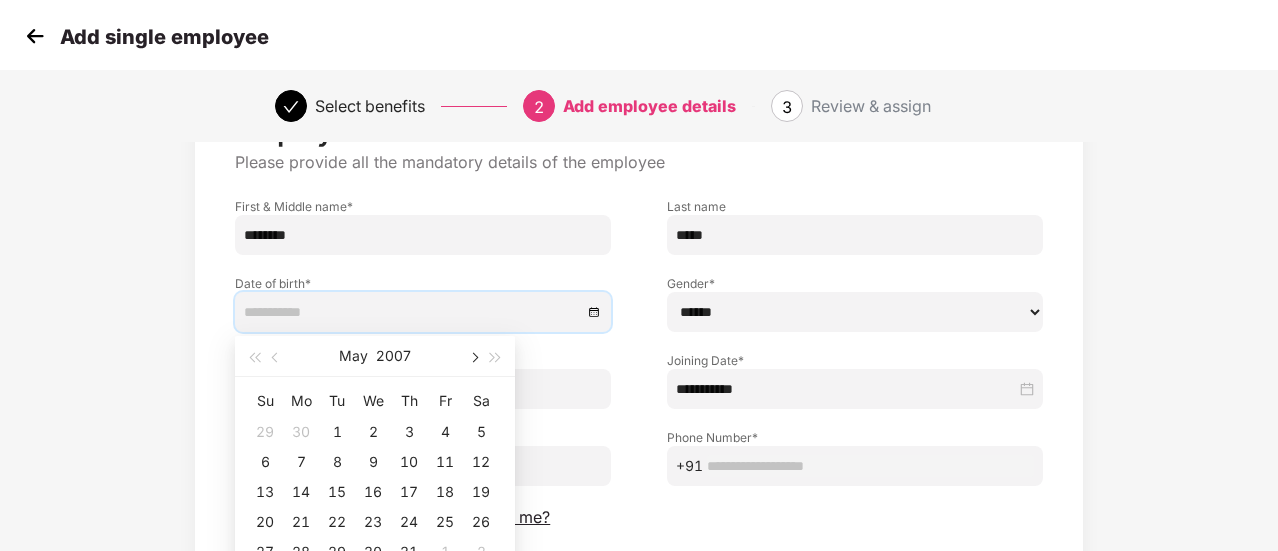 click at bounding box center (473, 356) 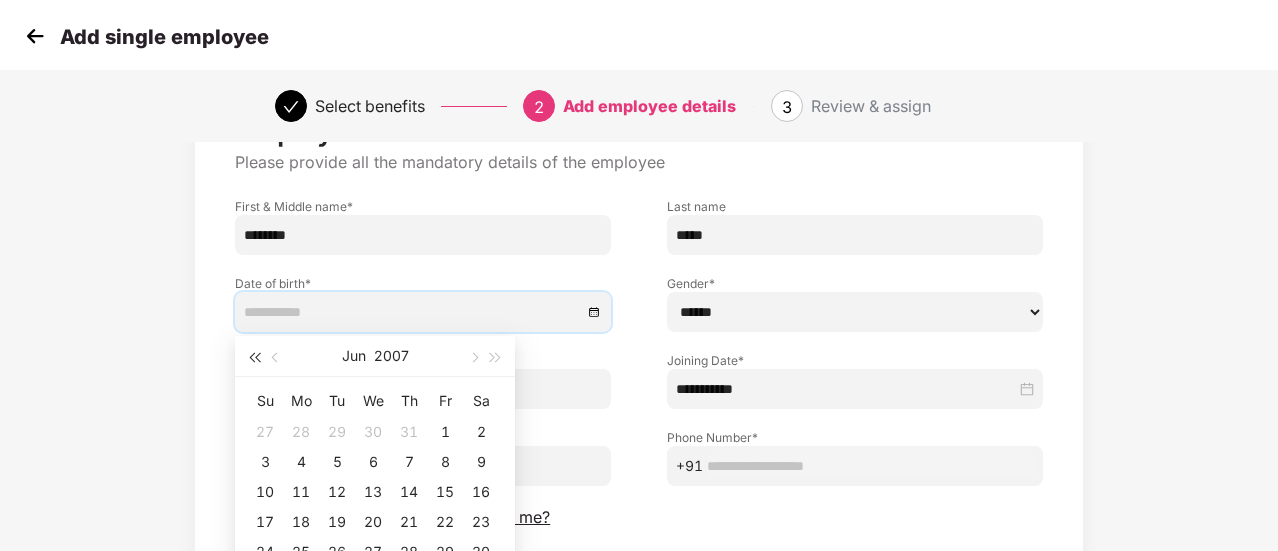 click at bounding box center [254, 356] 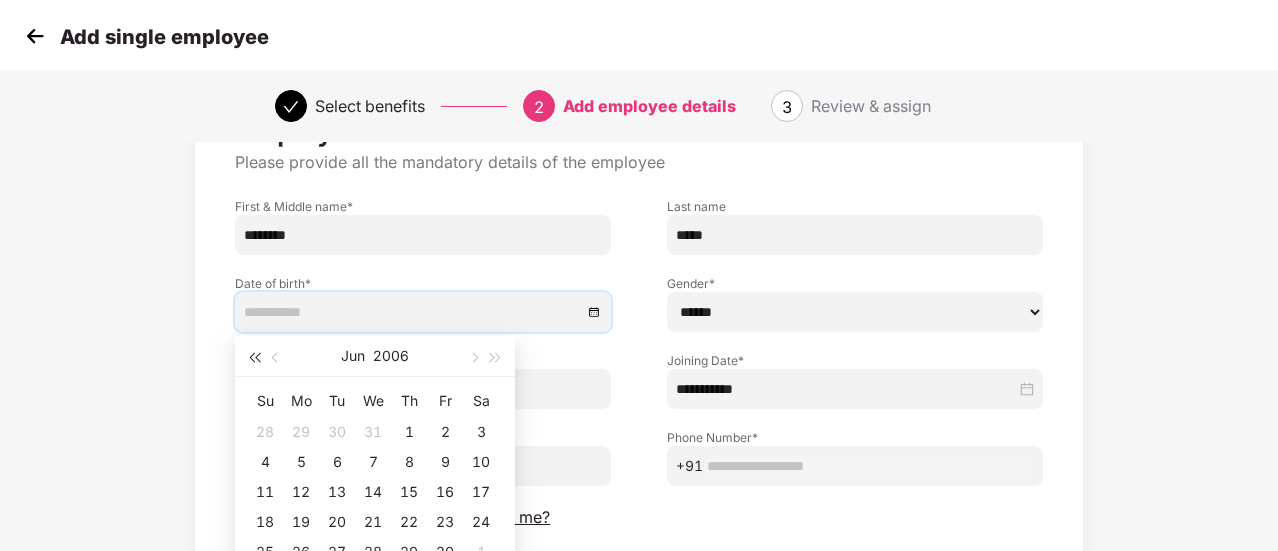 click at bounding box center [254, 356] 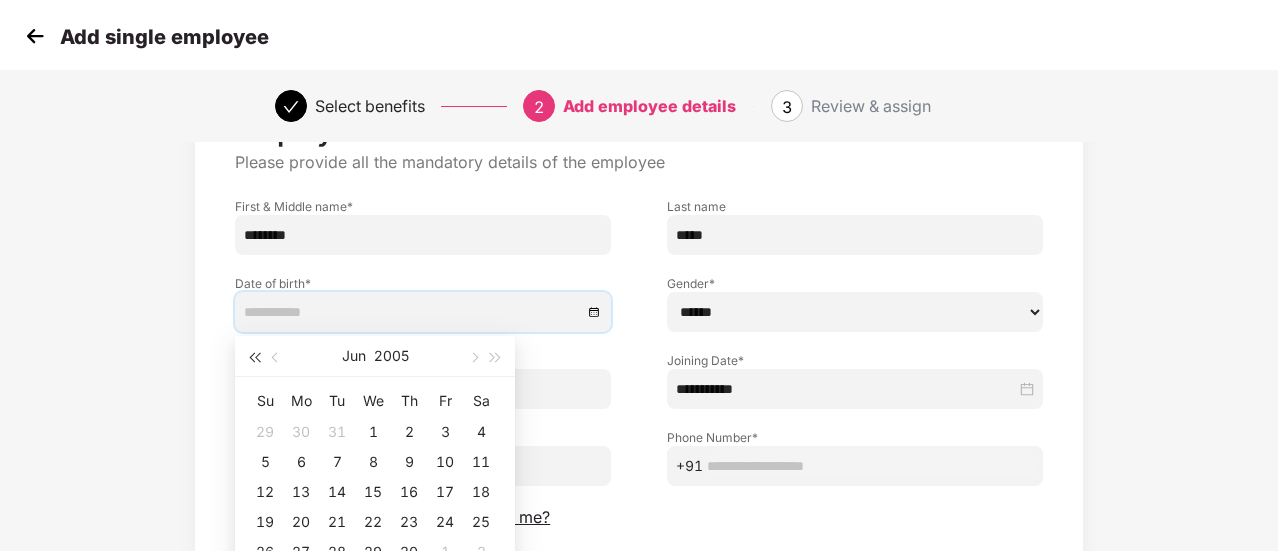 click at bounding box center [254, 356] 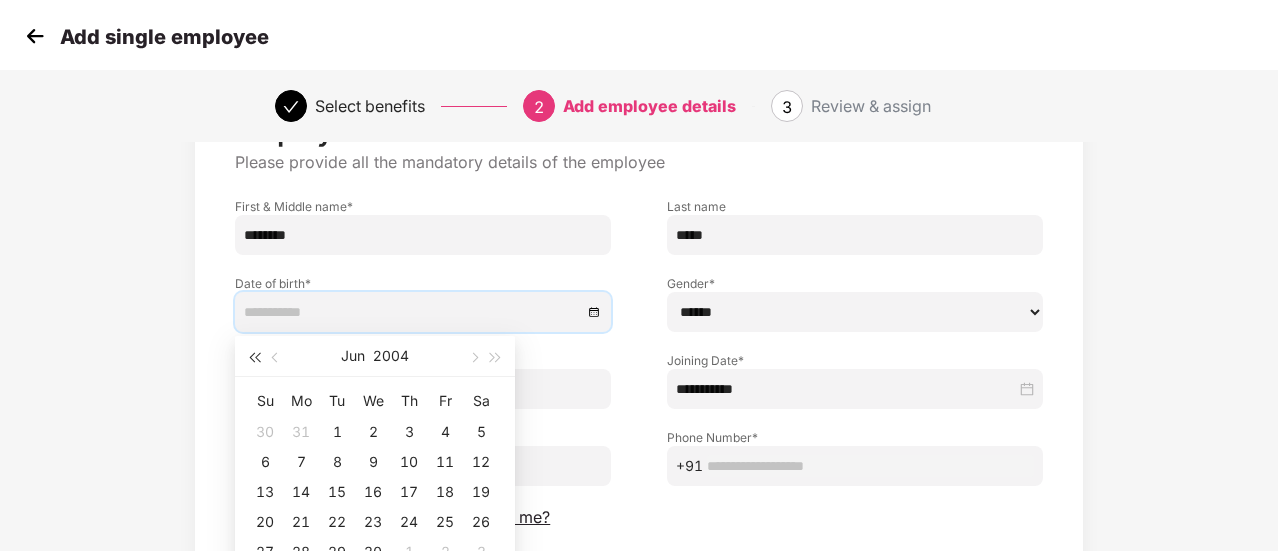 click at bounding box center (254, 356) 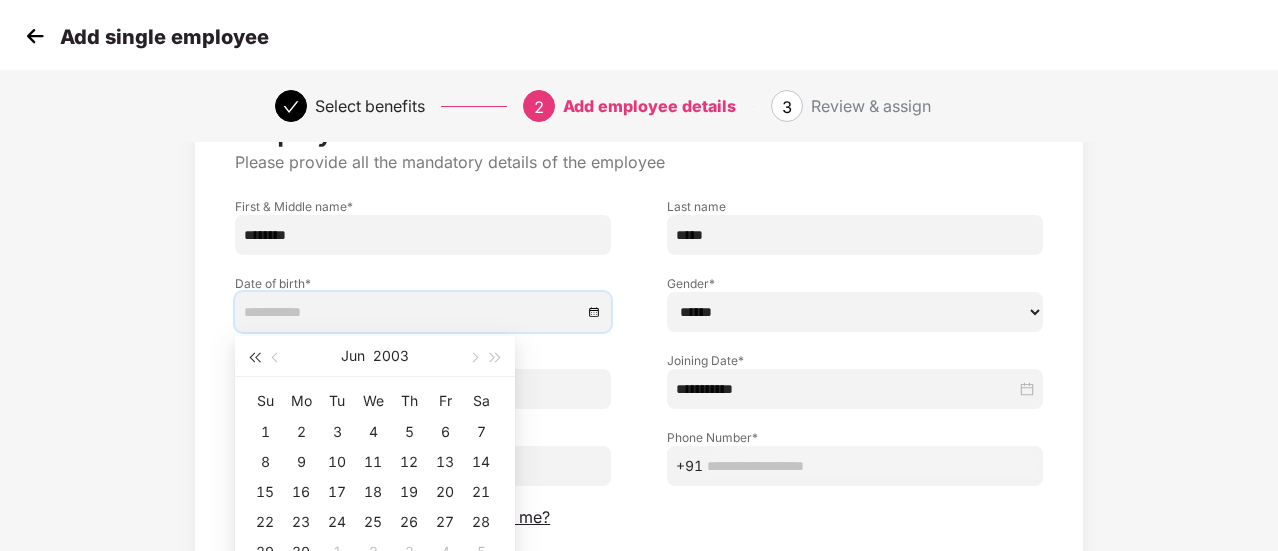 click at bounding box center (254, 356) 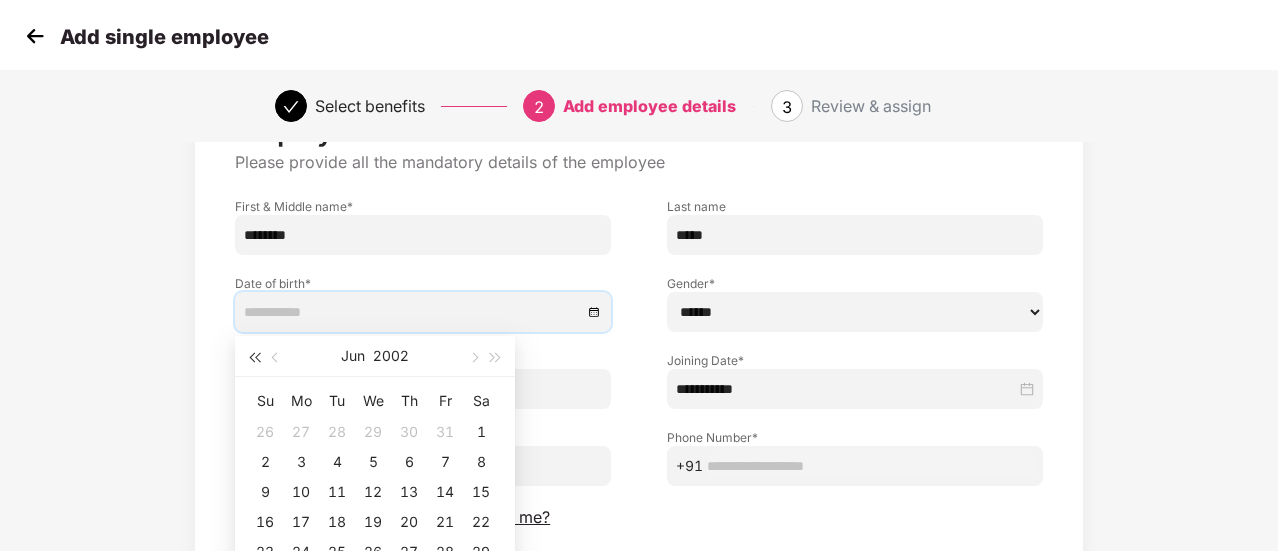 click at bounding box center (254, 356) 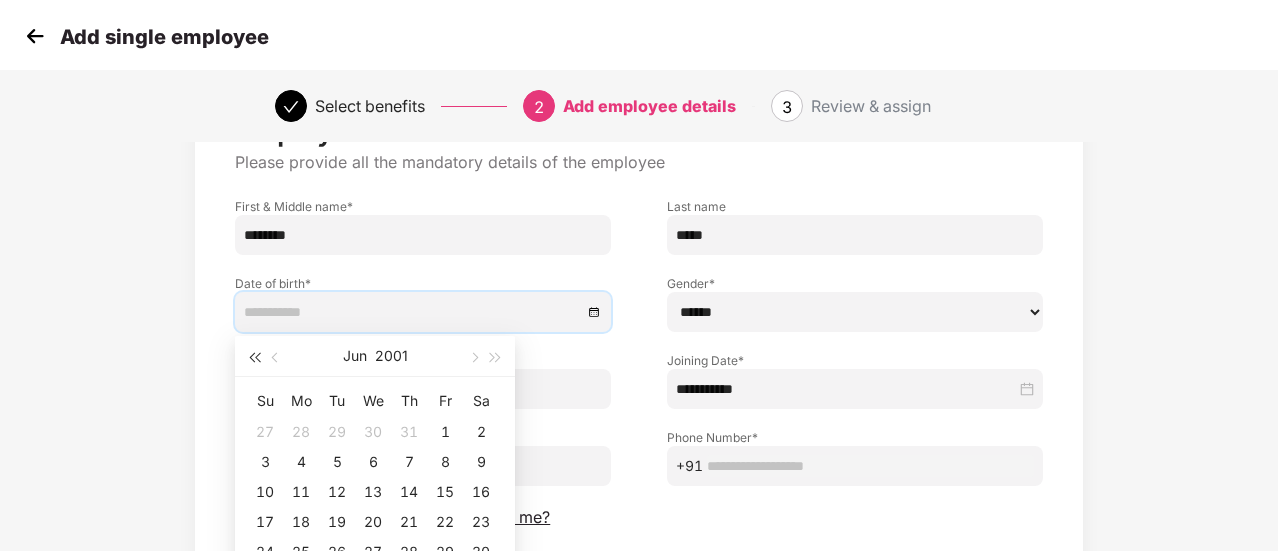 click at bounding box center (254, 356) 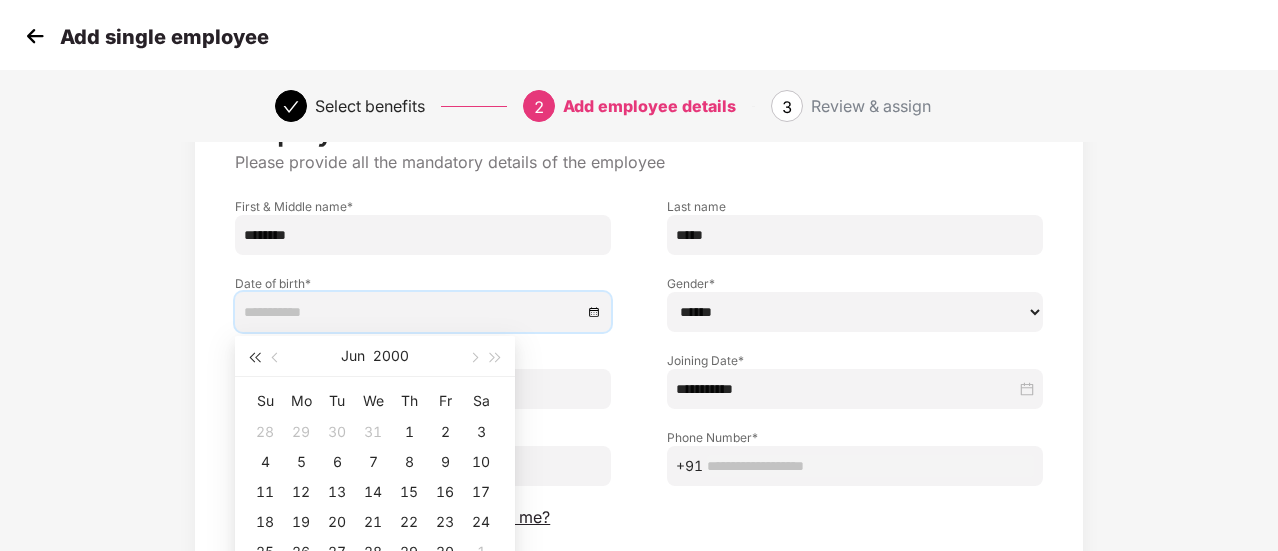 click at bounding box center [254, 356] 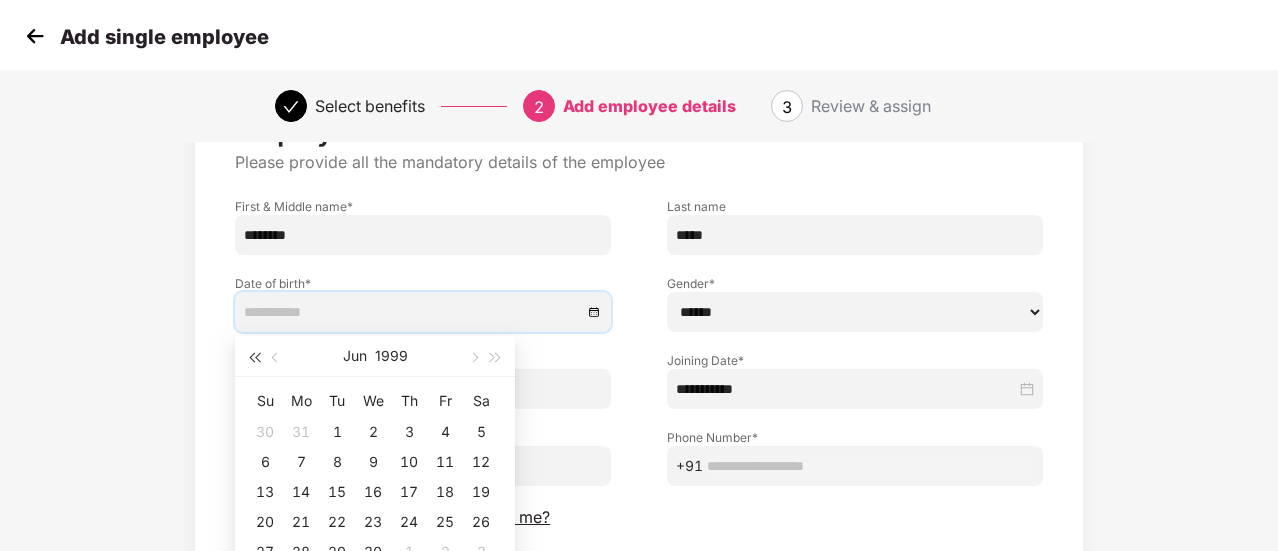 click at bounding box center (254, 356) 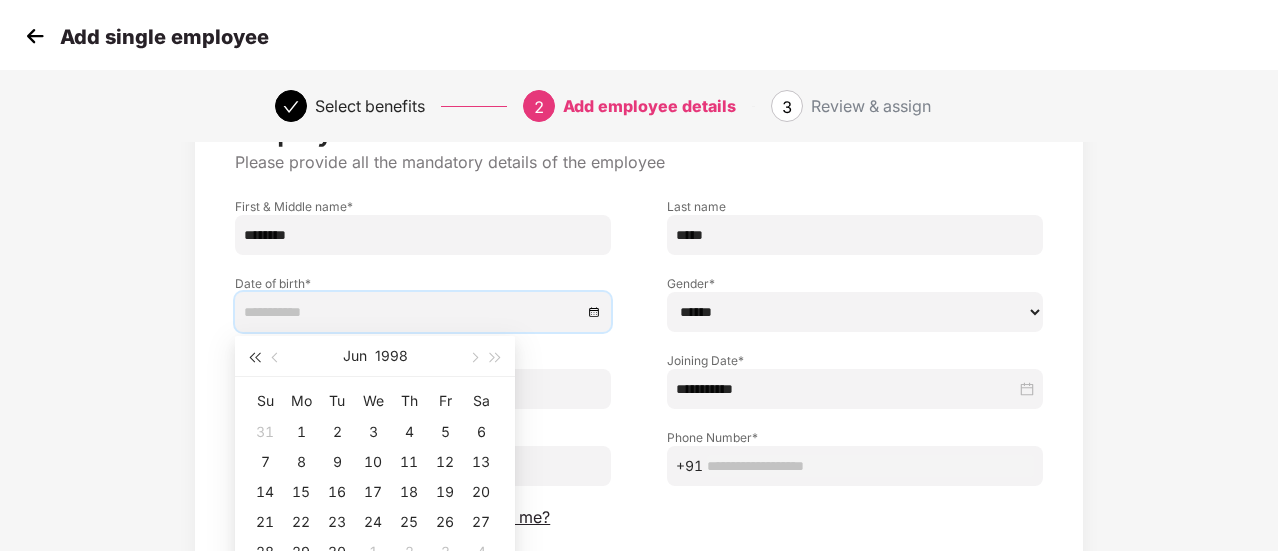 click at bounding box center (254, 356) 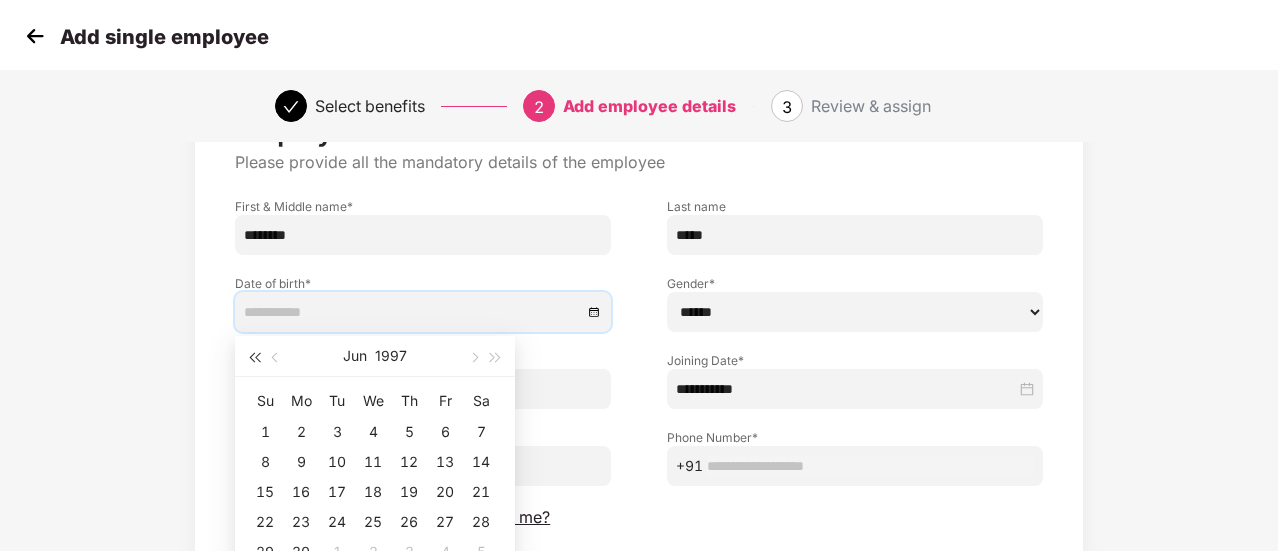 click at bounding box center (254, 356) 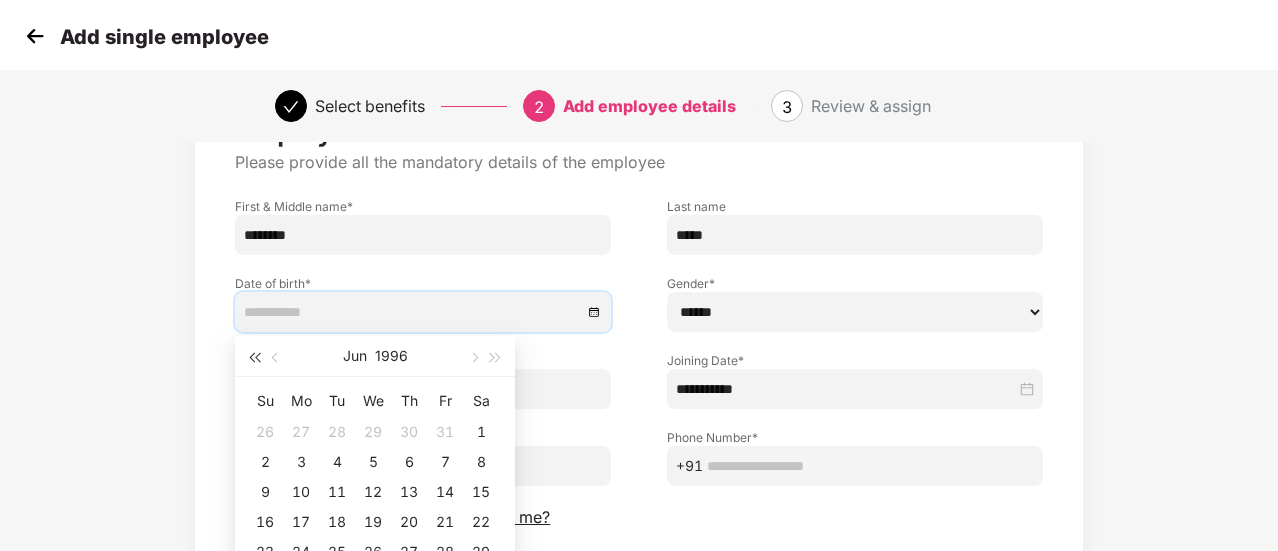 click at bounding box center (254, 356) 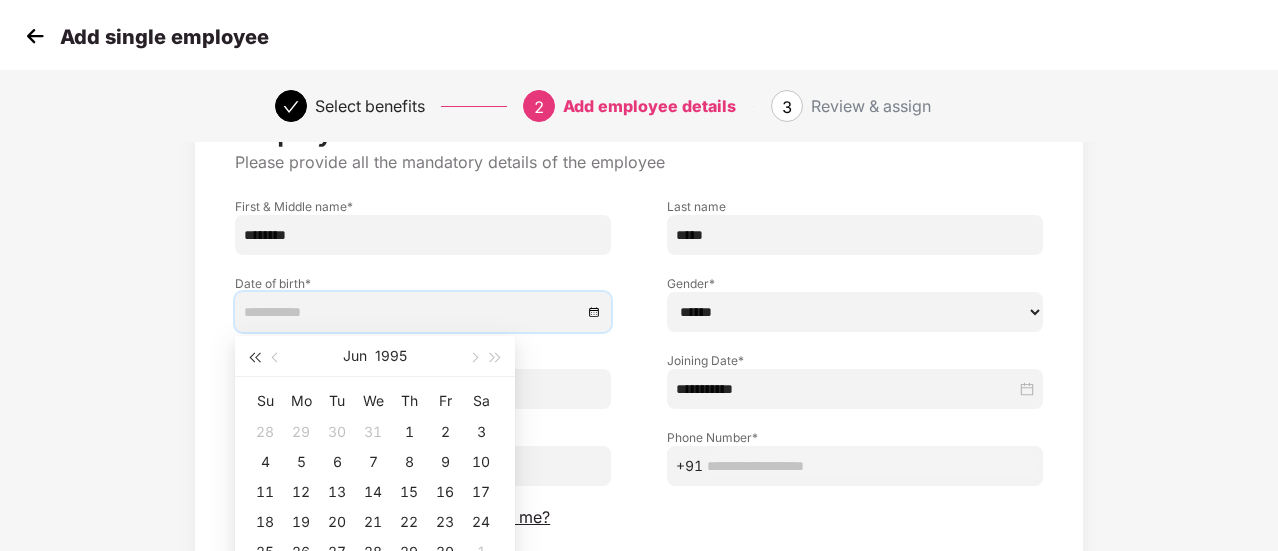 click at bounding box center (254, 356) 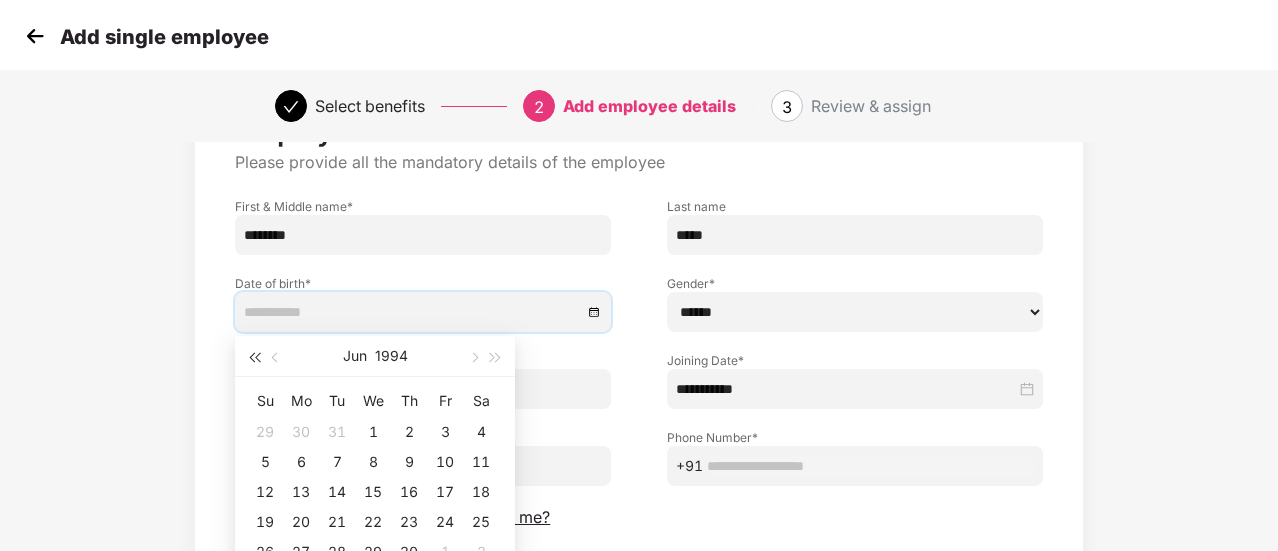 click at bounding box center (254, 356) 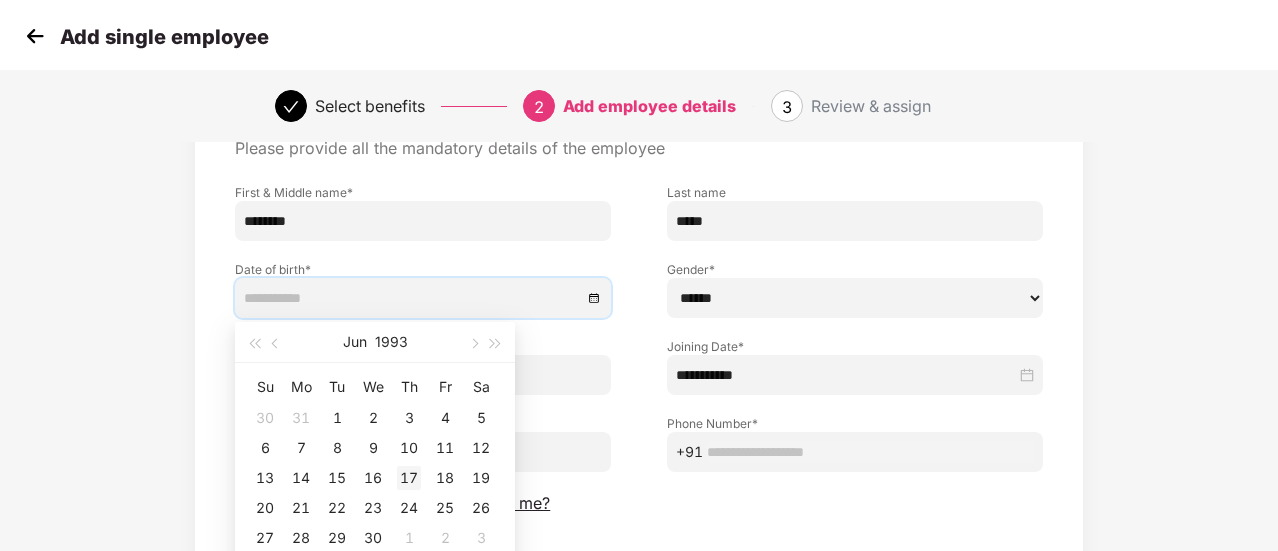 scroll, scrollTop: 111, scrollLeft: 2, axis: both 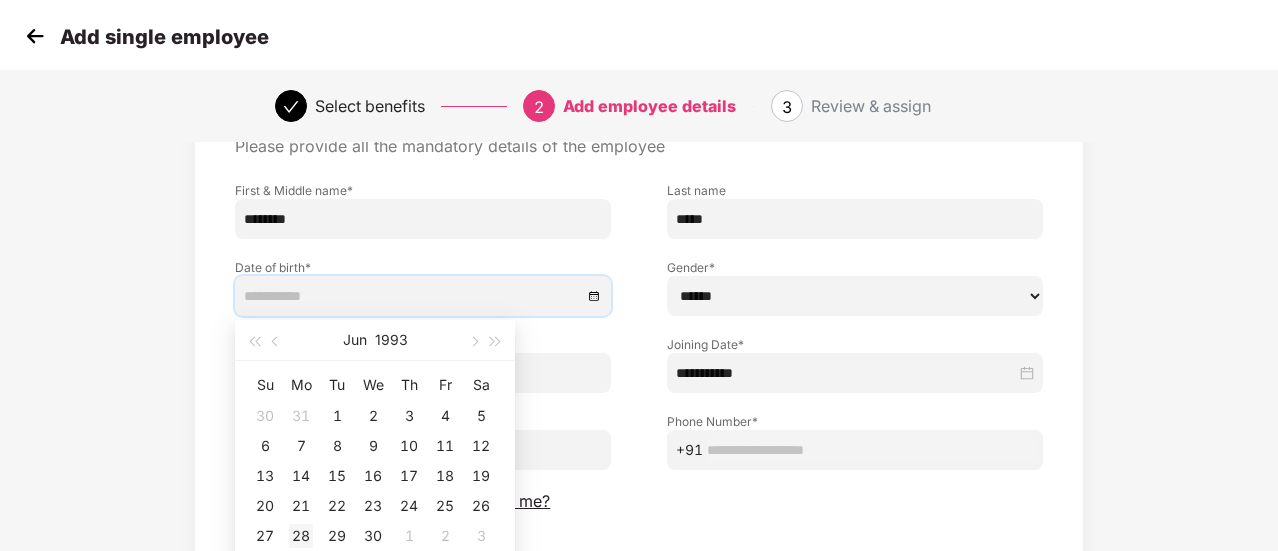 type on "**********" 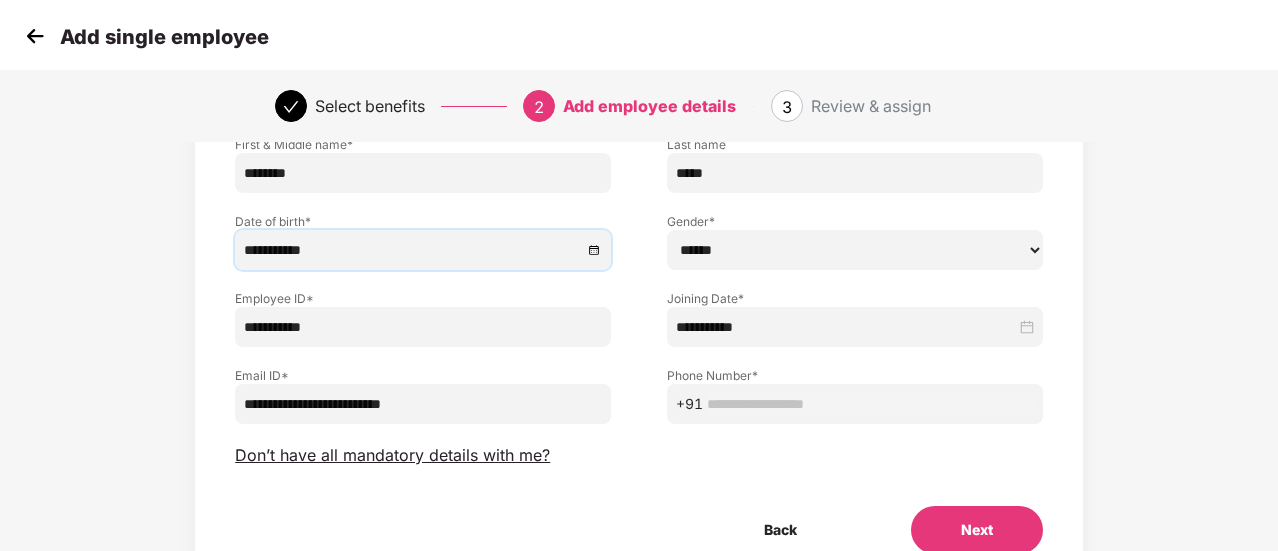 scroll, scrollTop: 158, scrollLeft: 2, axis: both 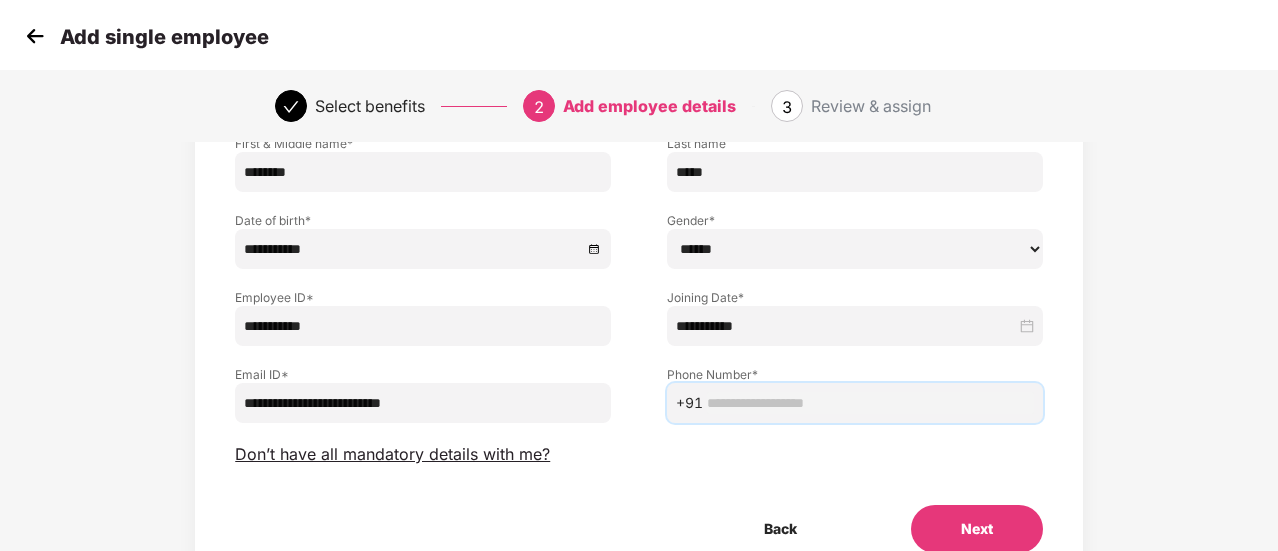 click at bounding box center [870, 403] 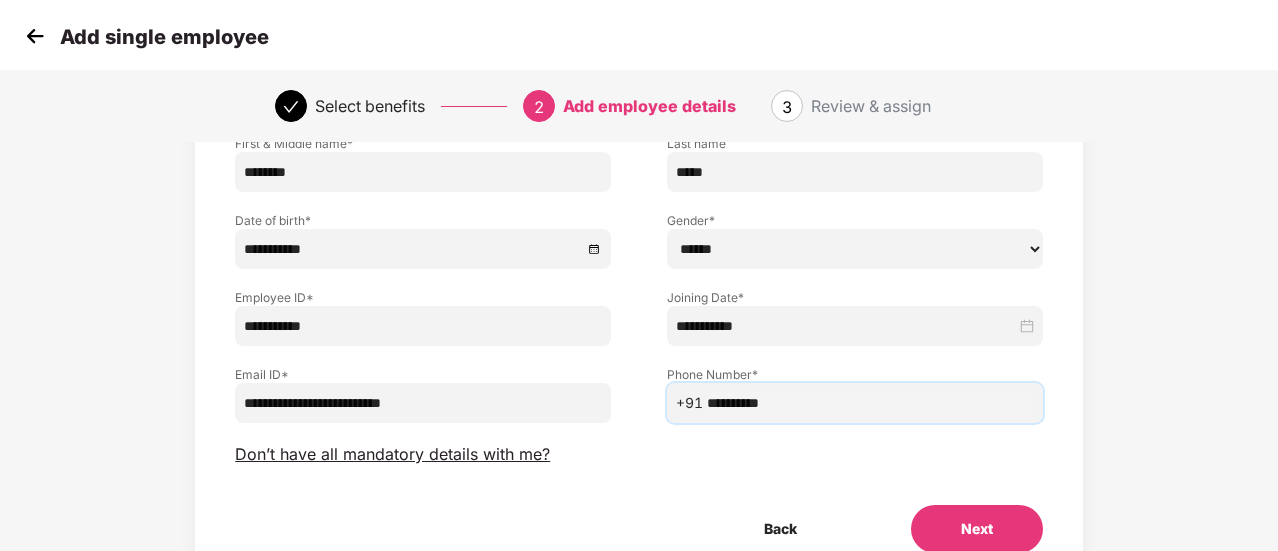 type on "**********" 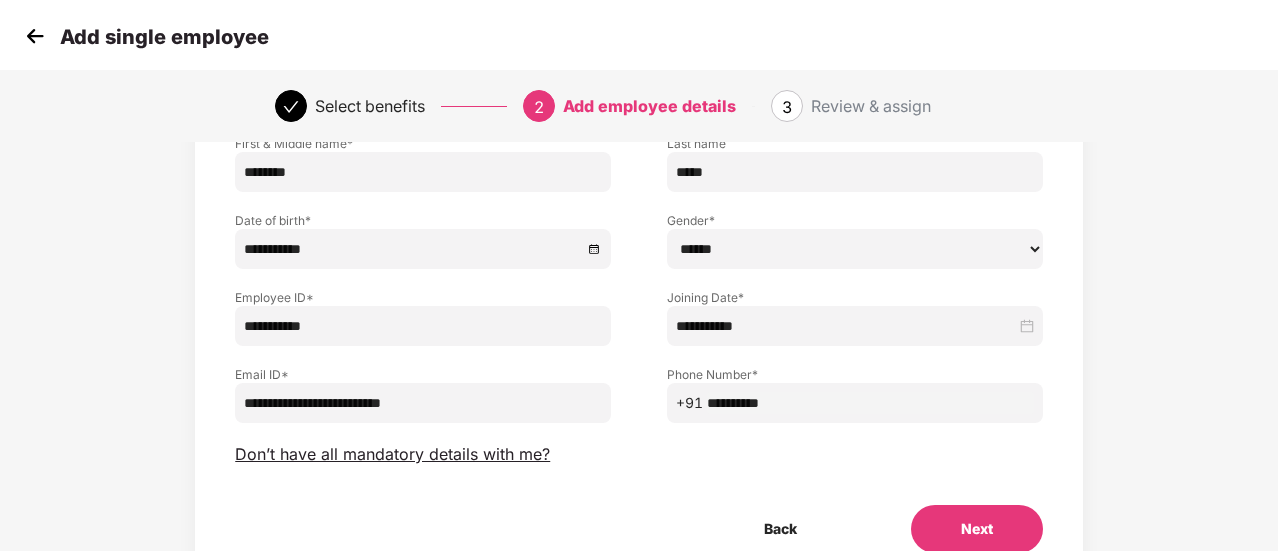 click on "Employee Details Please provide all the mandatory details of the employee First & Middle name  * [NAME] Last name [NAME] Date of birth  * [DATE] Gender  * [NAME] [NAME] [NAME] Employee ID  * [ID] Joining Date  * [DATE] Email ID  * [EMAIL] Phone Number  * +91 [PHONE] Don’t have all mandatory details with me? Back Next" at bounding box center (639, 302) 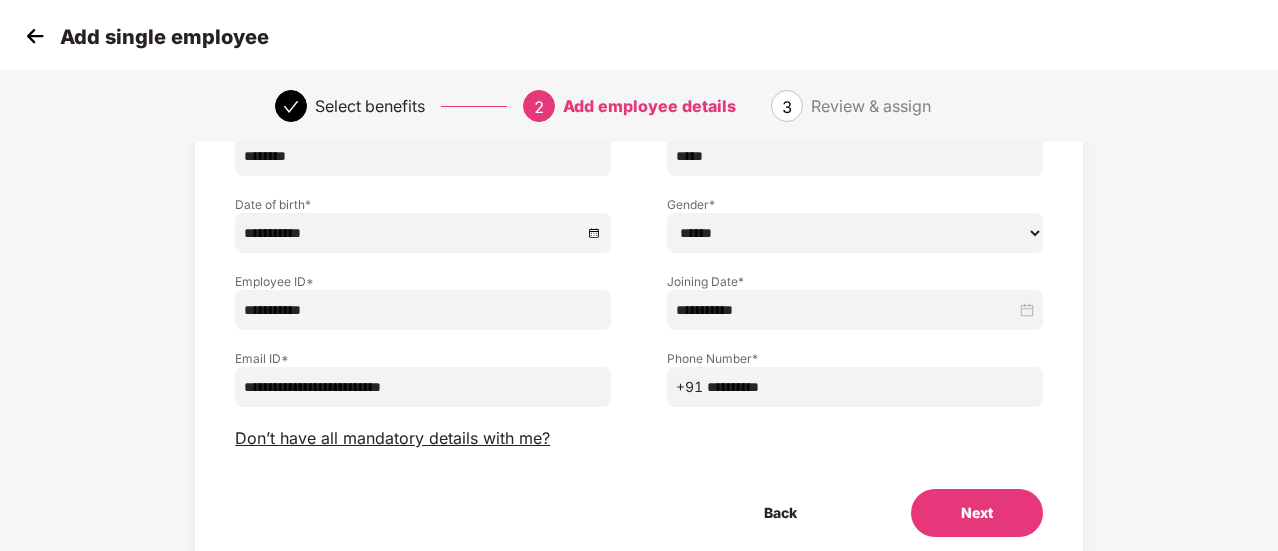 scroll, scrollTop: 245, scrollLeft: 2, axis: both 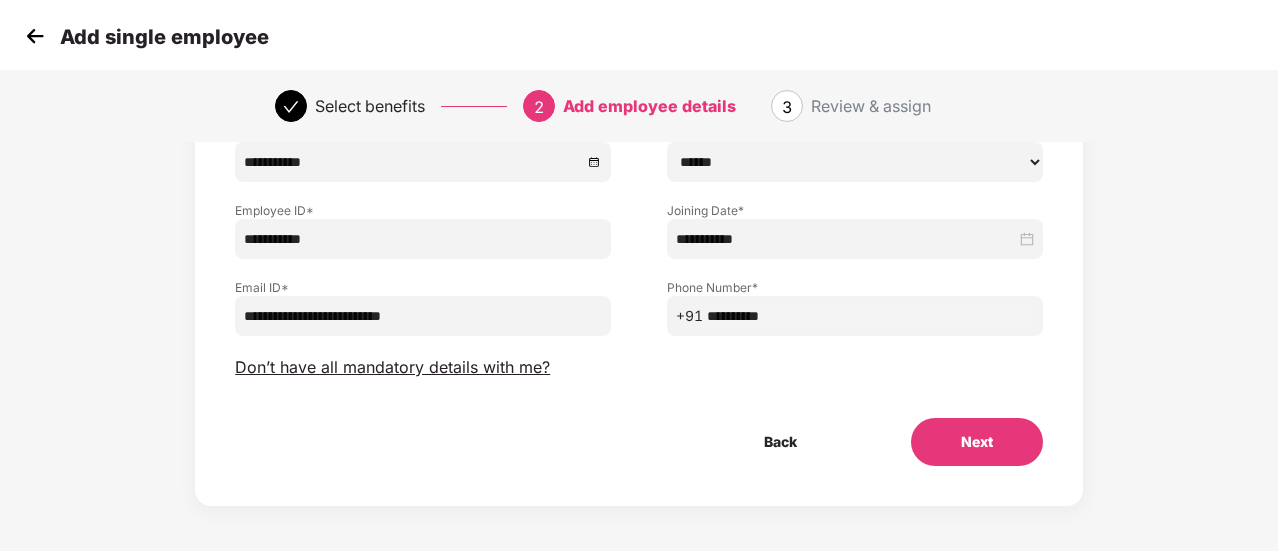 click on "Next" at bounding box center [977, 442] 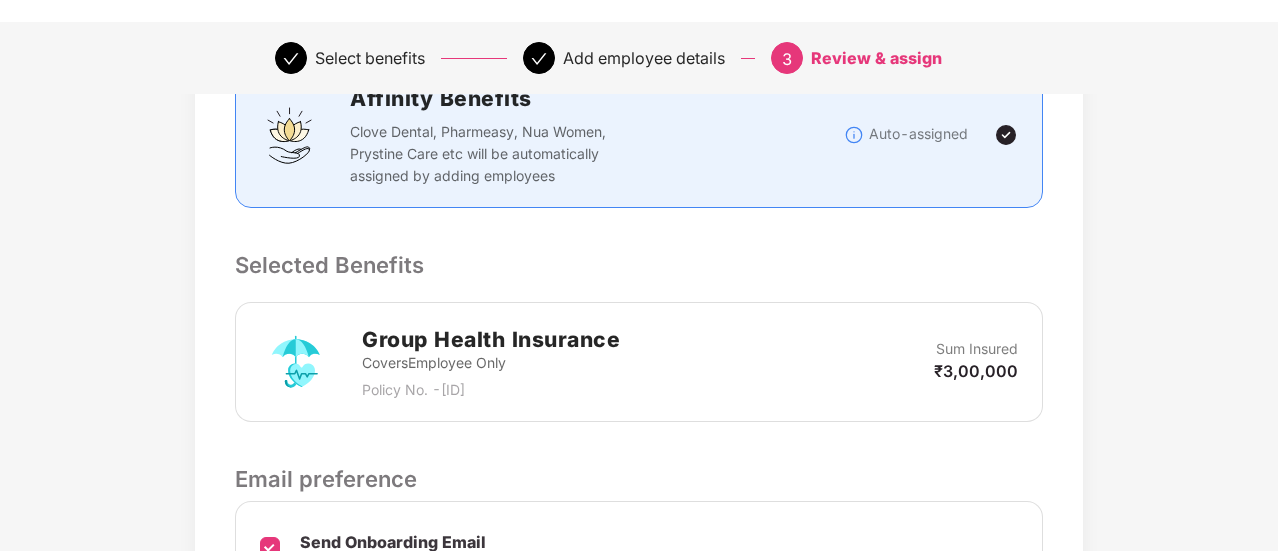scroll, scrollTop: 692, scrollLeft: 2, axis: both 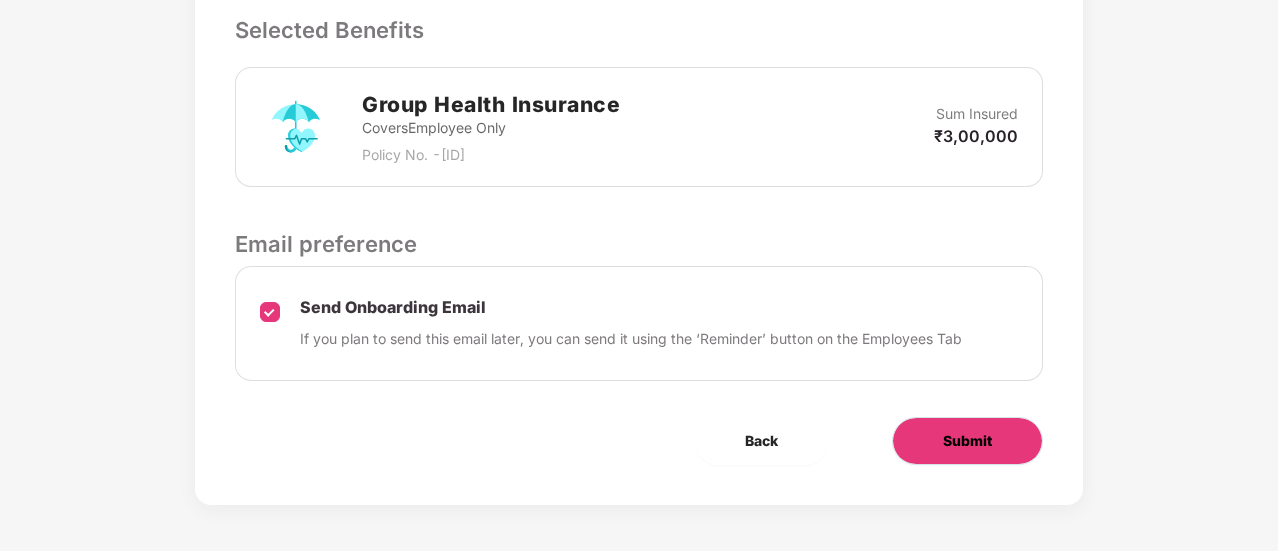 click on "Submit" at bounding box center (967, 441) 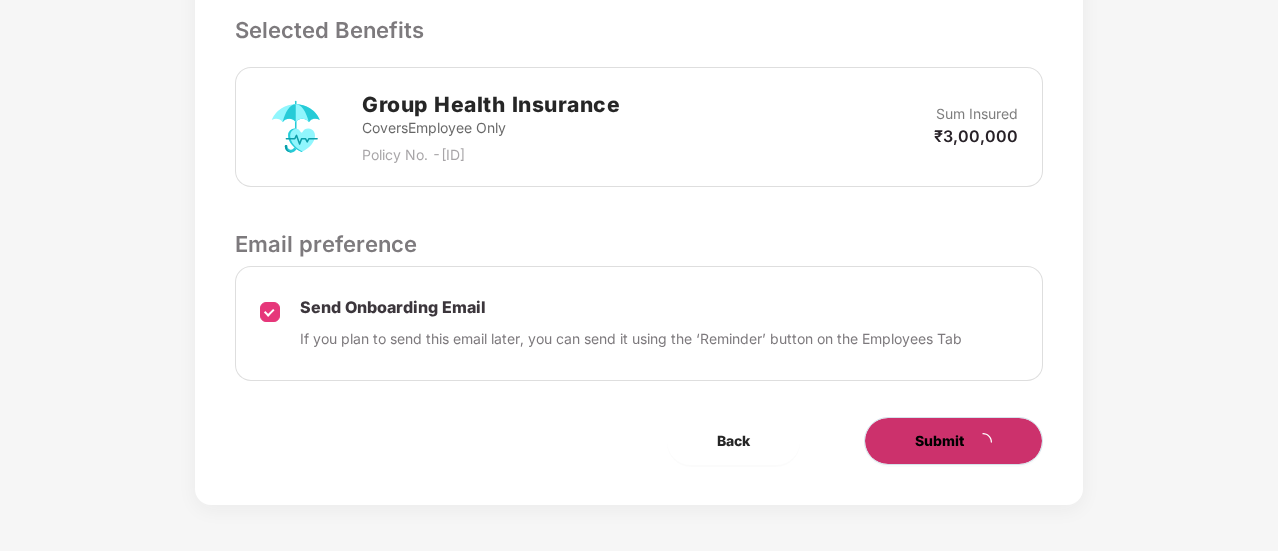scroll, scrollTop: 0, scrollLeft: 0, axis: both 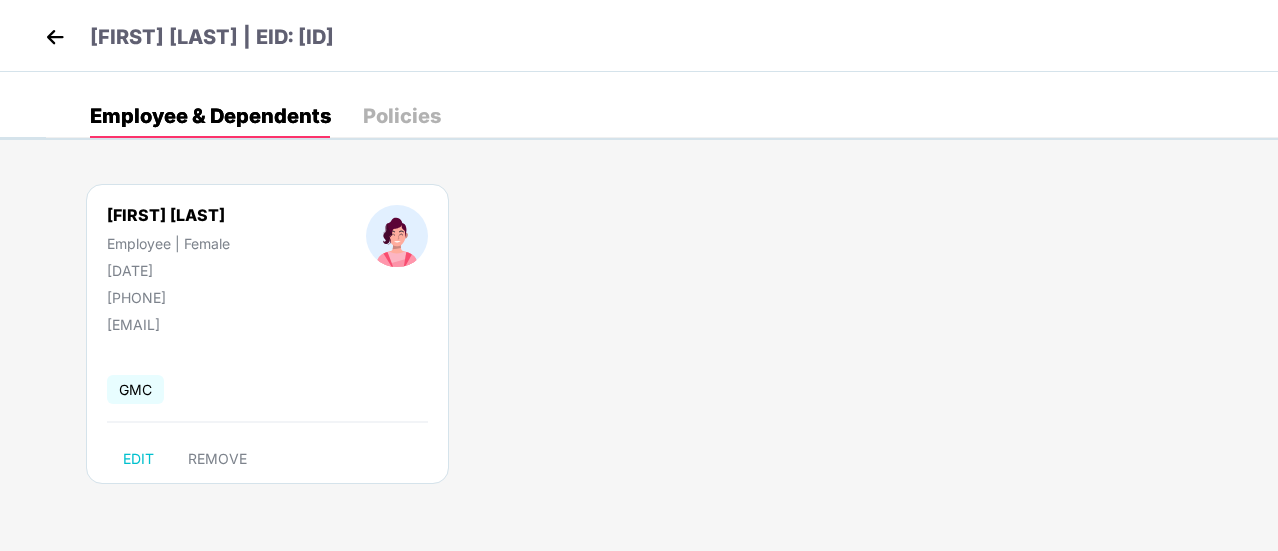 click on "[FIRST] [LAST] | EID: [ID]" at bounding box center [639, 36] 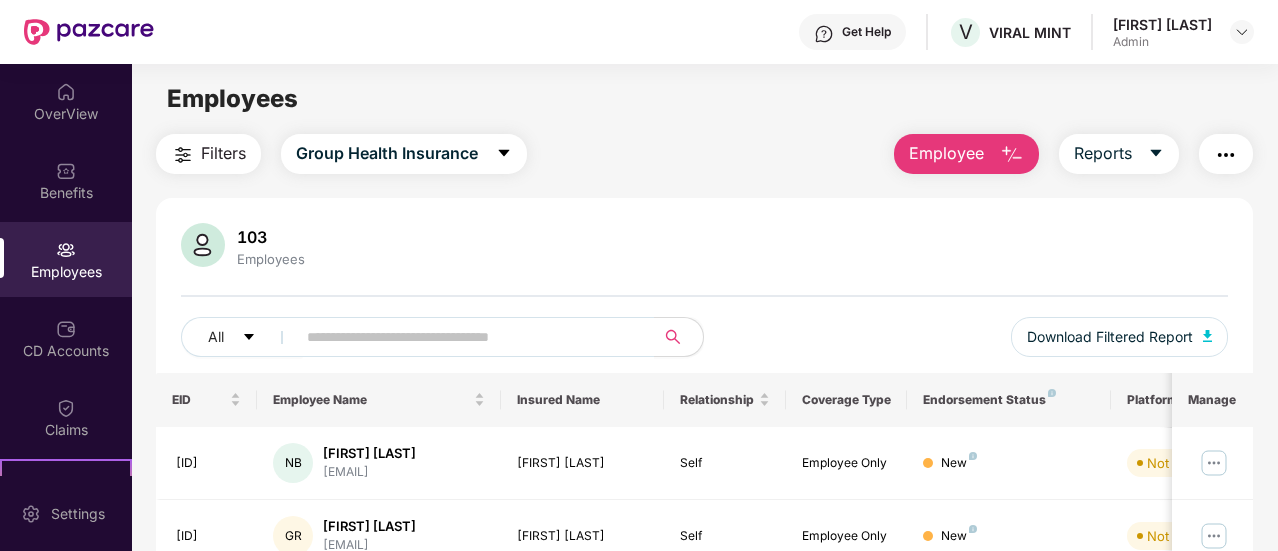 click at bounding box center [1012, 155] 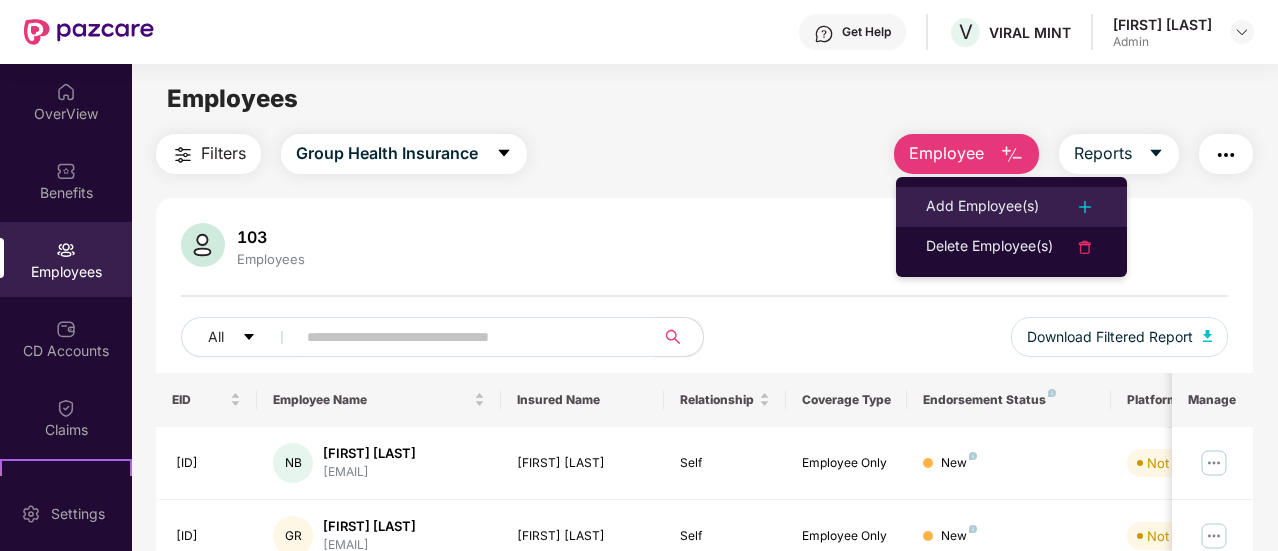click on "Add Employee(s)" at bounding box center [982, 207] 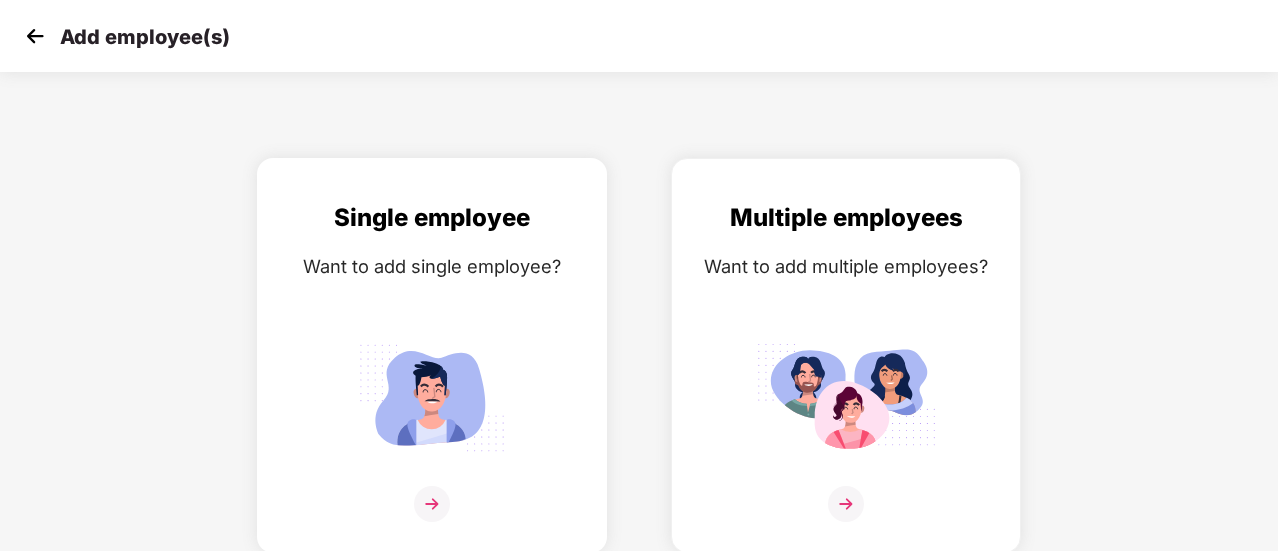 scroll, scrollTop: 14, scrollLeft: 0, axis: vertical 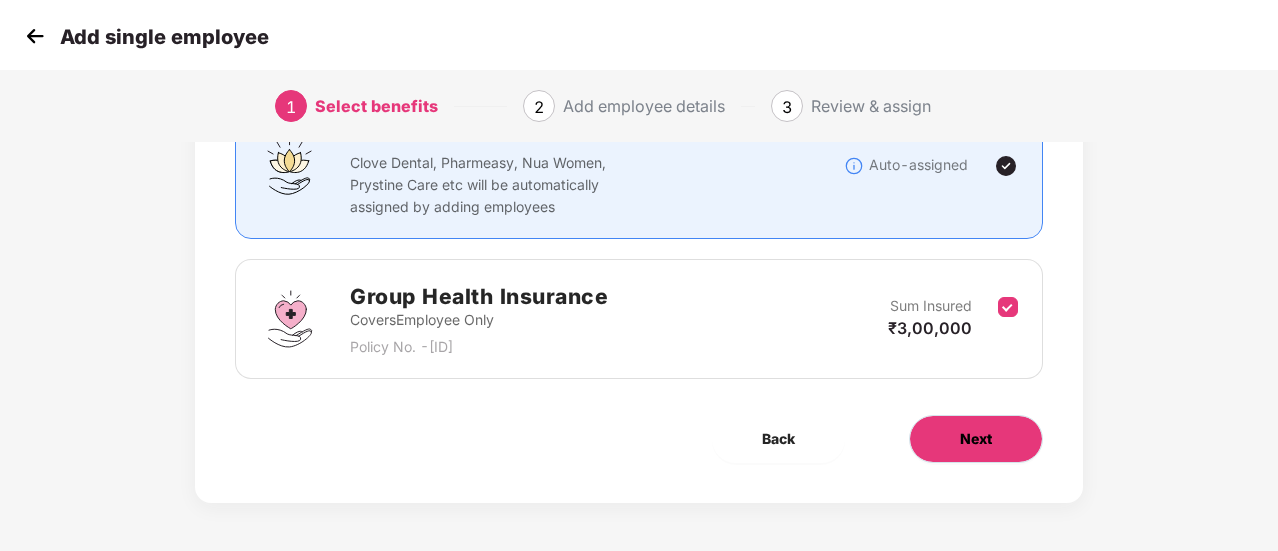 click on "Next" at bounding box center (976, 439) 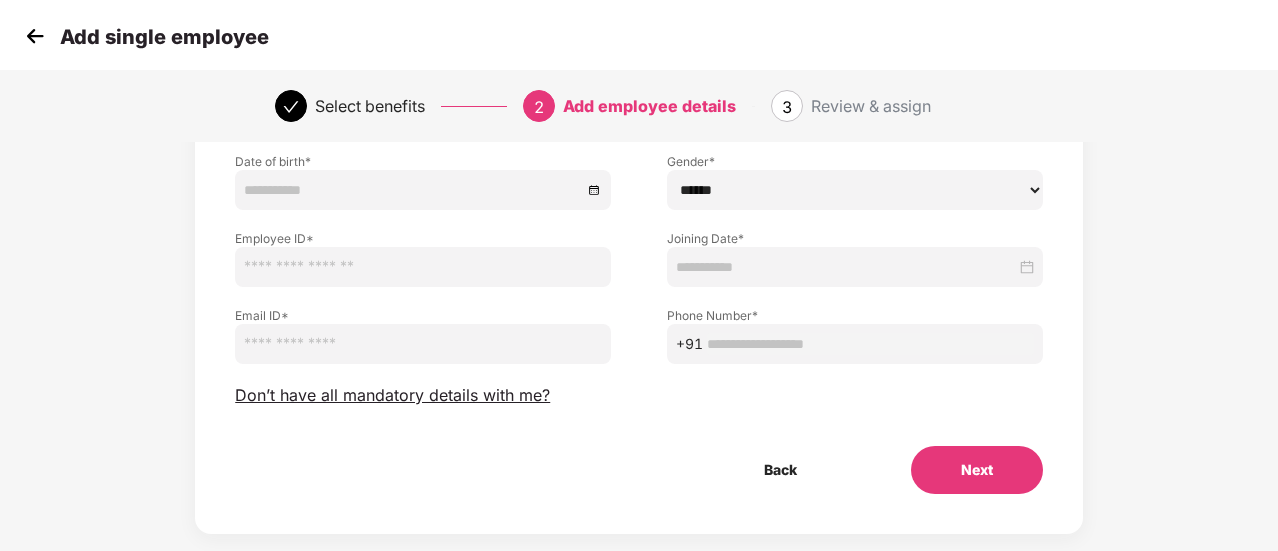 scroll, scrollTop: 216, scrollLeft: 0, axis: vertical 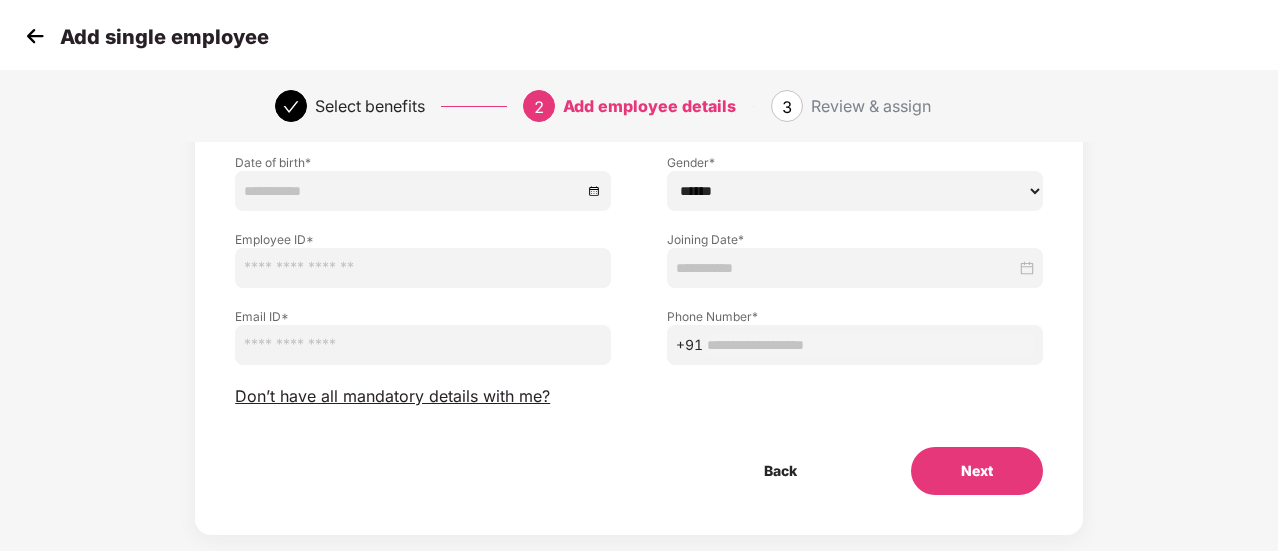 click at bounding box center [423, 345] 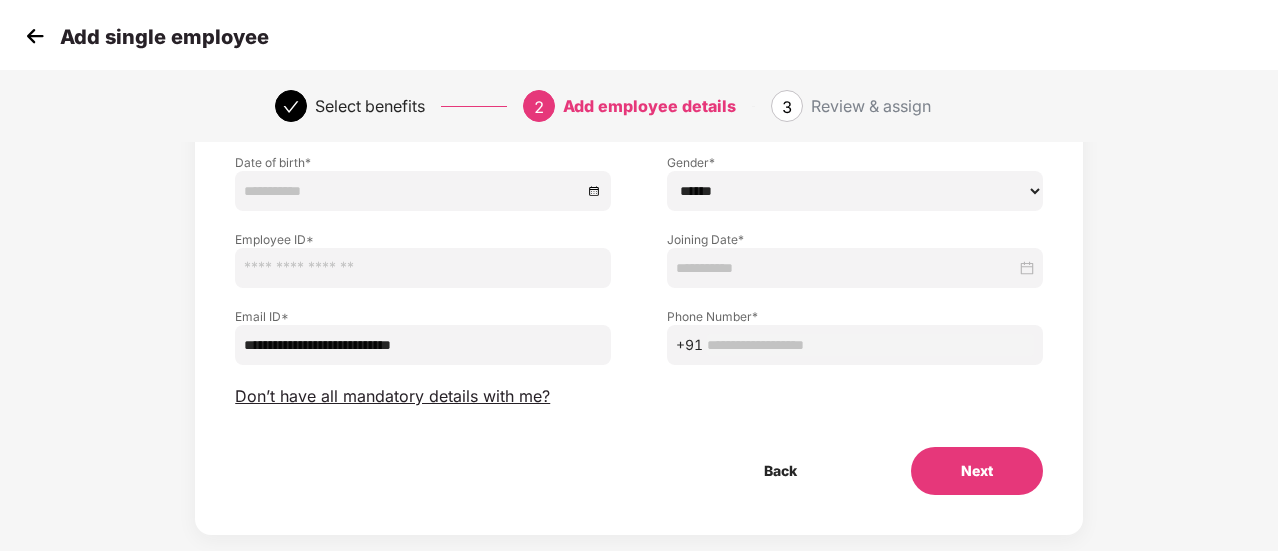 click at bounding box center (423, 268) 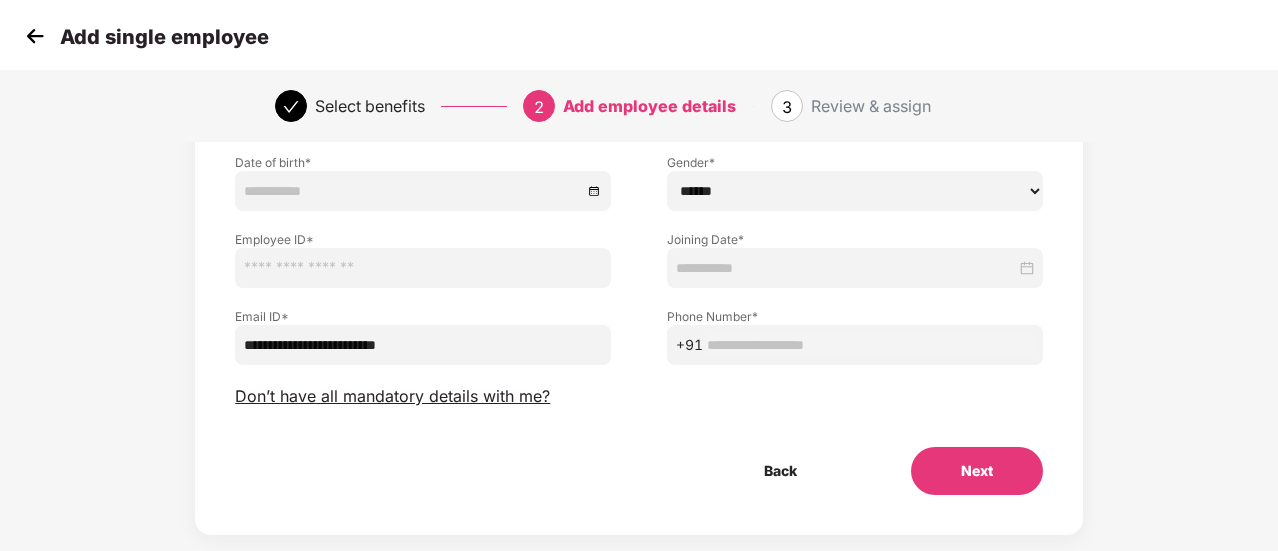 type on "**********" 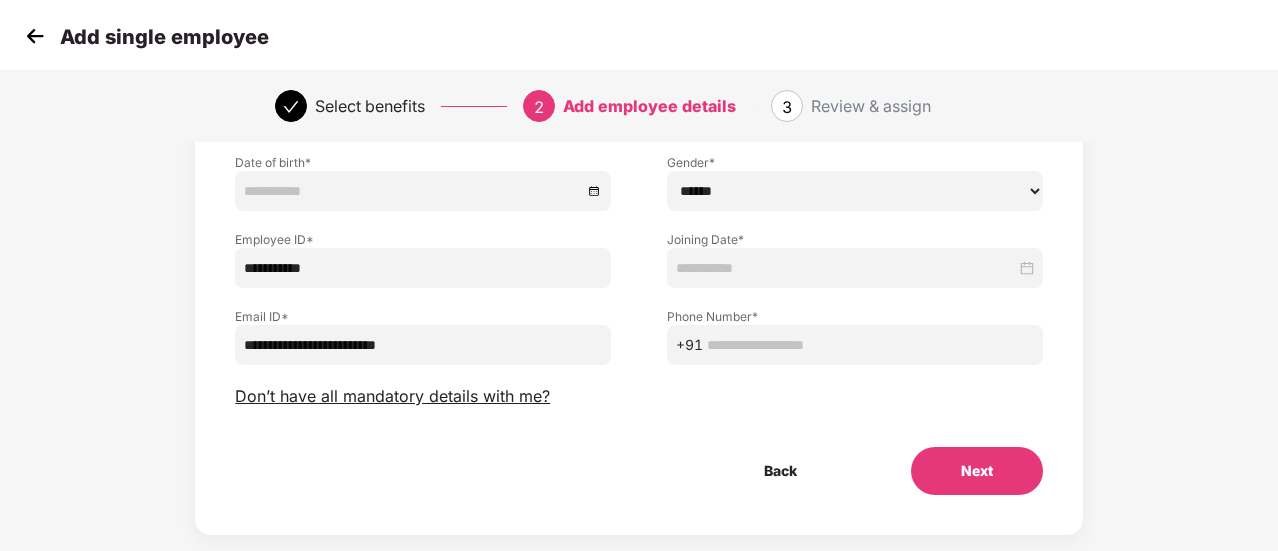scroll, scrollTop: 127, scrollLeft: 0, axis: vertical 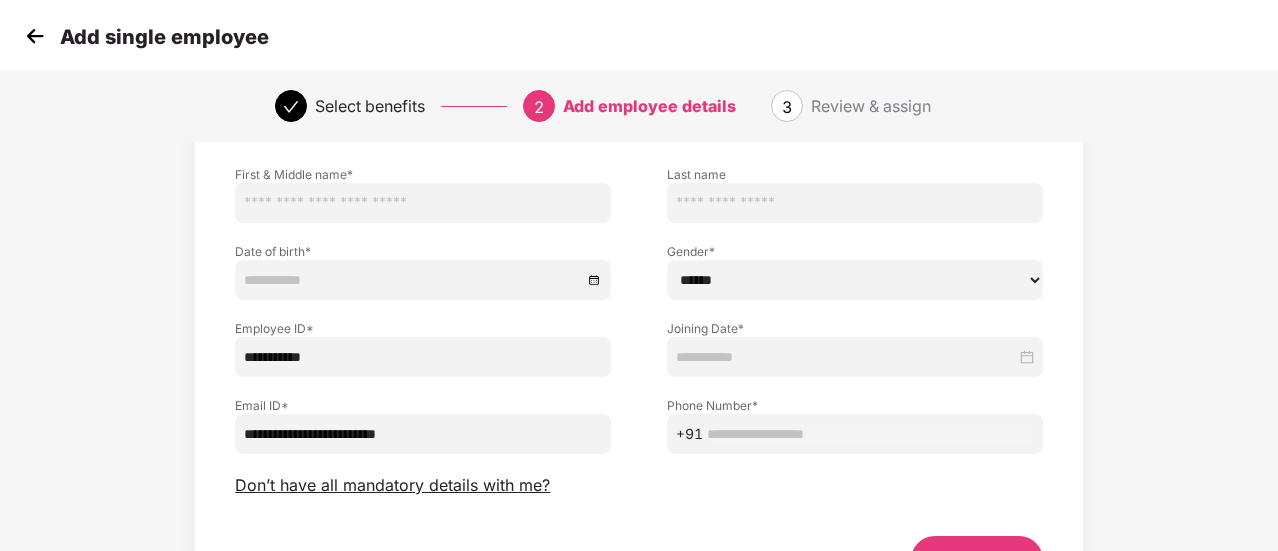 type on "**********" 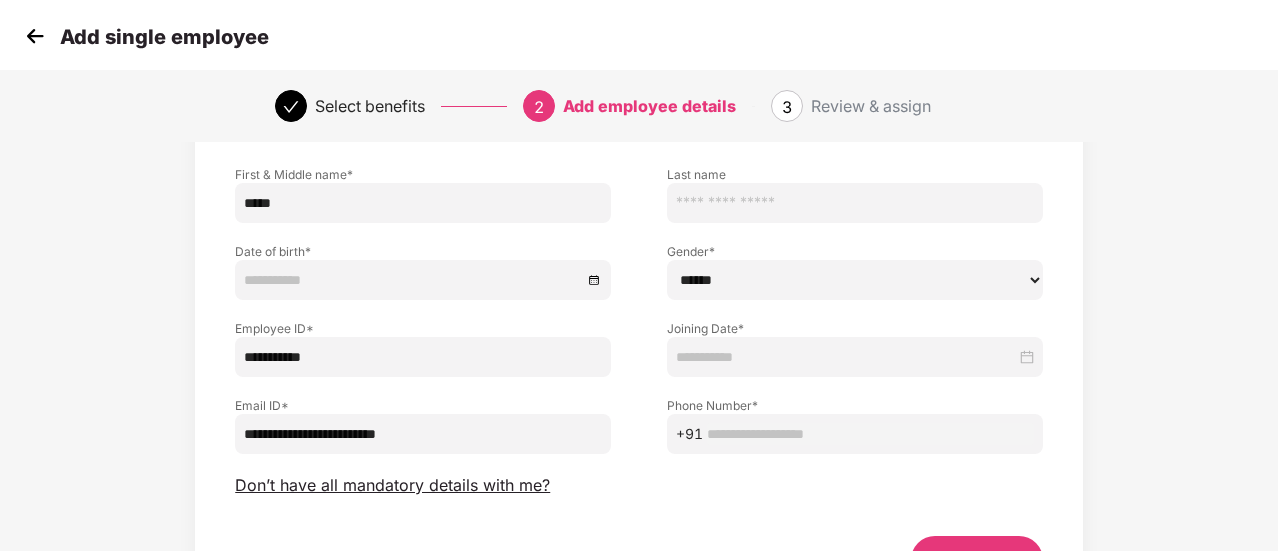 type on "*****" 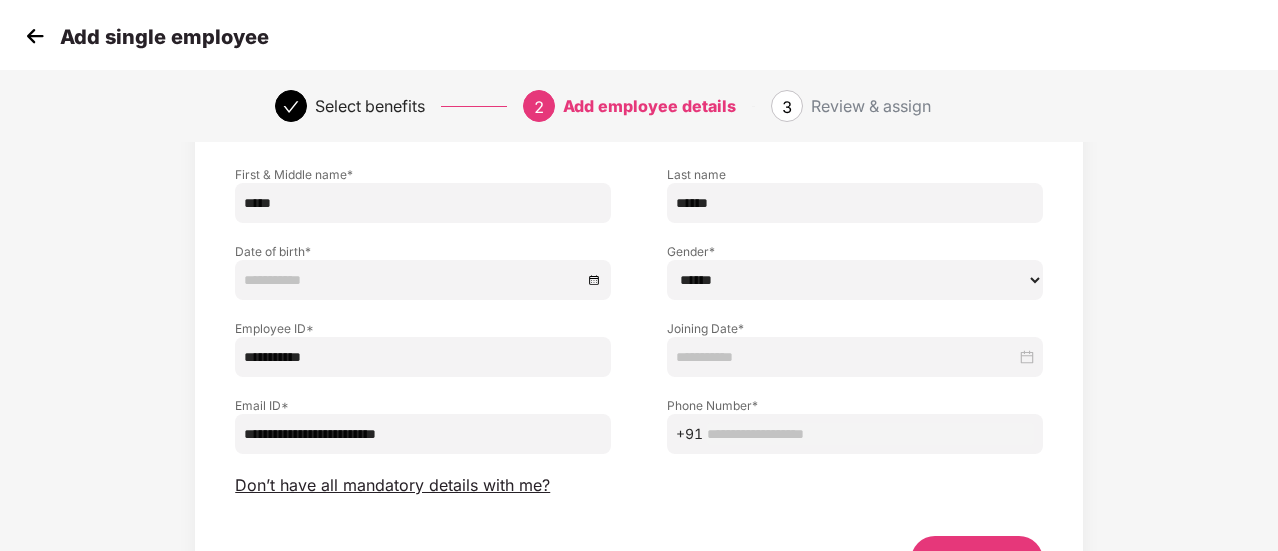 type on "******" 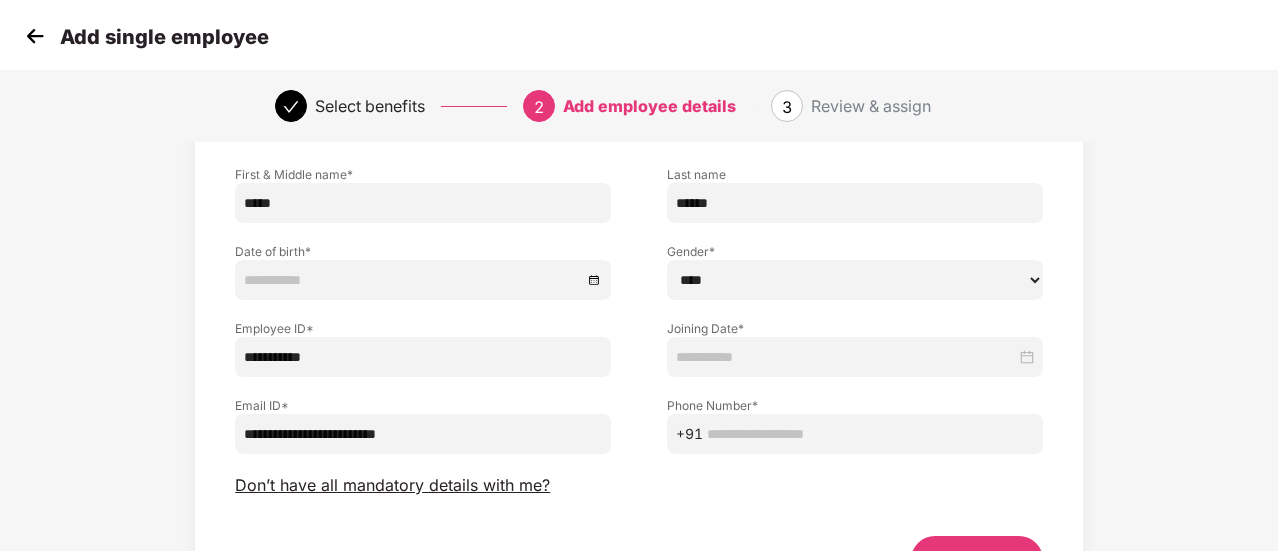 click on "****** **** ******" at bounding box center (855, 280) 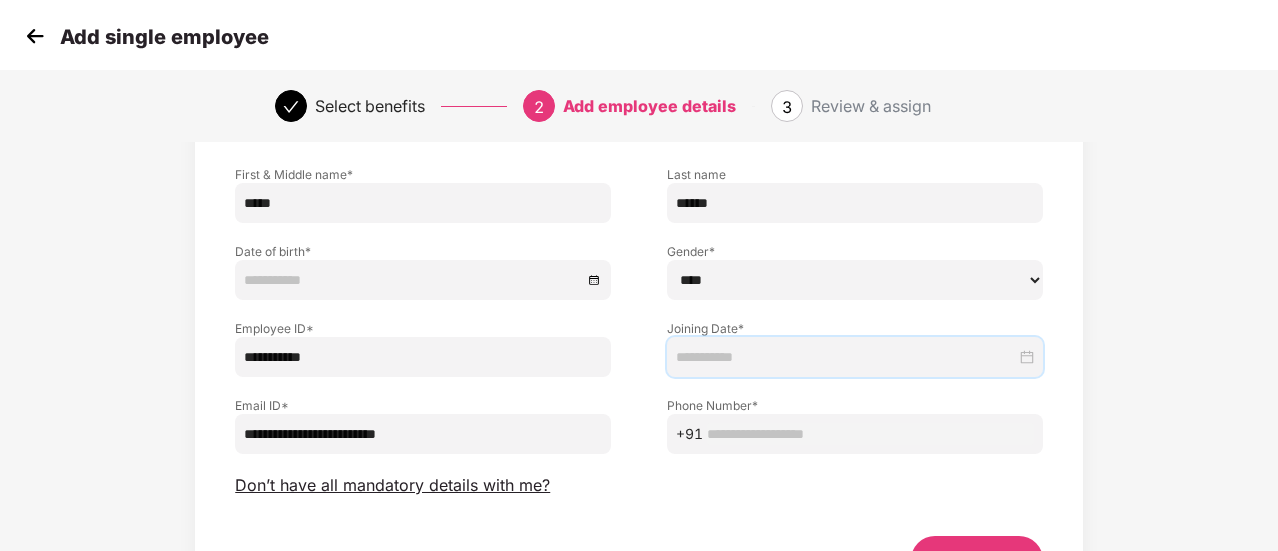 click at bounding box center [846, 357] 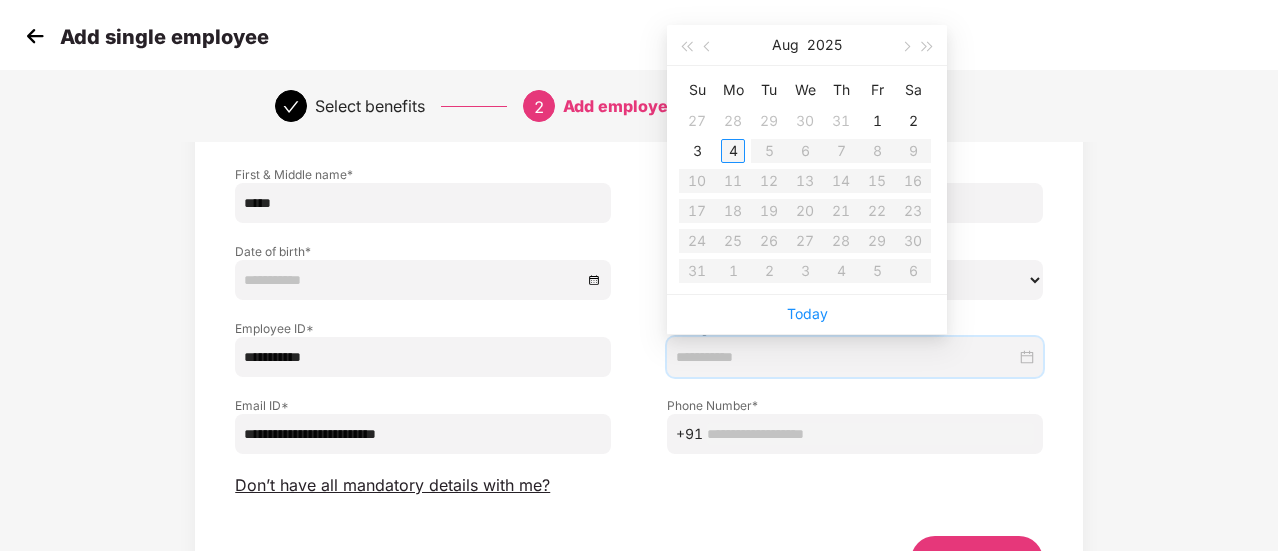 type on "**********" 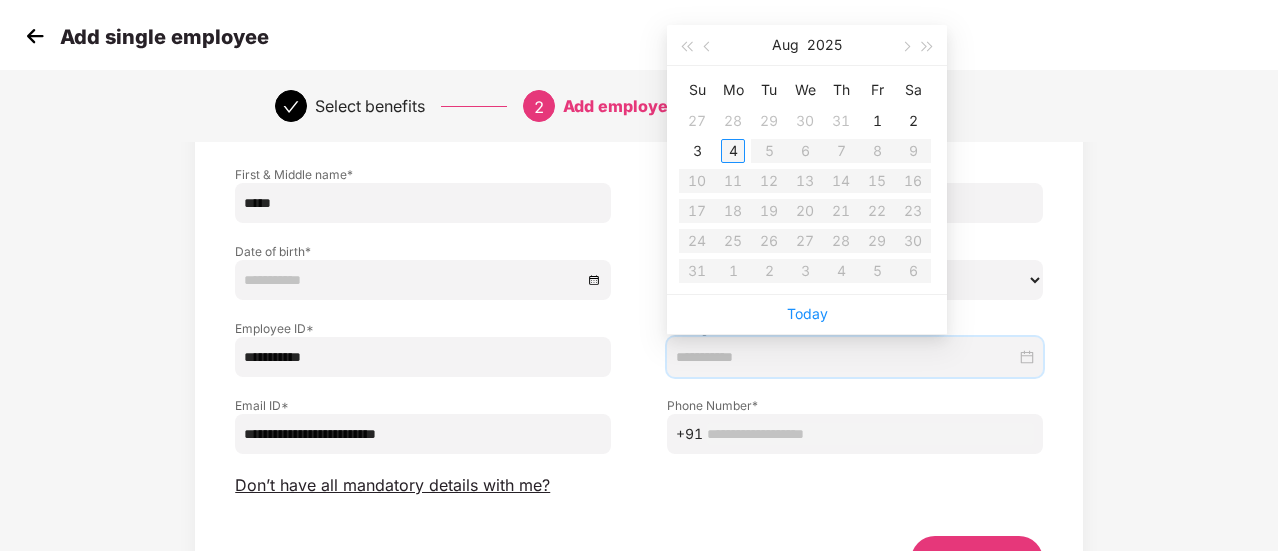 click on "4" at bounding box center (733, 151) 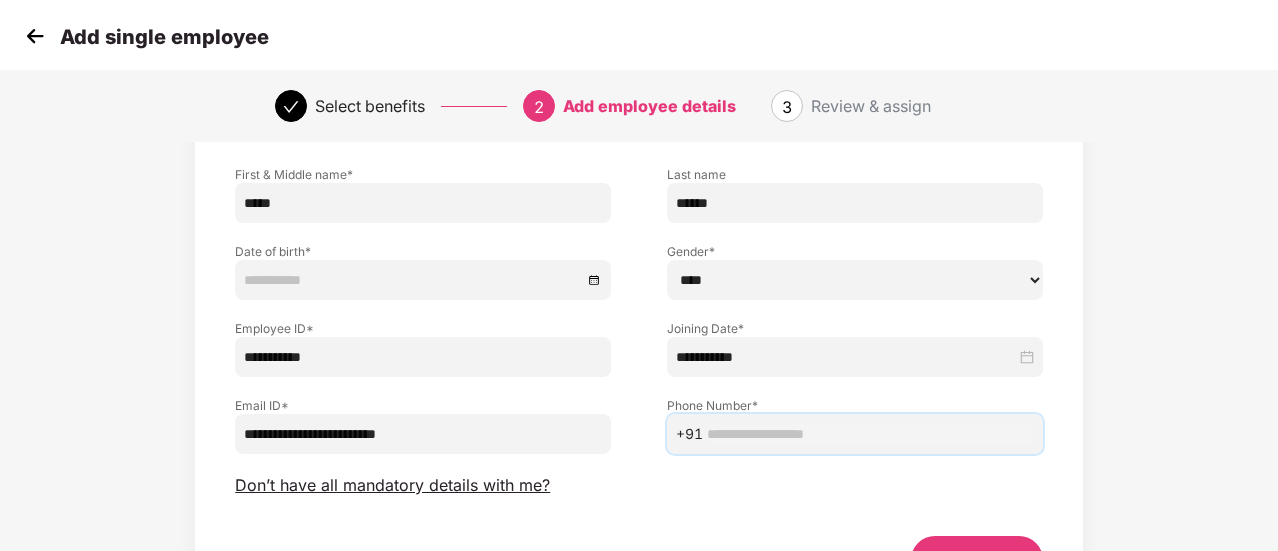 click at bounding box center (870, 434) 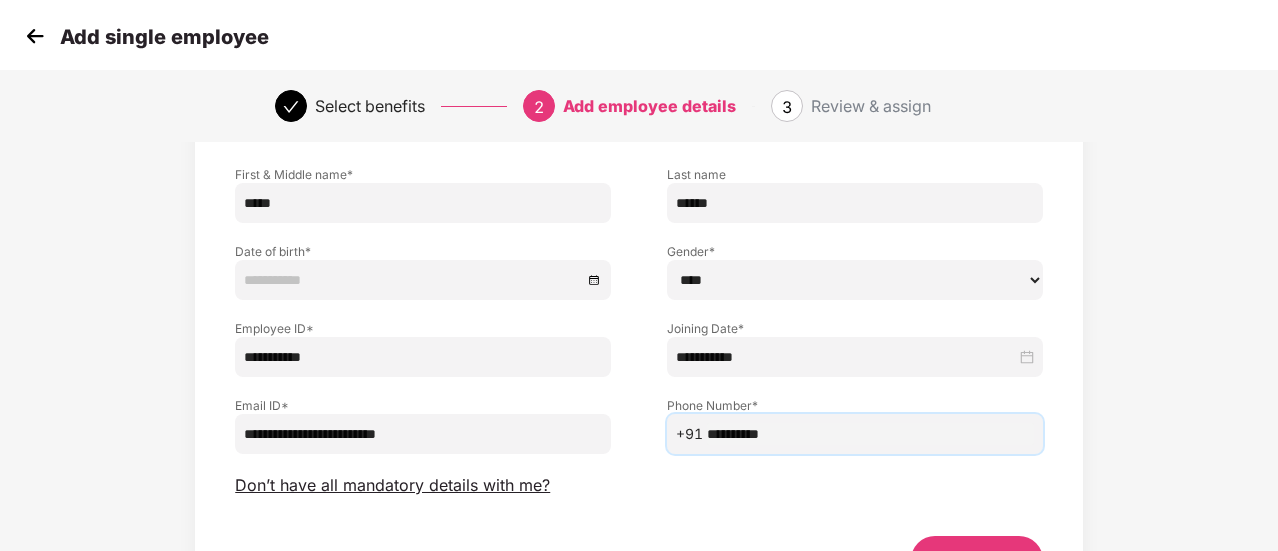 type on "**********" 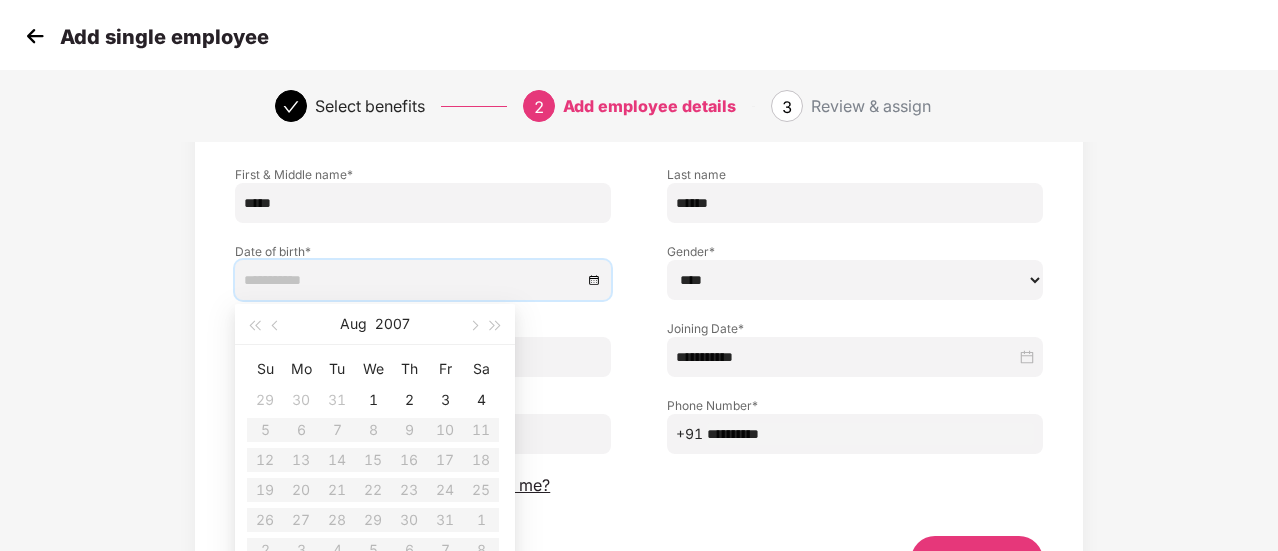 click at bounding box center [423, 280] 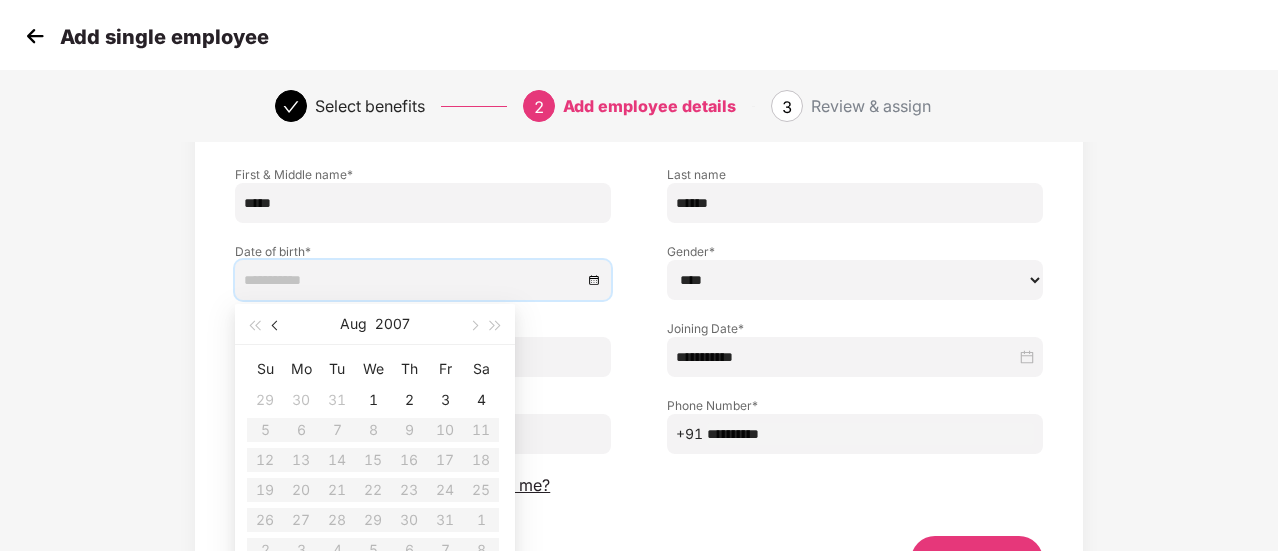 click at bounding box center (276, 324) 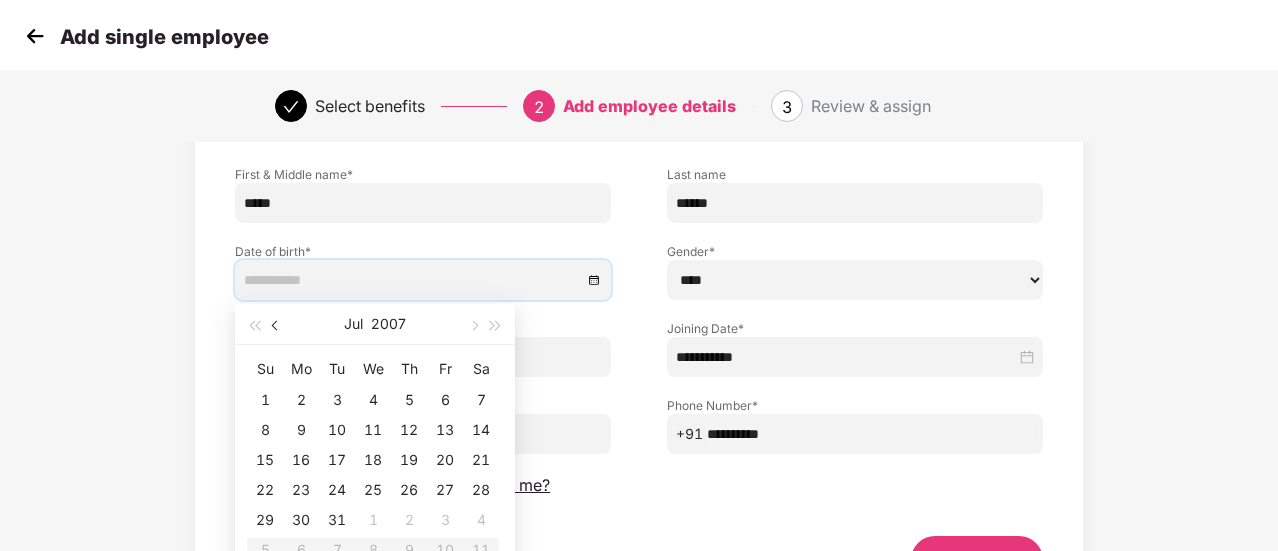 click at bounding box center (276, 324) 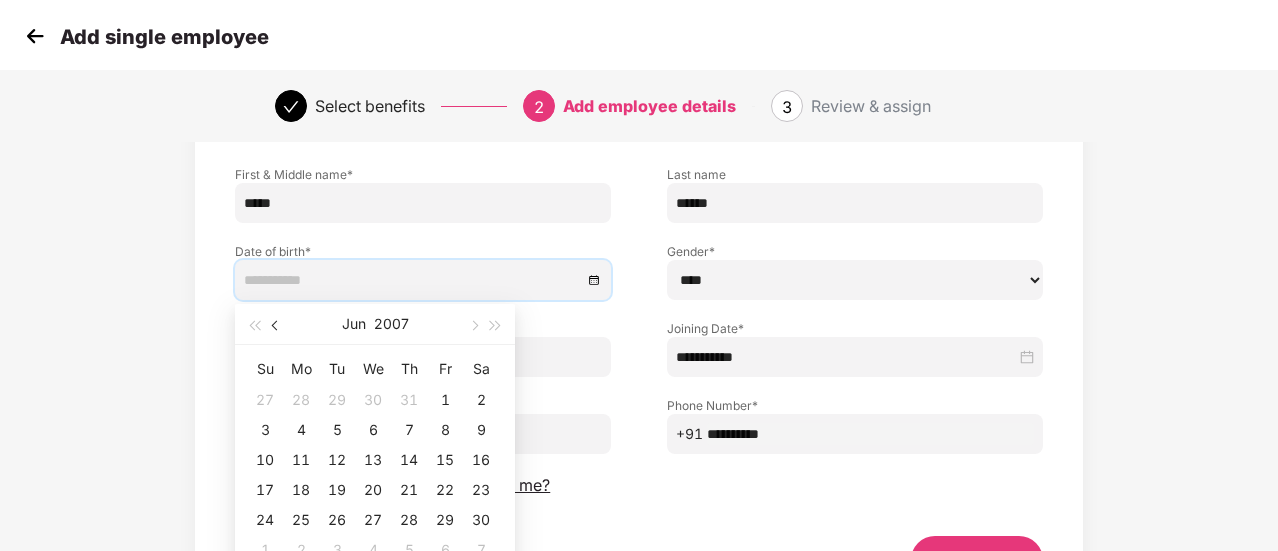click at bounding box center [276, 324] 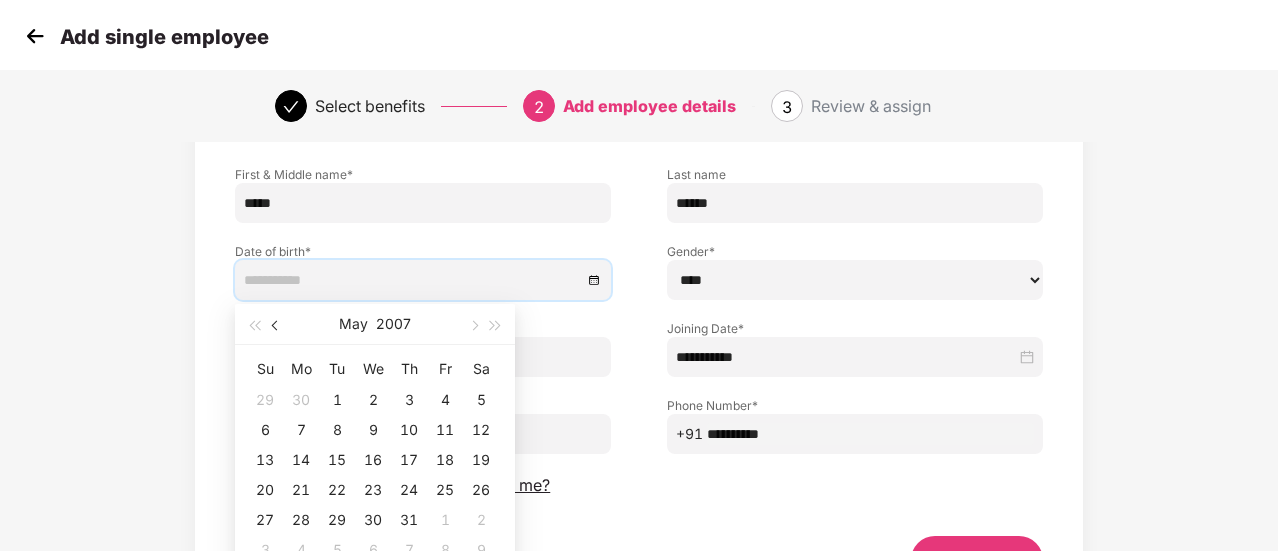 click at bounding box center (276, 324) 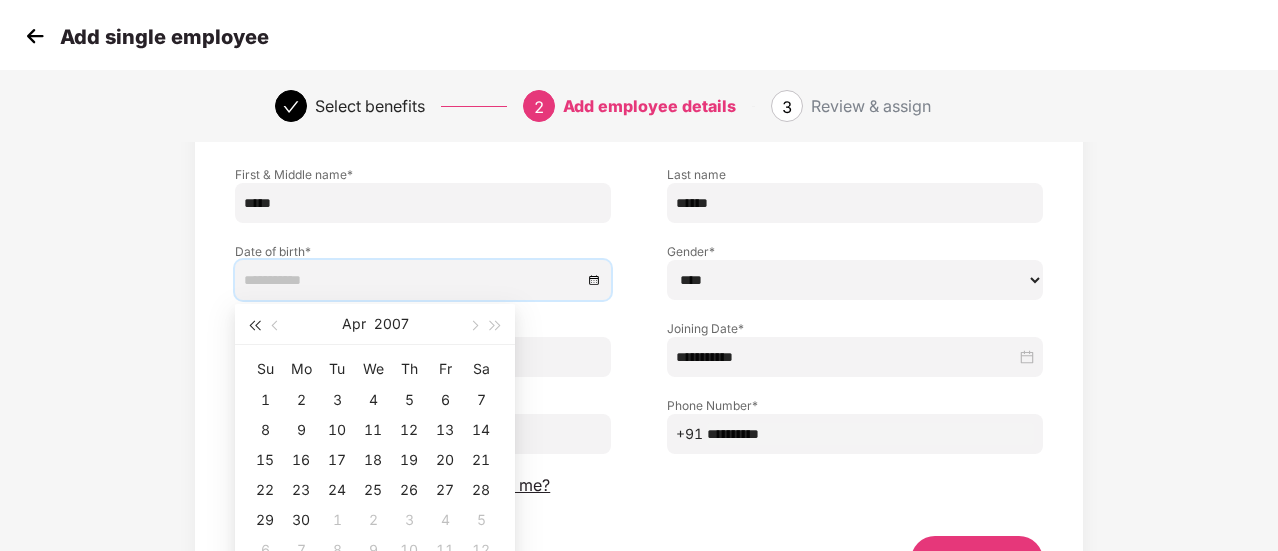 click at bounding box center (254, 325) 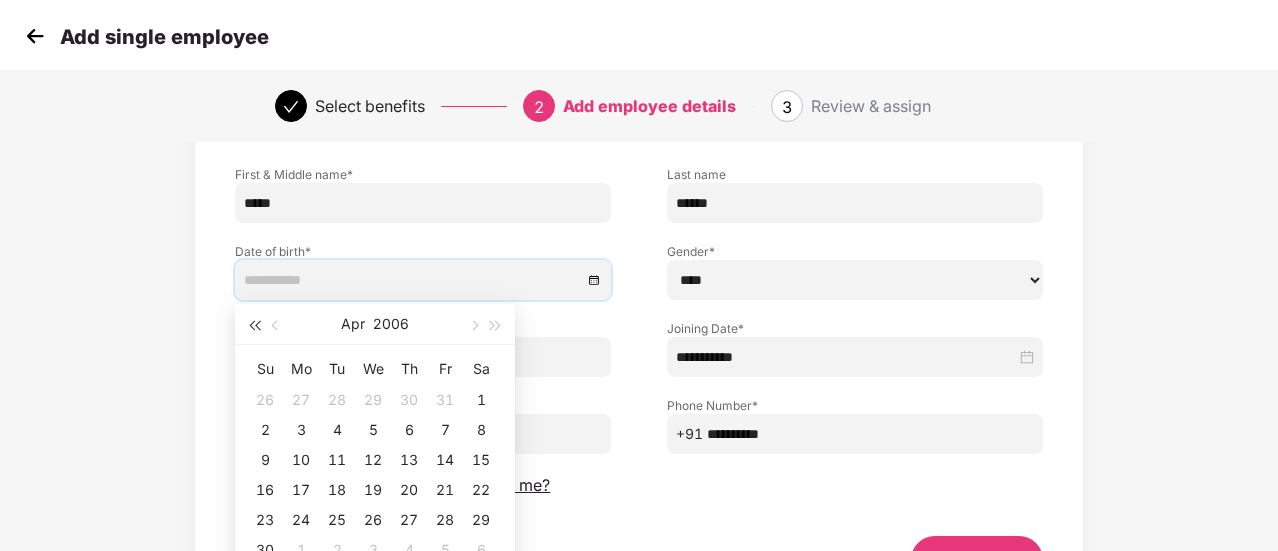 click at bounding box center [254, 325] 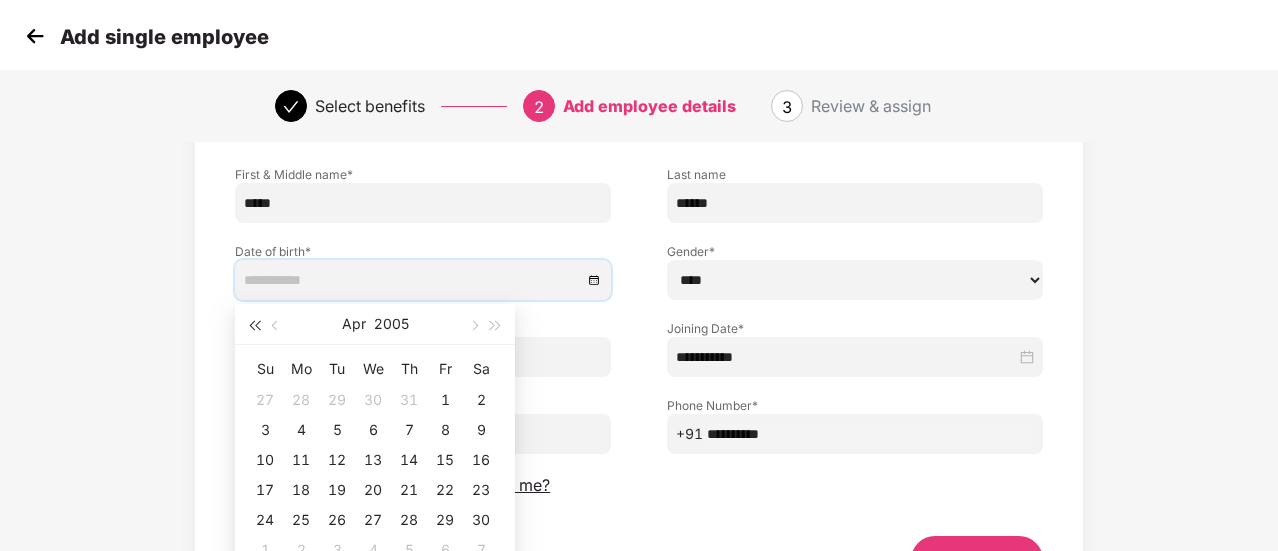 click at bounding box center (254, 325) 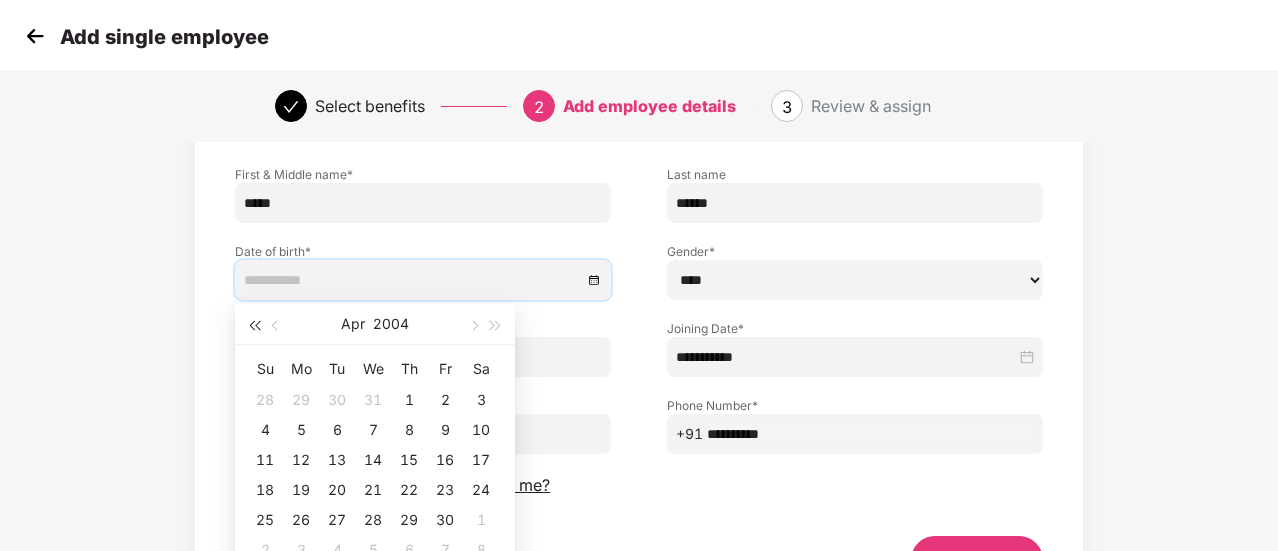click at bounding box center (254, 325) 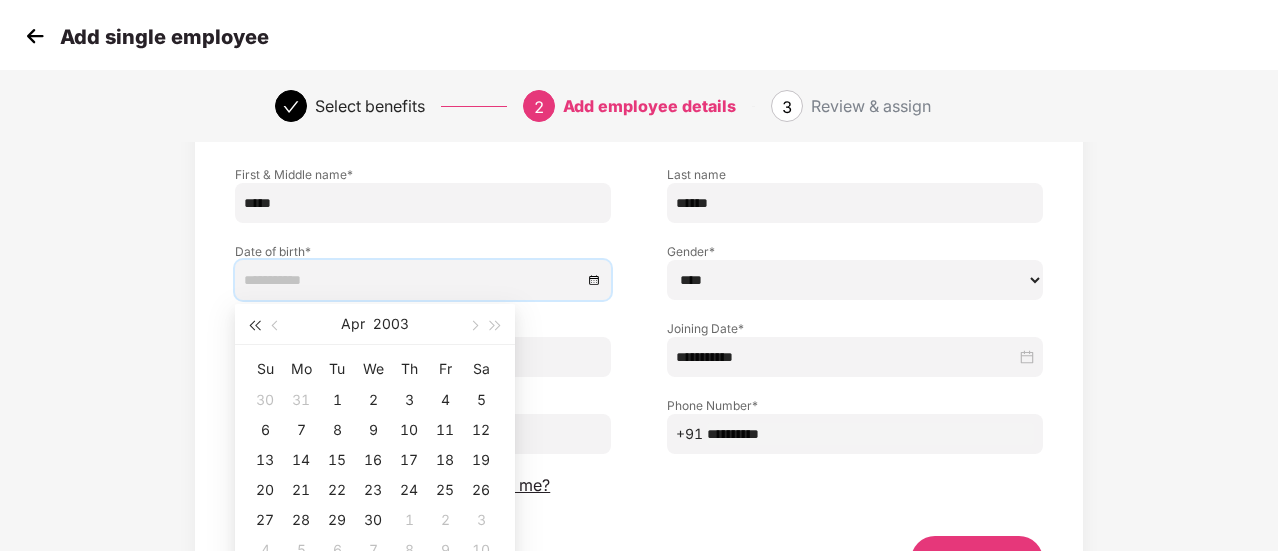 click at bounding box center [254, 325] 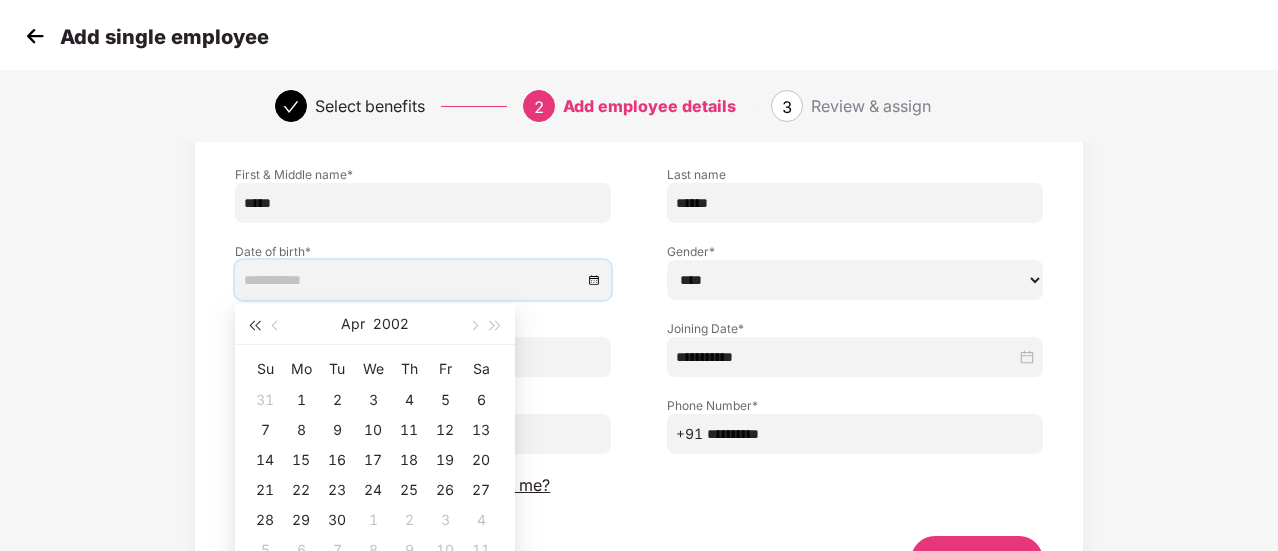 click at bounding box center (254, 325) 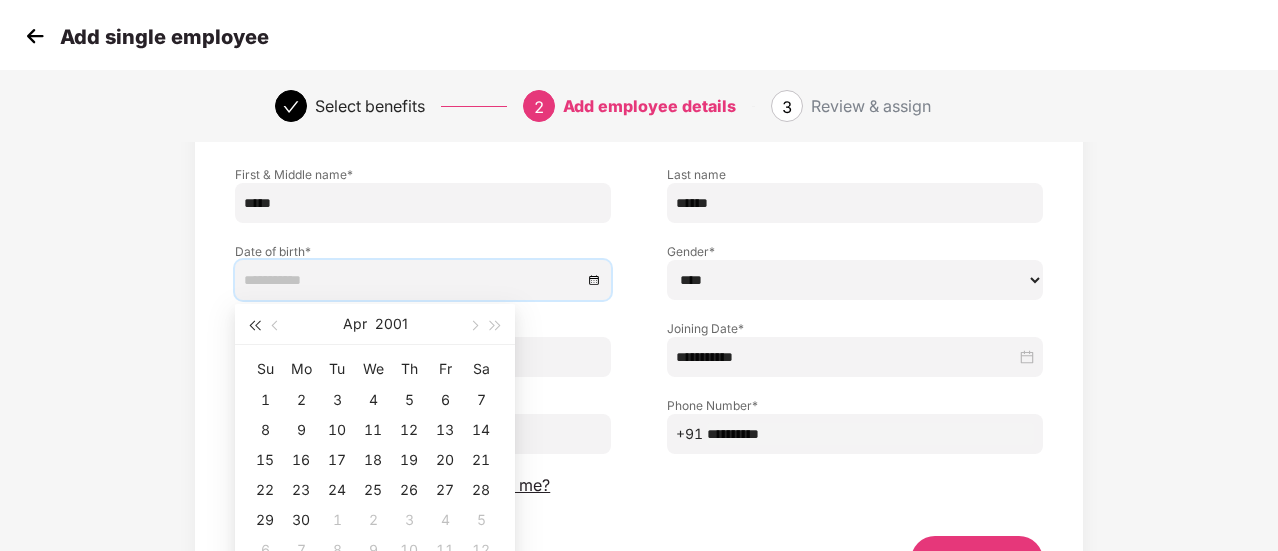 click at bounding box center (254, 325) 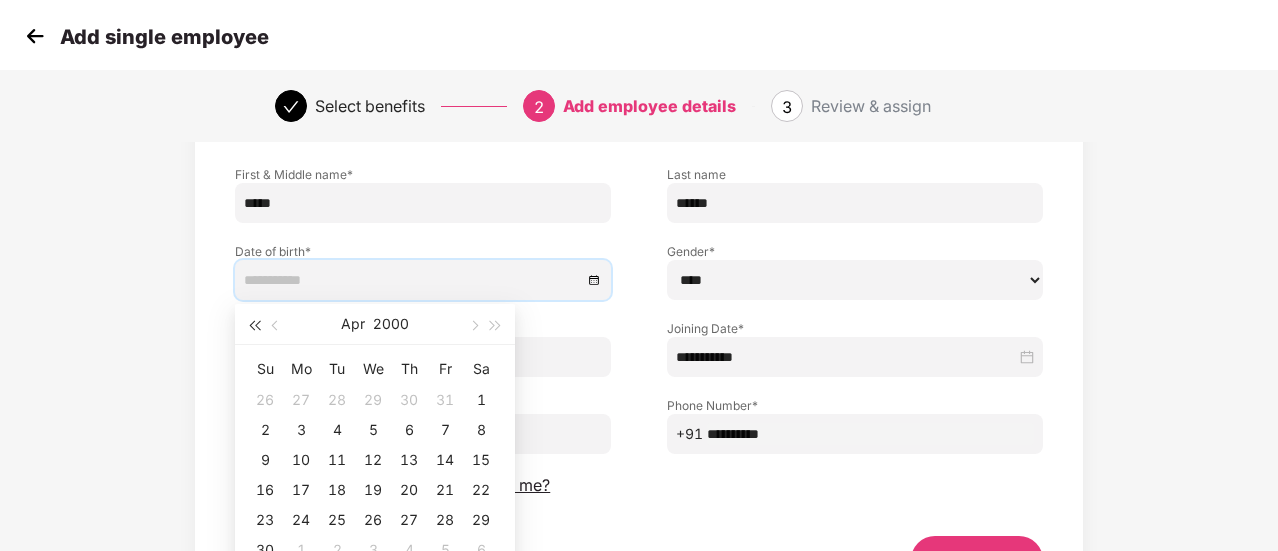 click at bounding box center (254, 325) 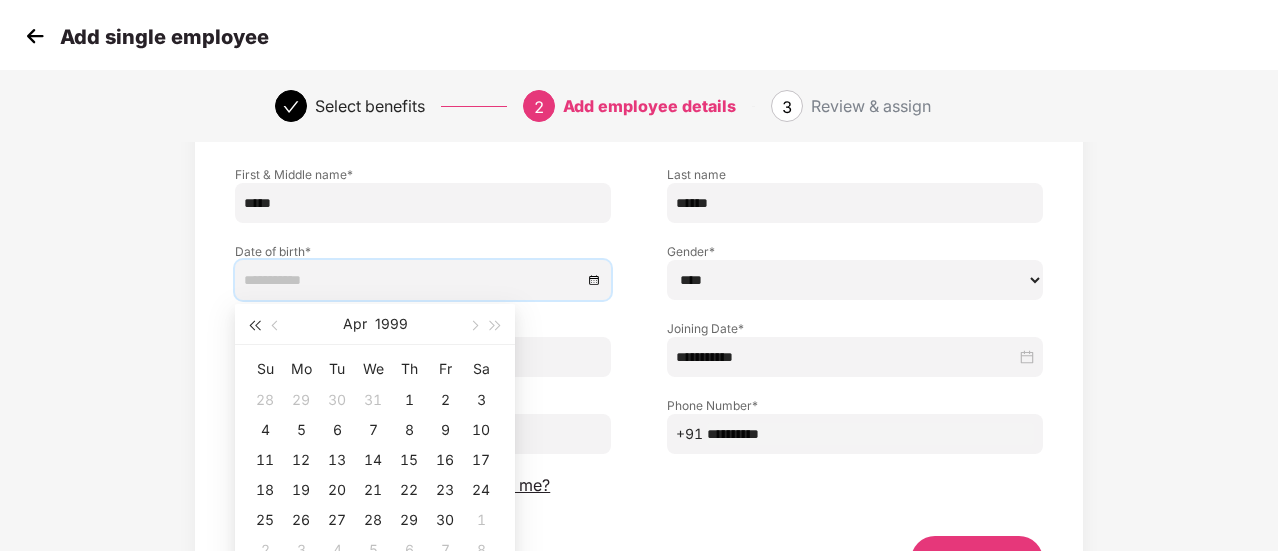 click at bounding box center (254, 325) 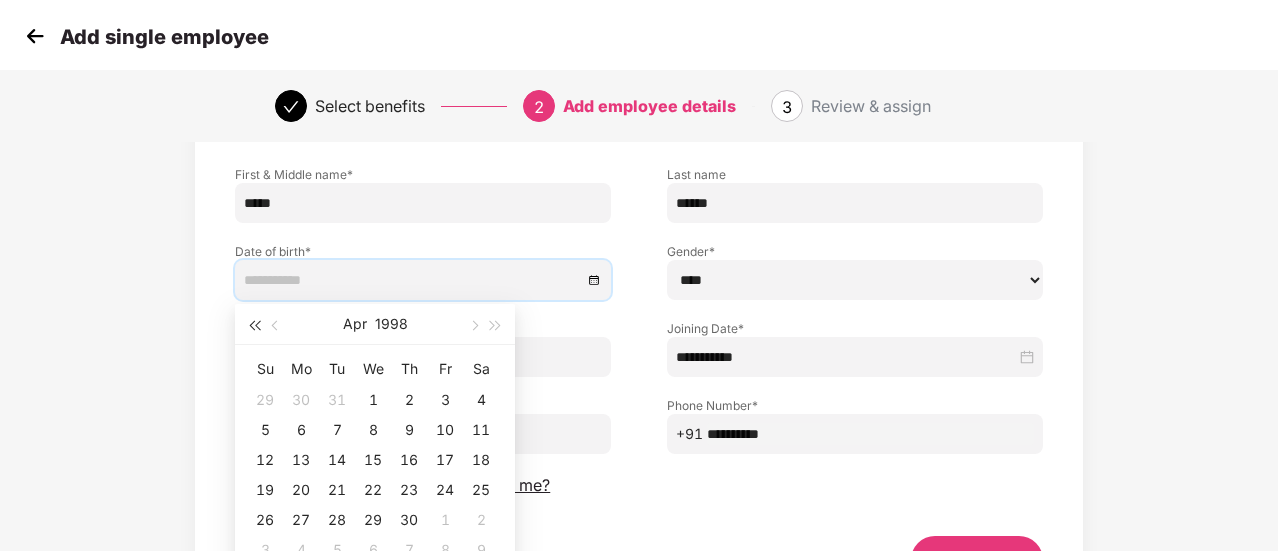 click at bounding box center [254, 325] 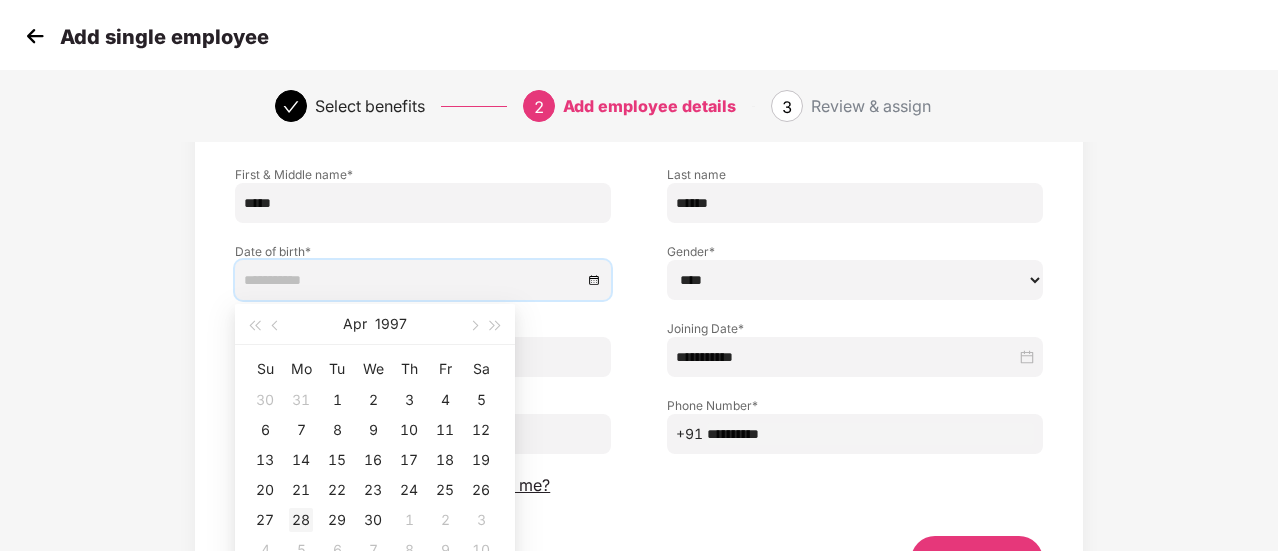 type on "**********" 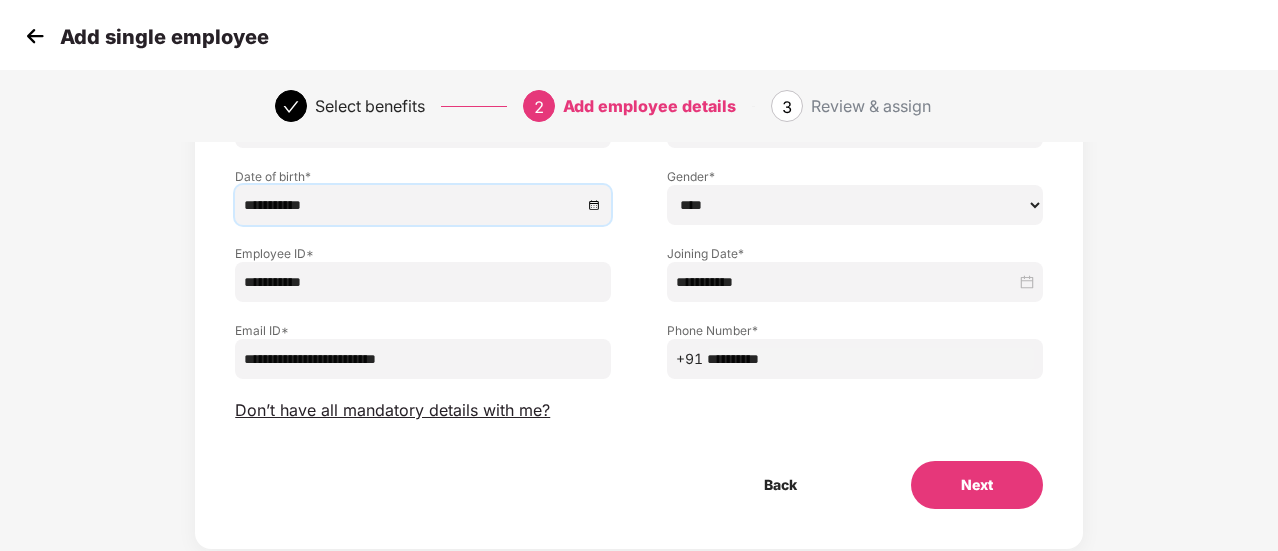 scroll, scrollTop: 250, scrollLeft: 0, axis: vertical 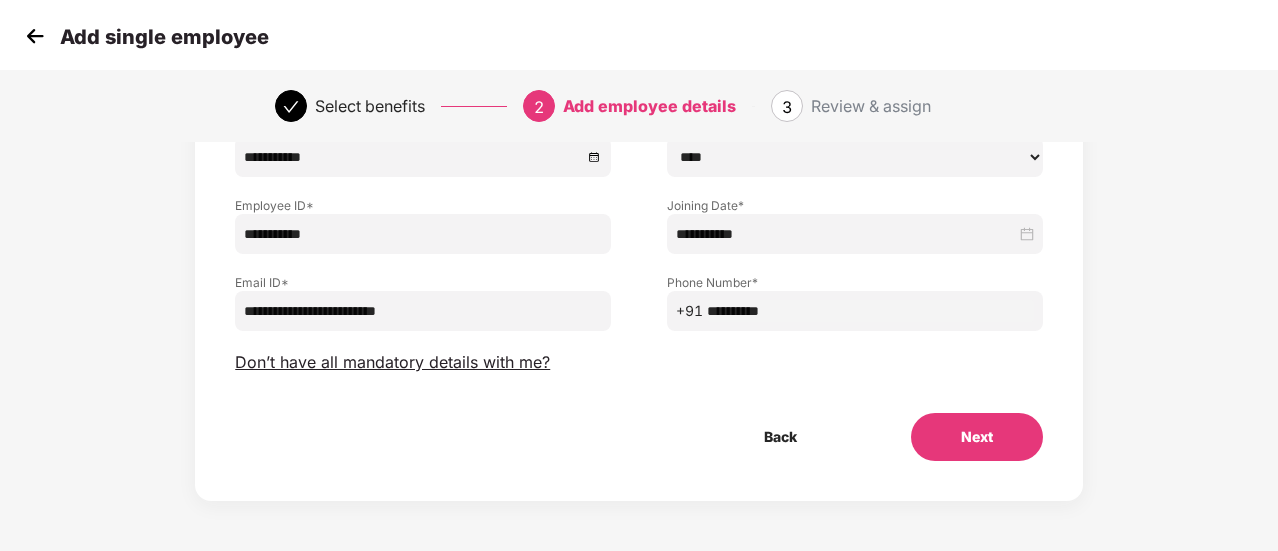 click on "Next" at bounding box center (977, 437) 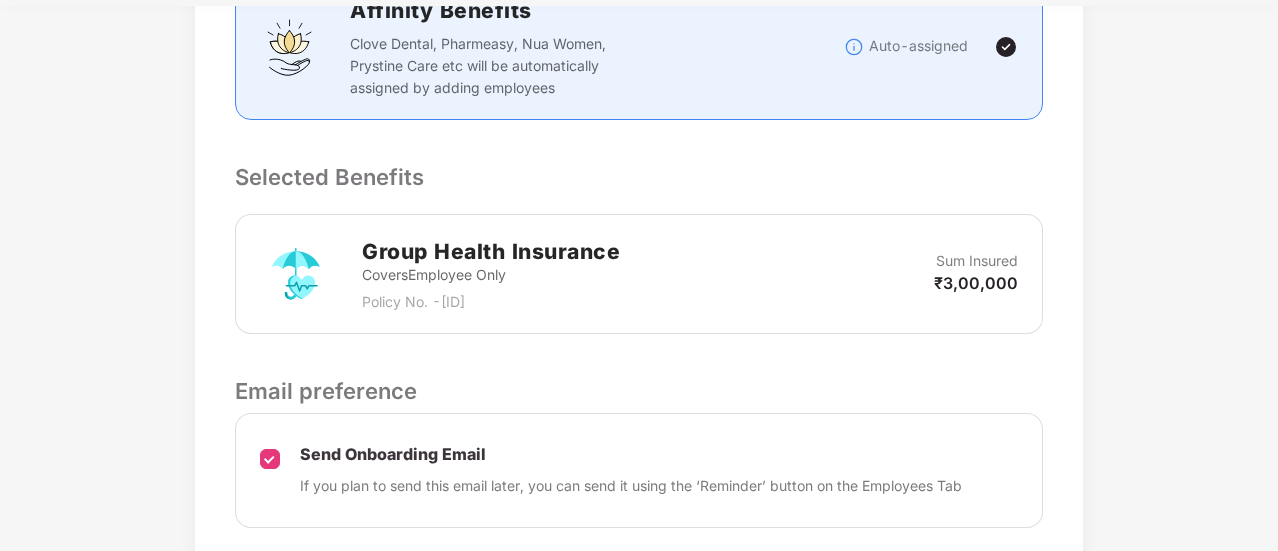 scroll, scrollTop: 692, scrollLeft: 0, axis: vertical 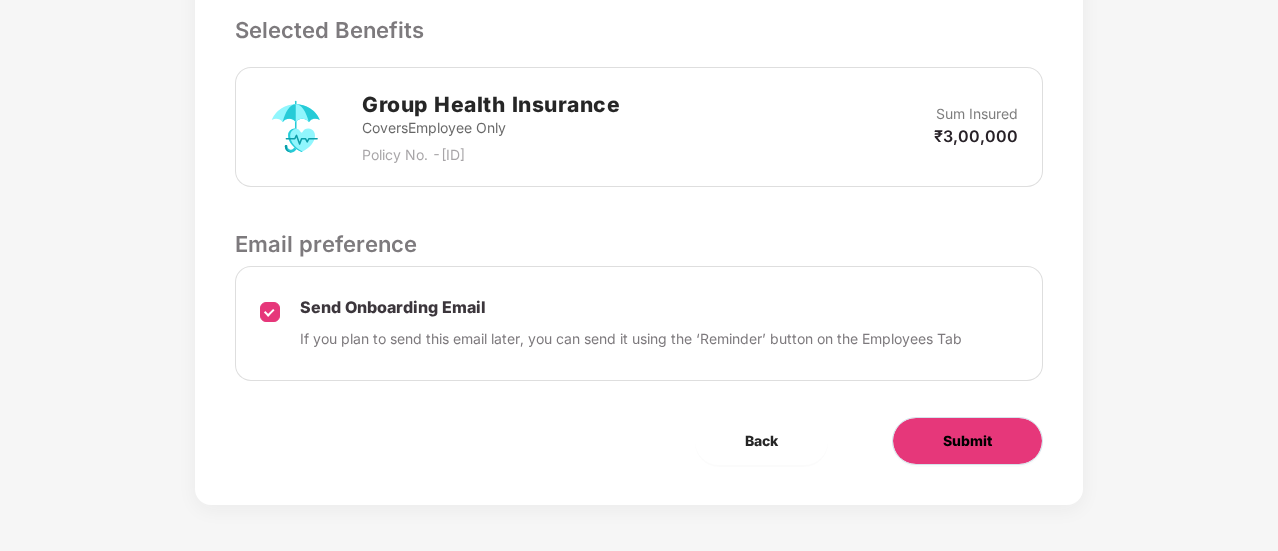 click on "Submit" at bounding box center [967, 441] 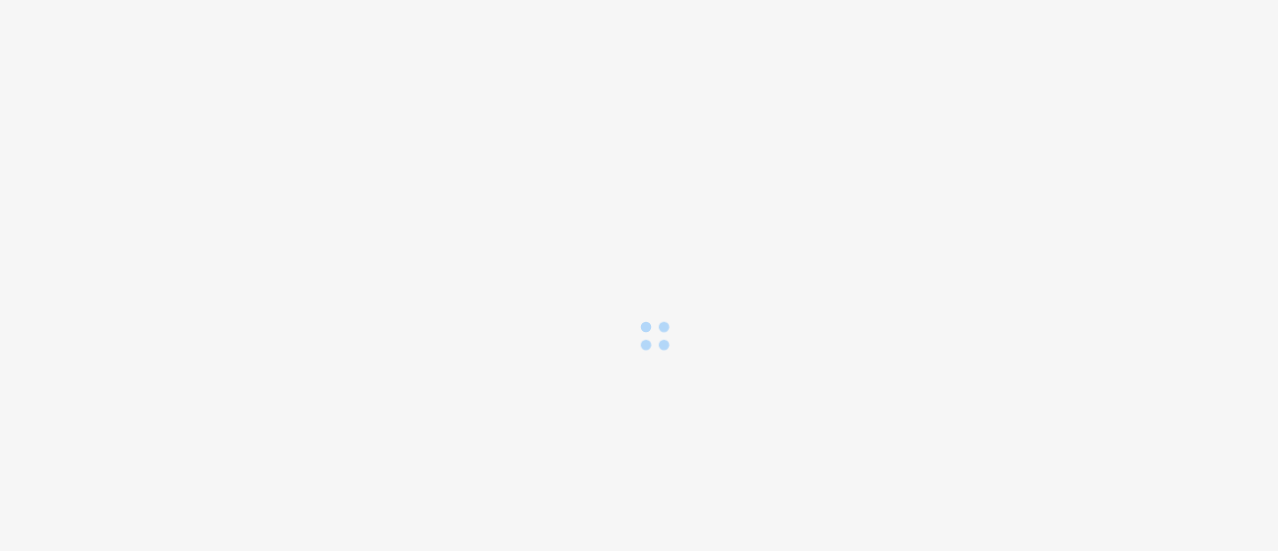 scroll, scrollTop: 0, scrollLeft: 0, axis: both 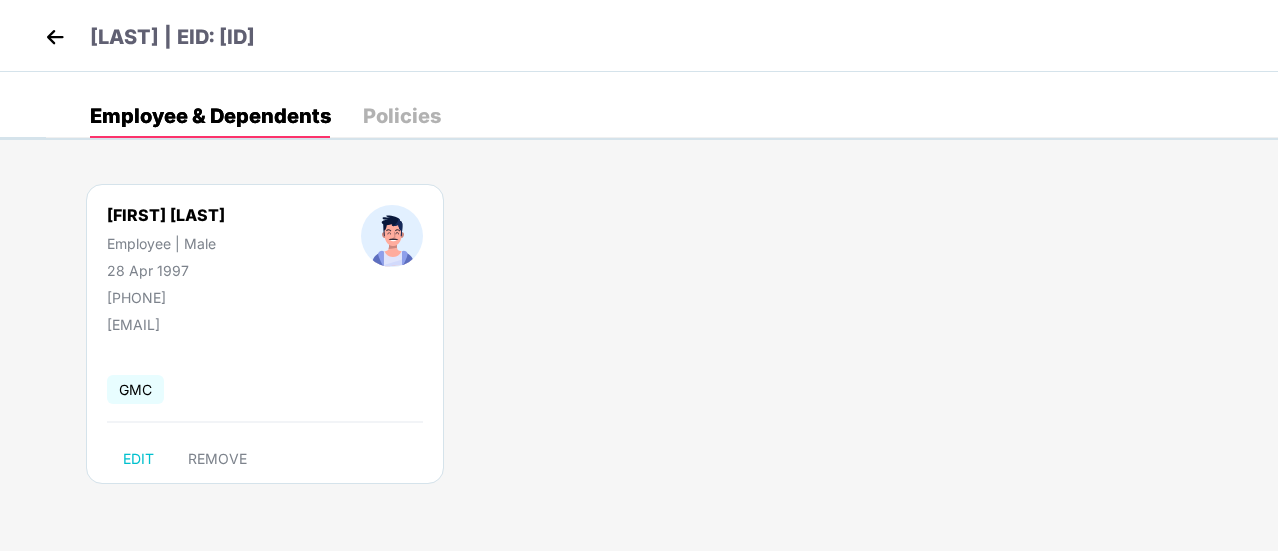 click at bounding box center (55, 37) 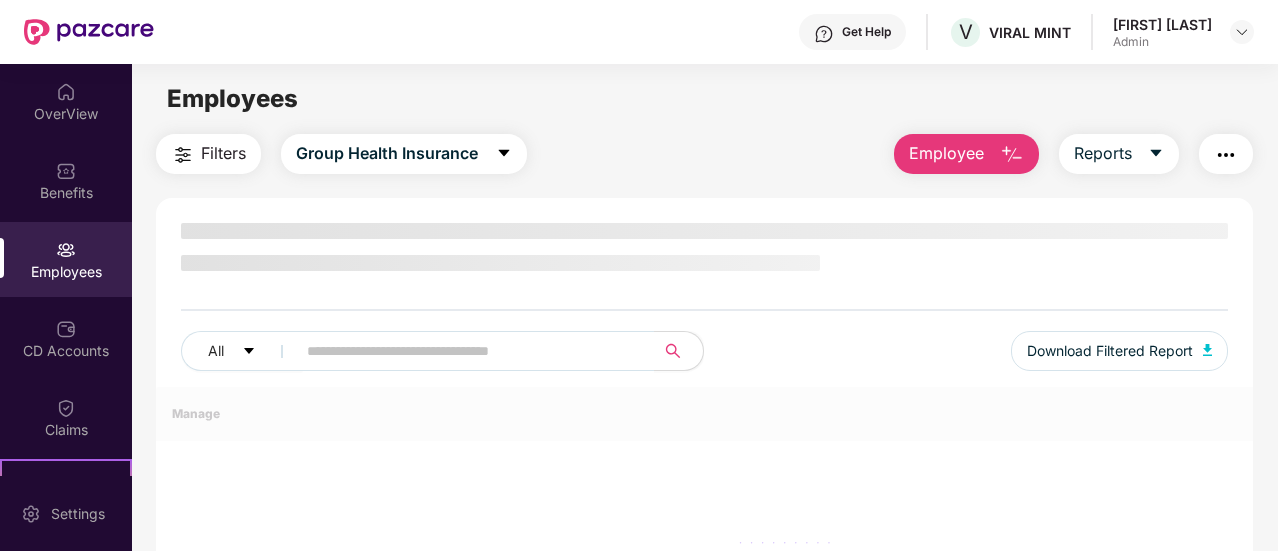 click at bounding box center (89, 32) 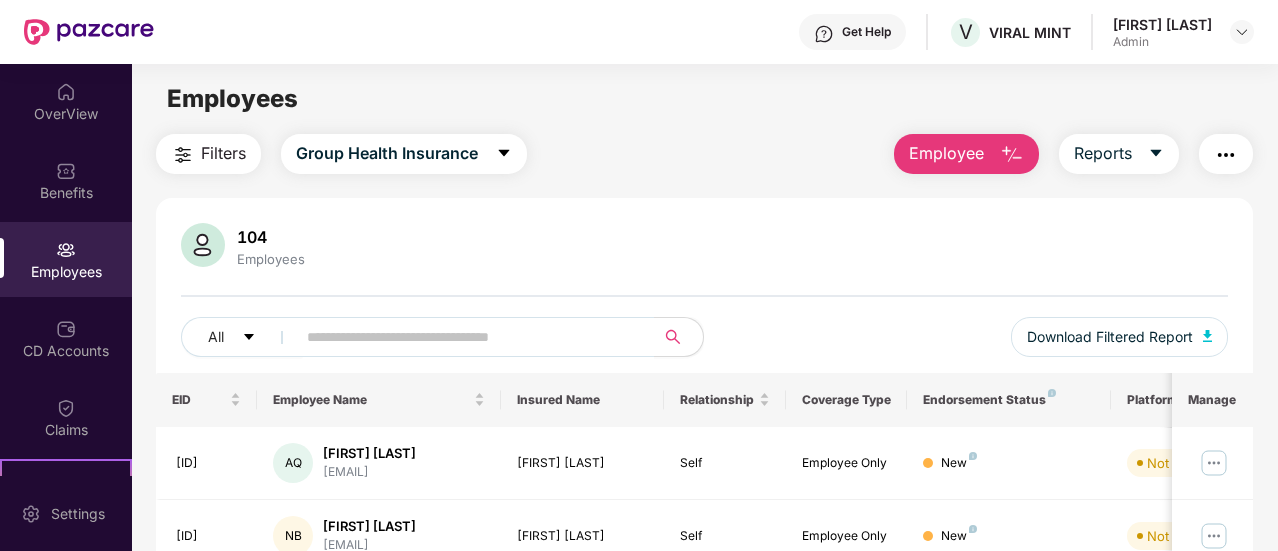 scroll, scrollTop: 2, scrollLeft: 0, axis: vertical 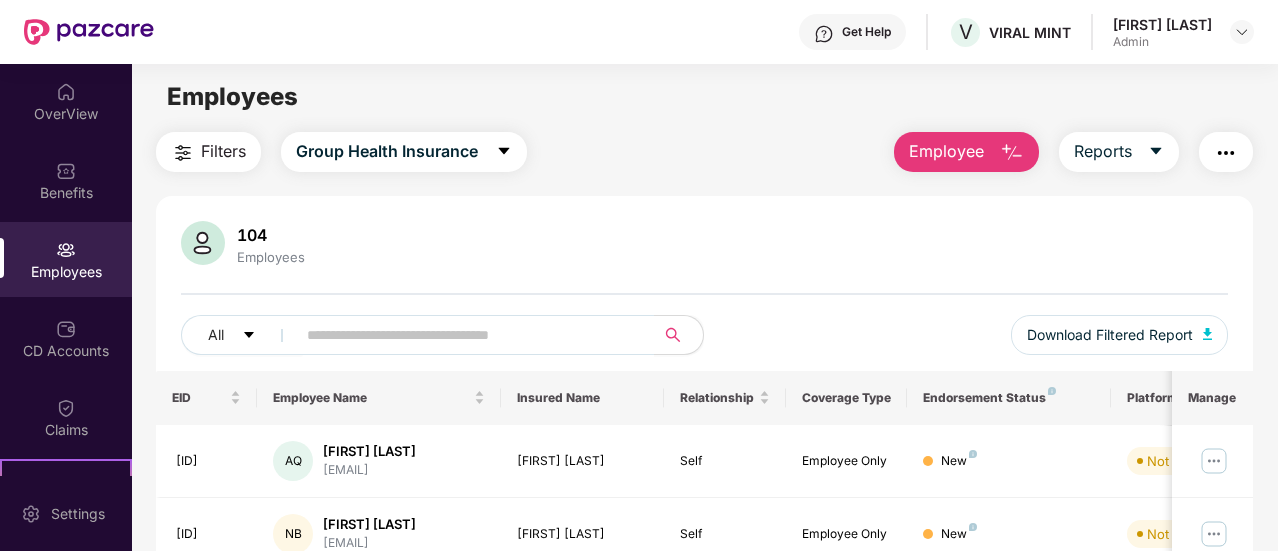 click at bounding box center [1012, 153] 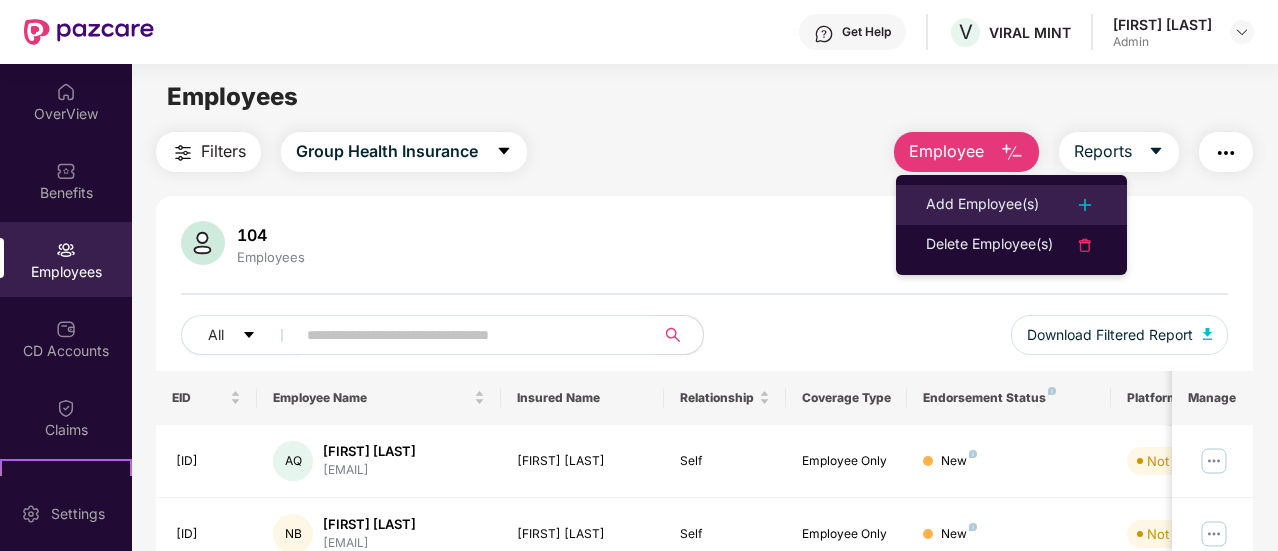 click on "Add Employee(s)" at bounding box center (982, 205) 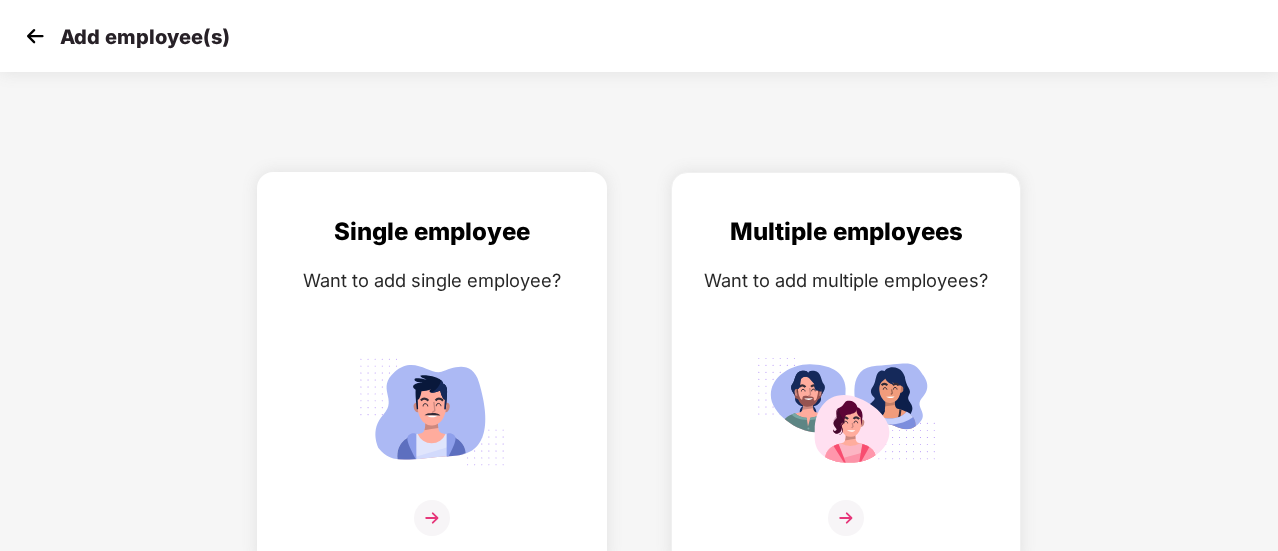 click at bounding box center (432, 518) 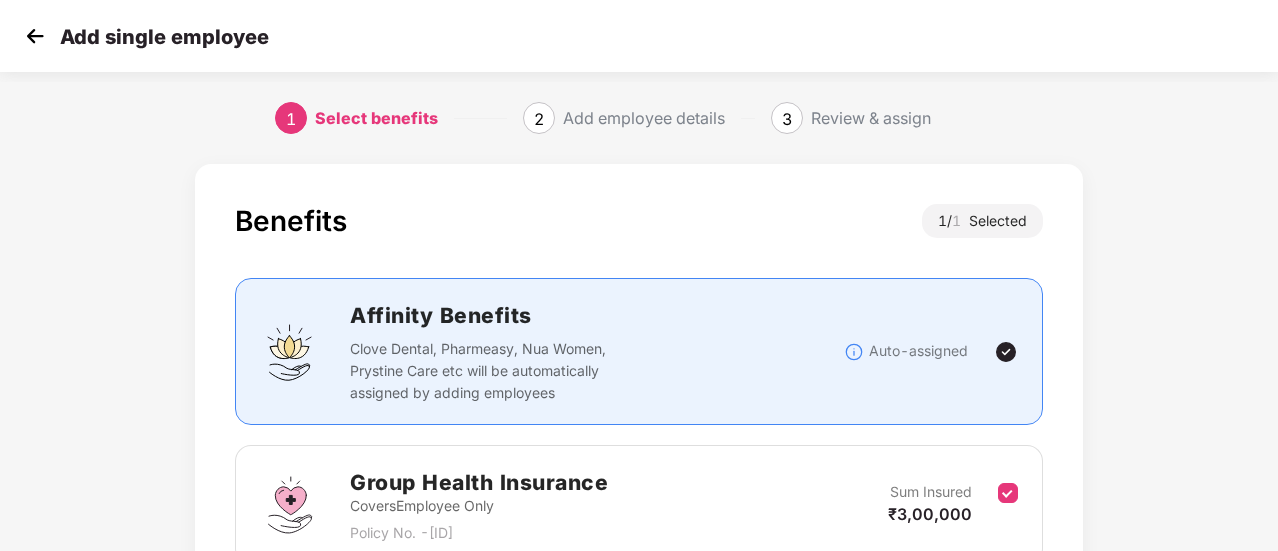 scroll, scrollTop: 186, scrollLeft: 0, axis: vertical 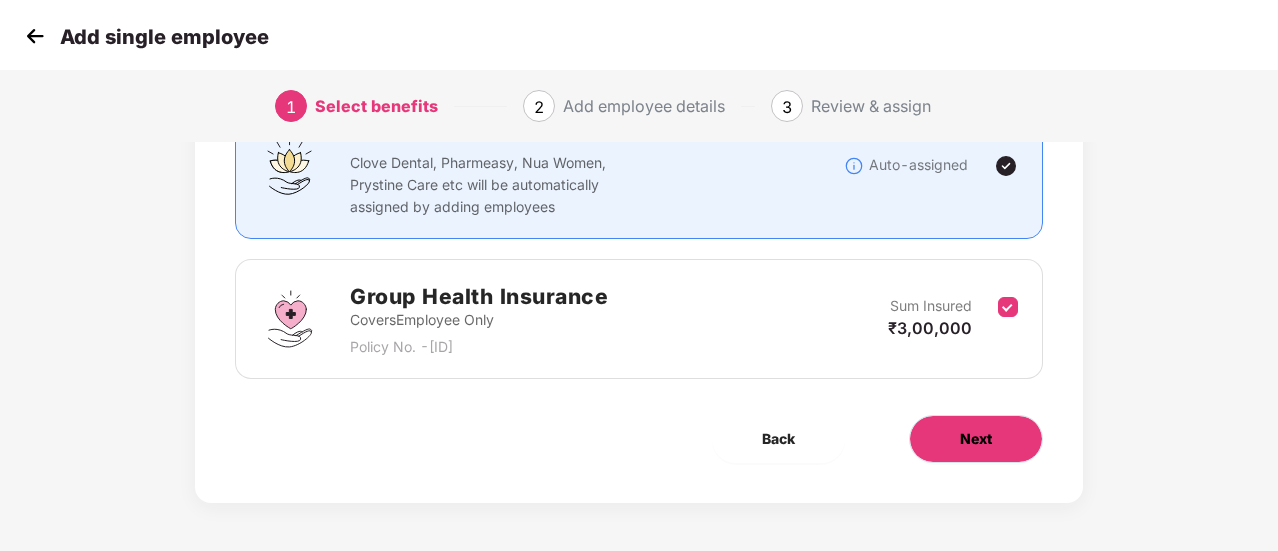 click on "Next" at bounding box center [976, 439] 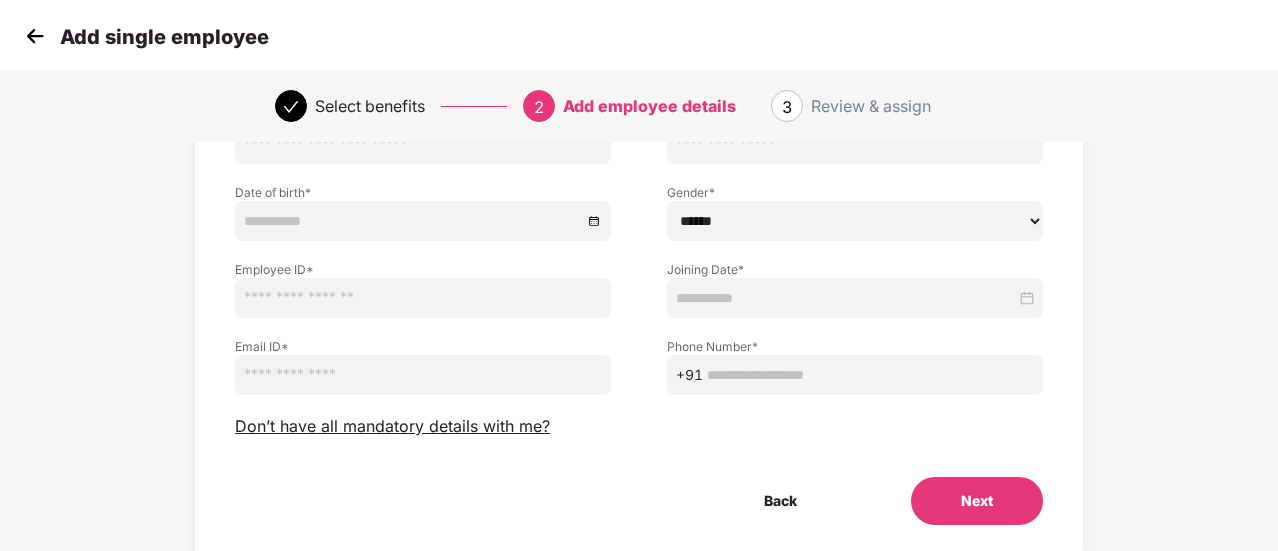 scroll, scrollTop: 0, scrollLeft: 0, axis: both 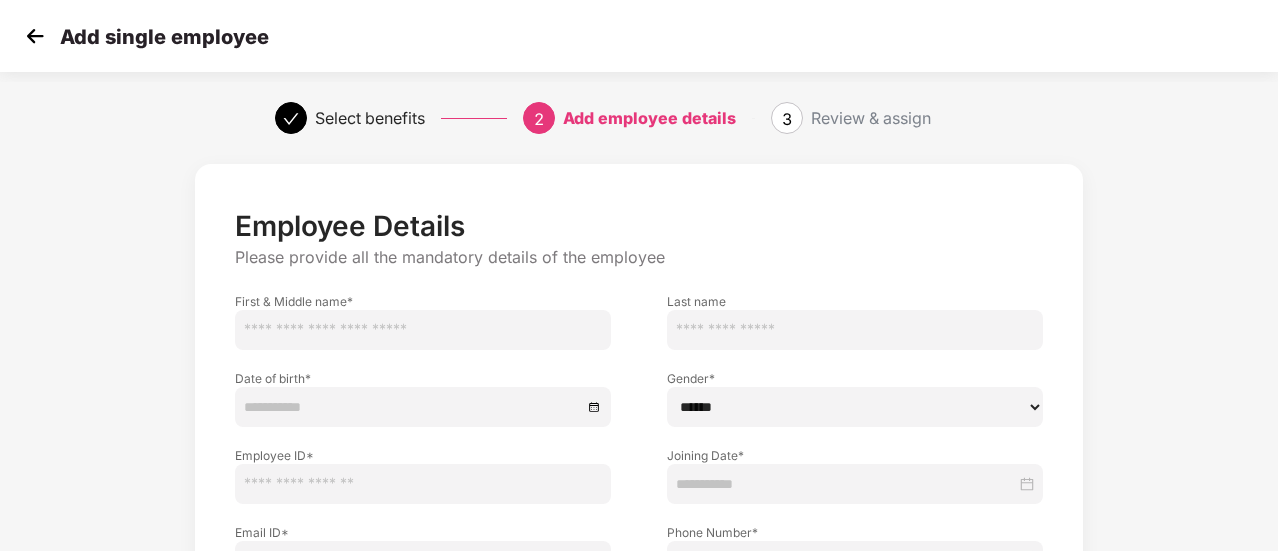 click at bounding box center (423, 330) 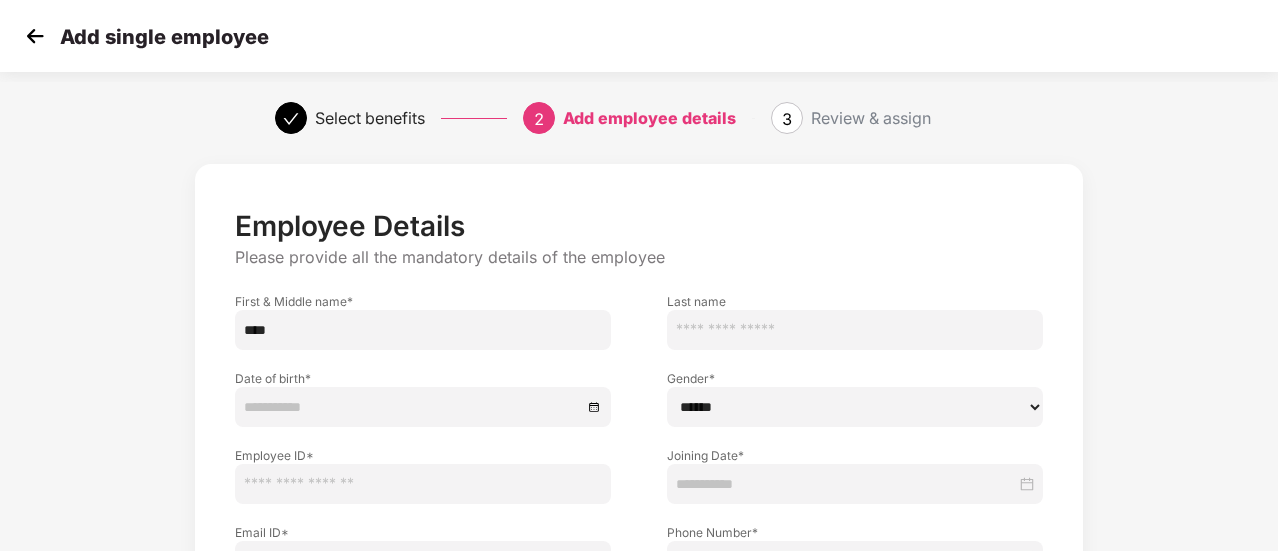 type on "*****" 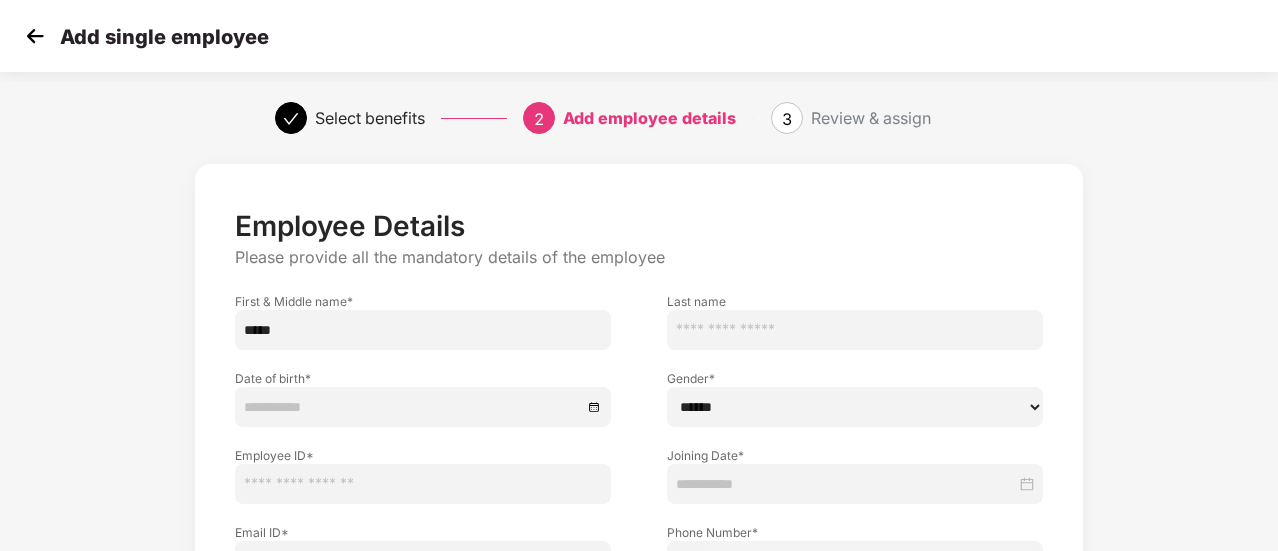 click at bounding box center [855, 330] 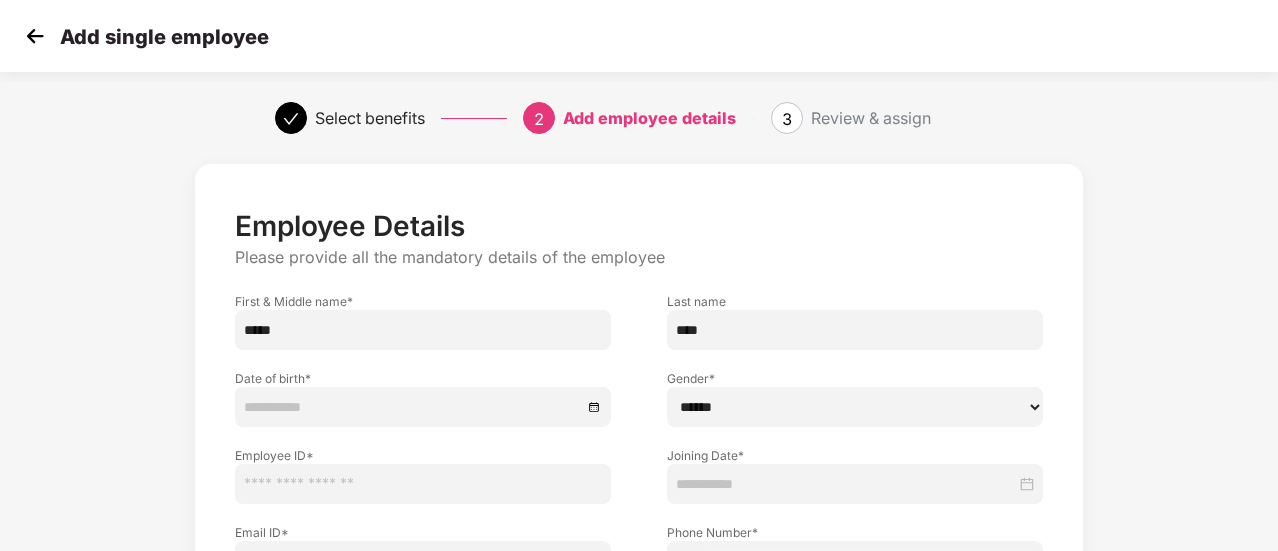 type on "****" 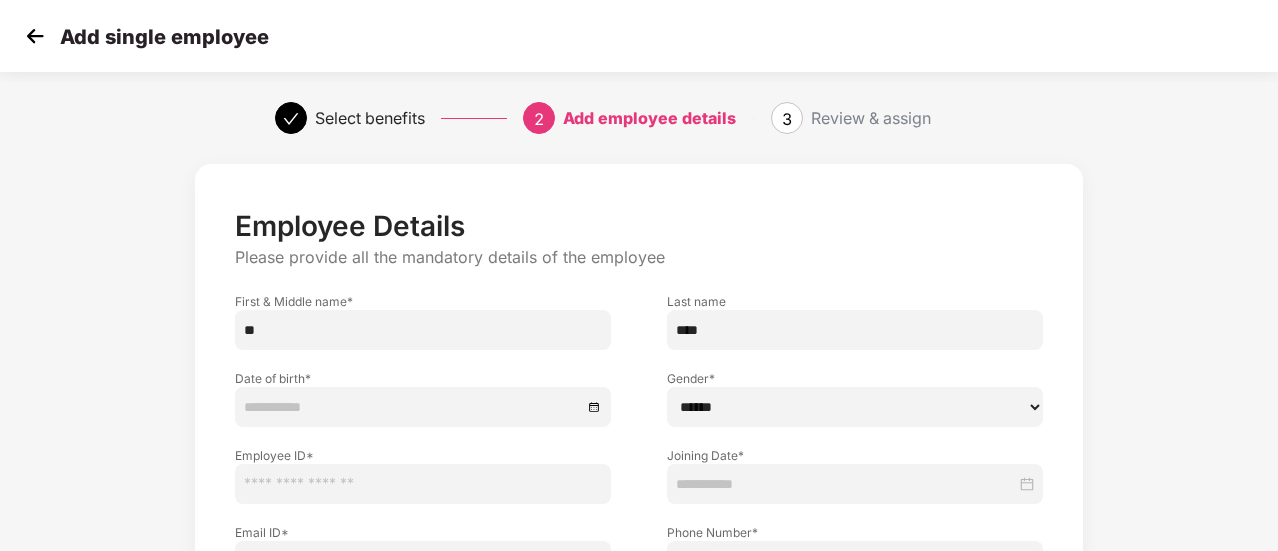 type on "*" 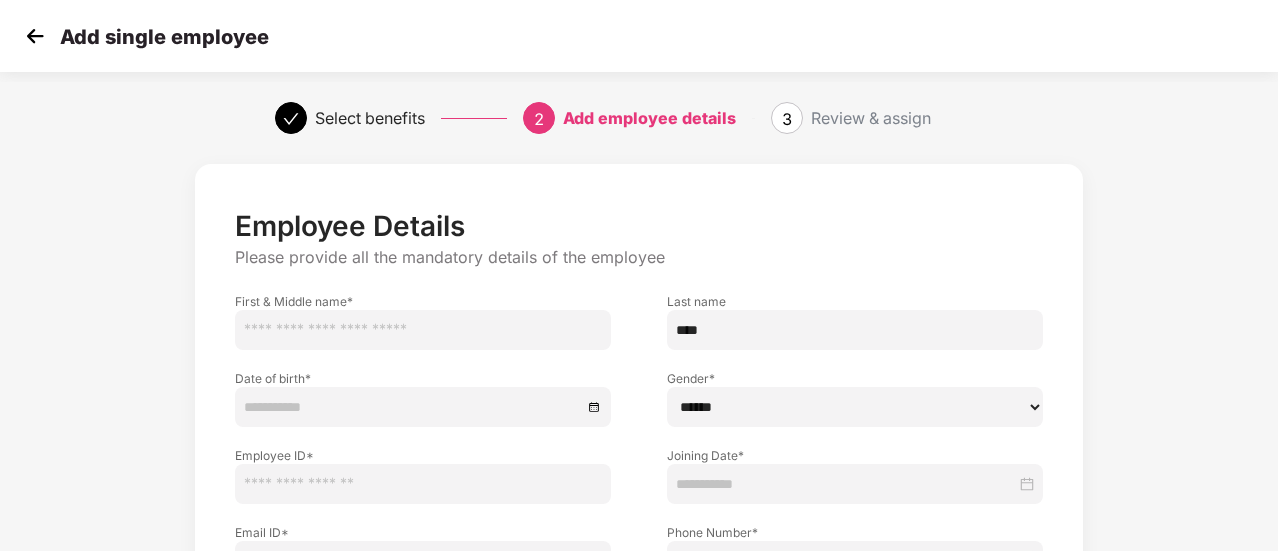 type 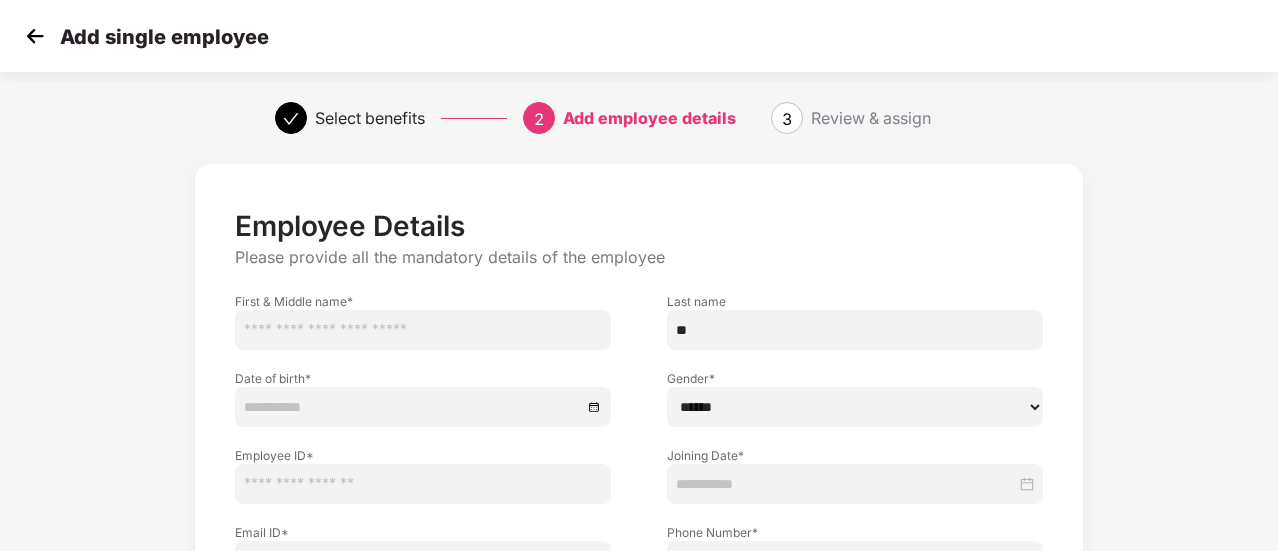 type on "*" 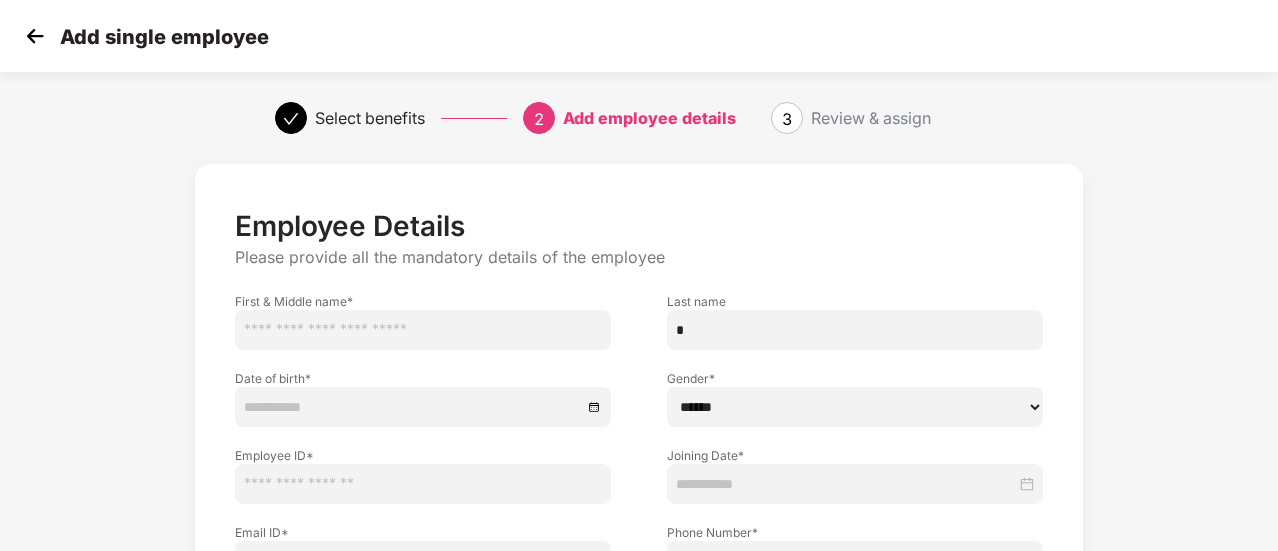 type 